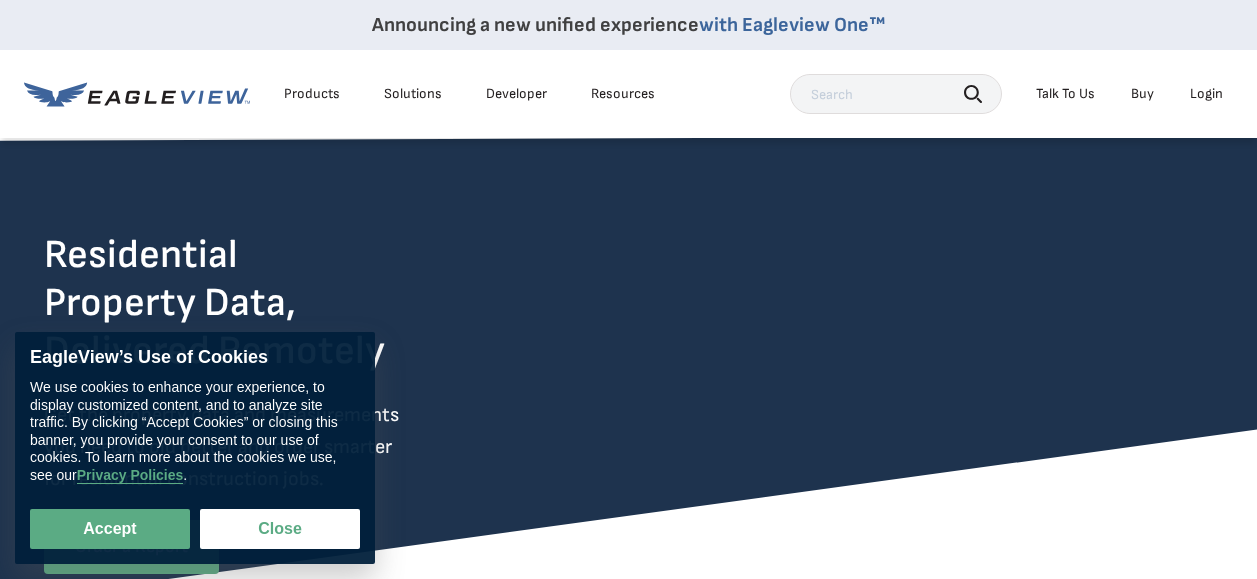 click on "Close" at bounding box center (280, 529) 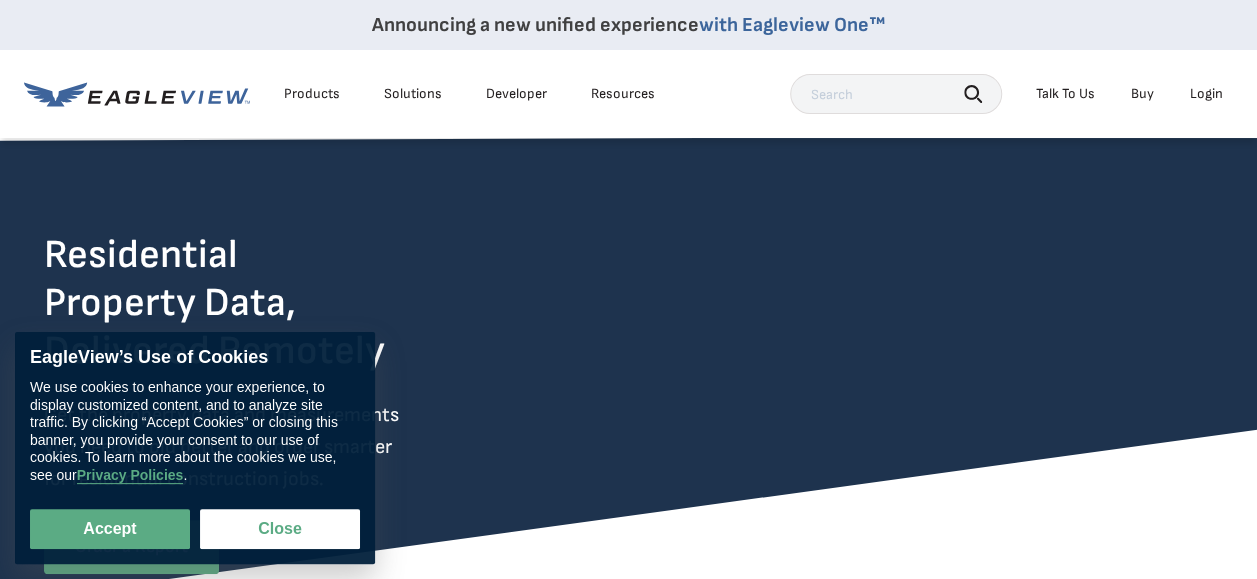 scroll, scrollTop: 0, scrollLeft: 0, axis: both 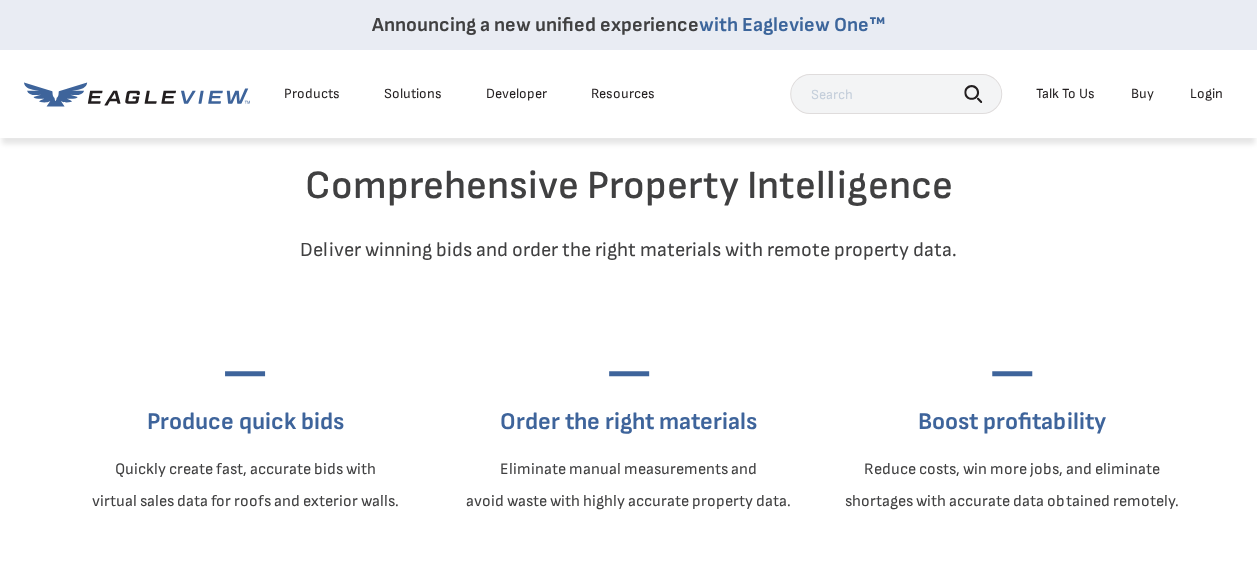 click on "Login" at bounding box center (1206, 94) 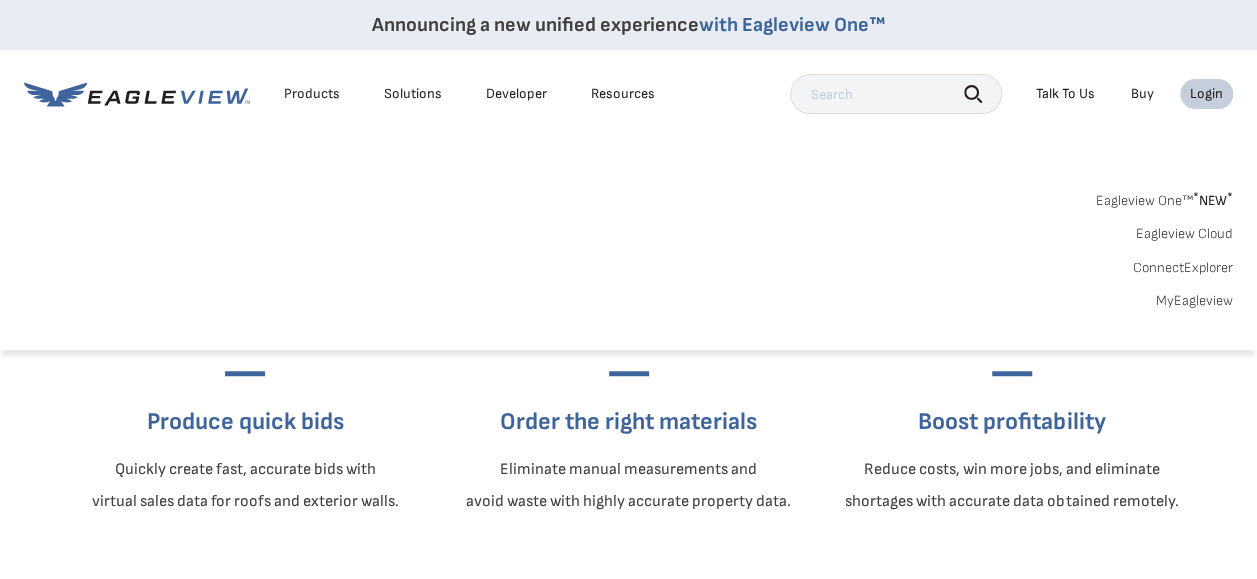 click on "Login" at bounding box center (1206, 94) 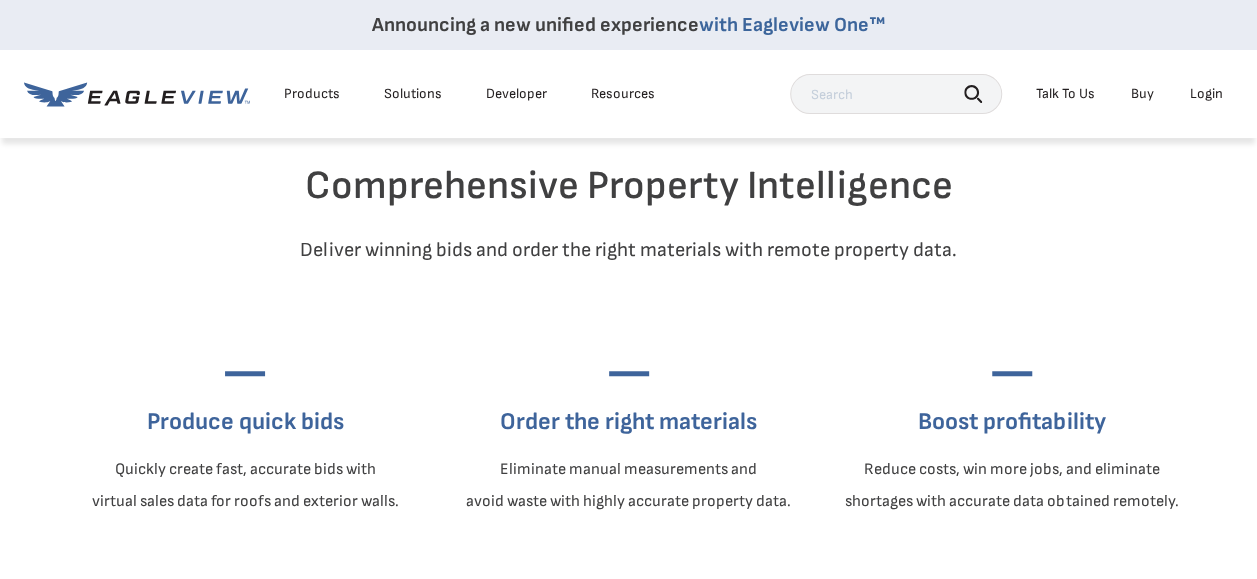 click on "Login" at bounding box center (1206, 94) 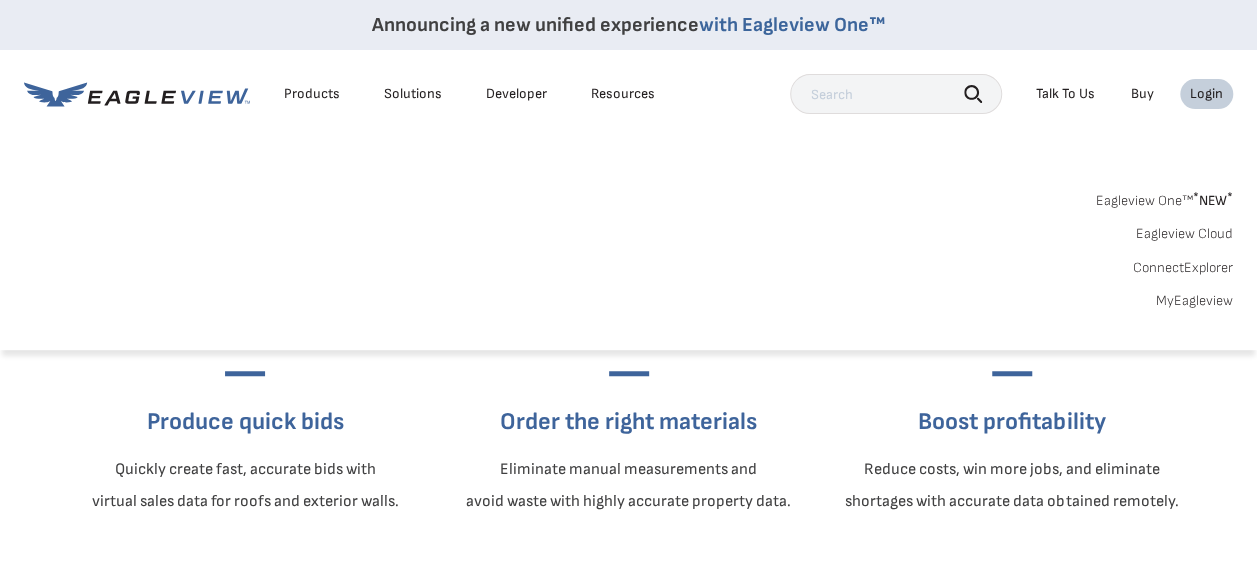 click on "MyEagleview" at bounding box center (1194, 301) 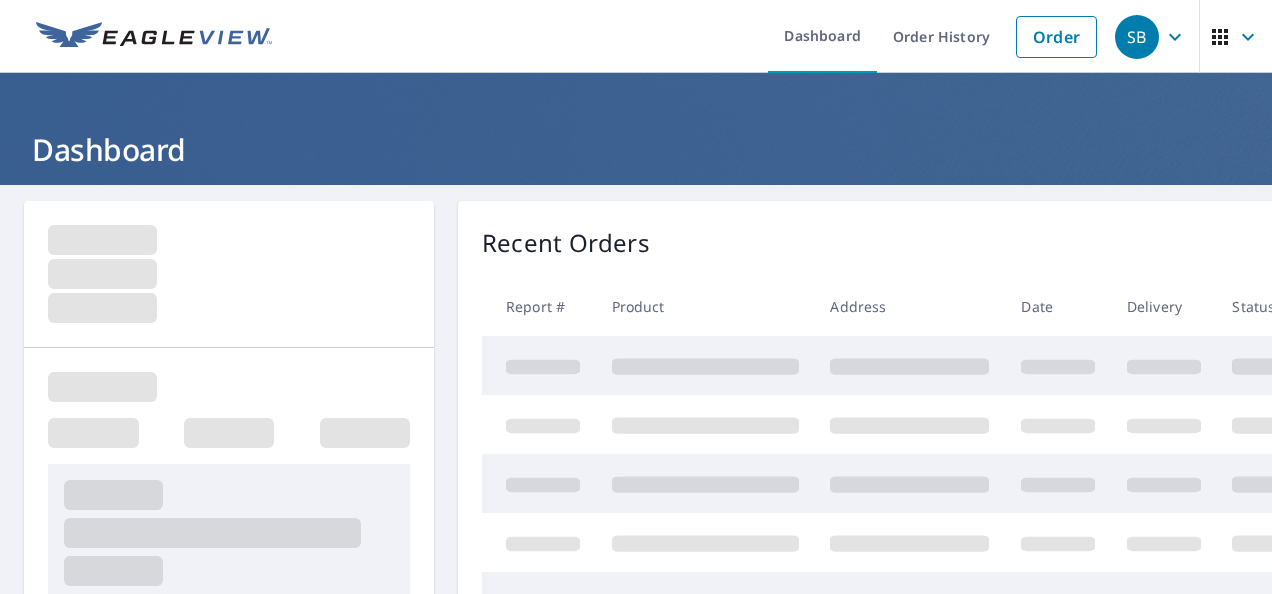 scroll, scrollTop: 0, scrollLeft: 0, axis: both 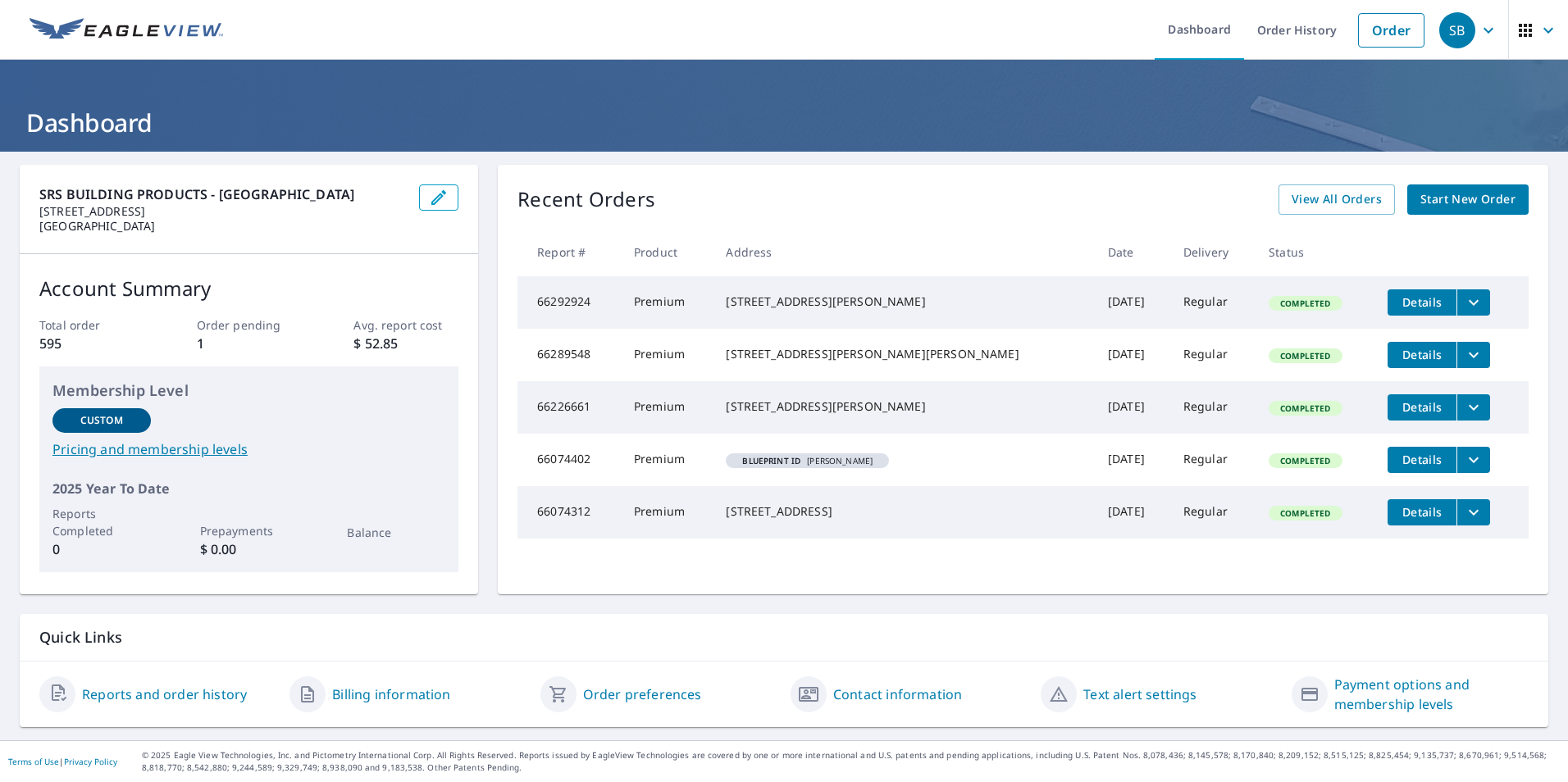 click on "Start New Order" at bounding box center [1468, 199] 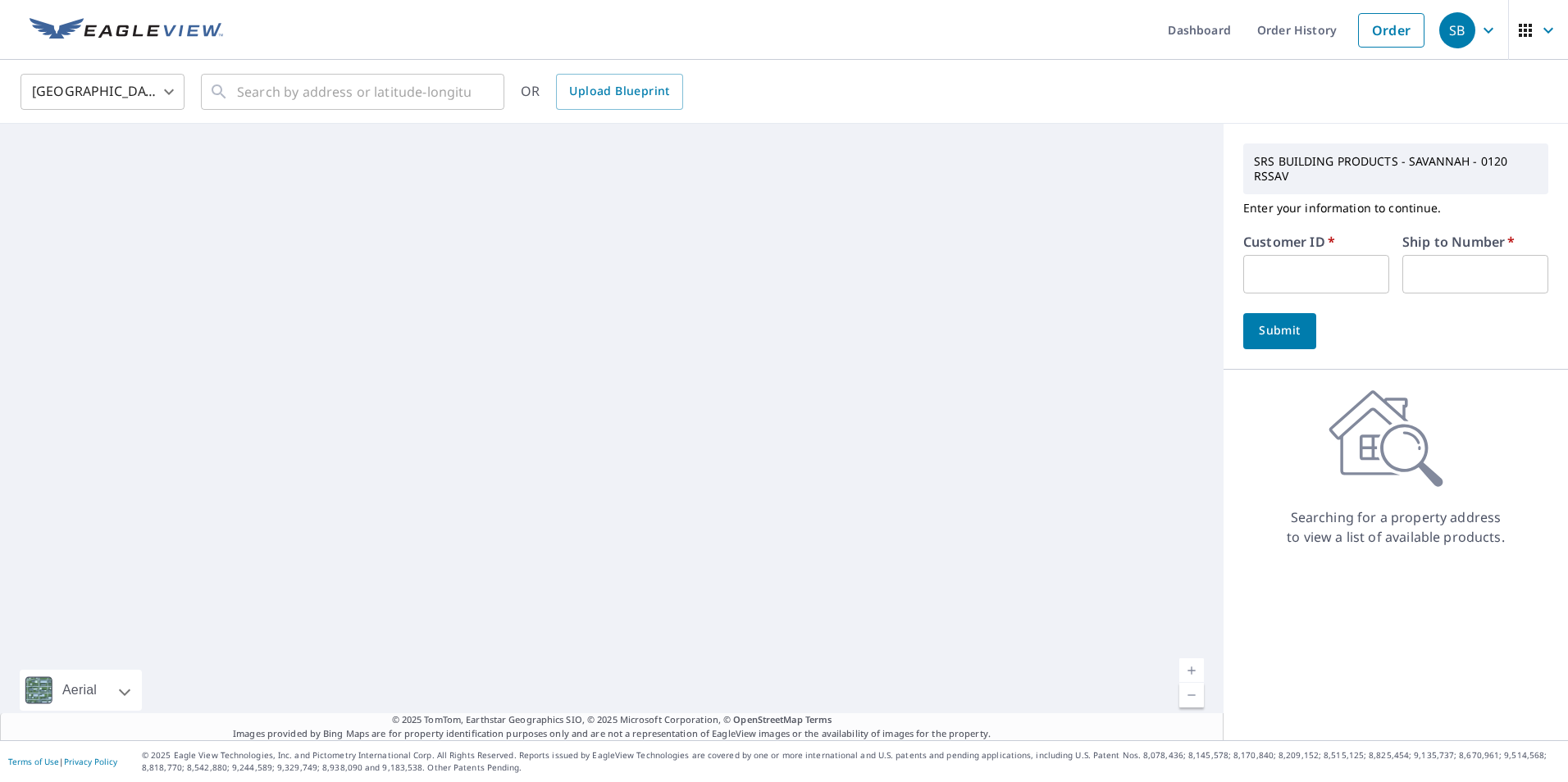 click at bounding box center [1316, 274] 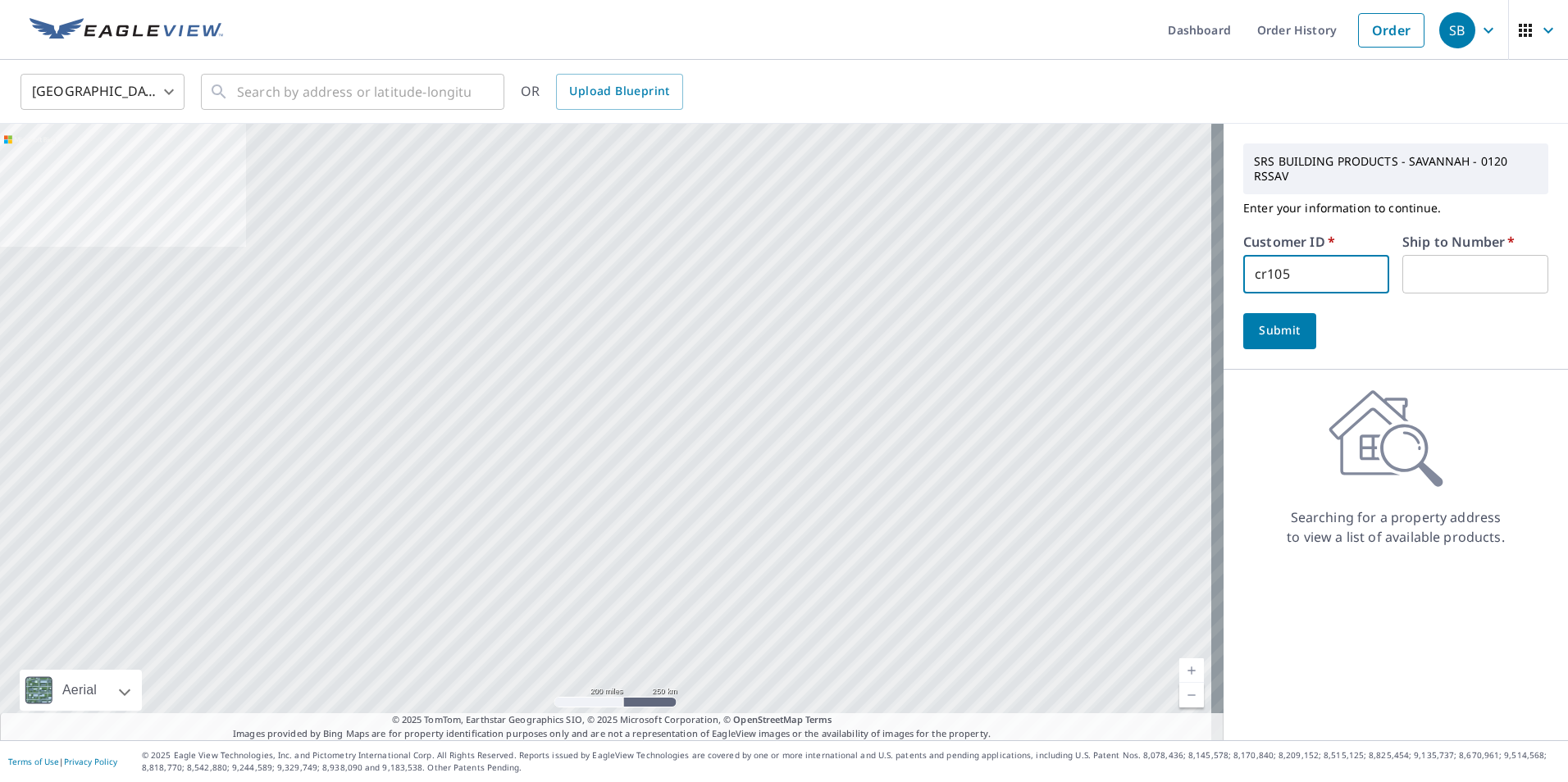 type on "cr105" 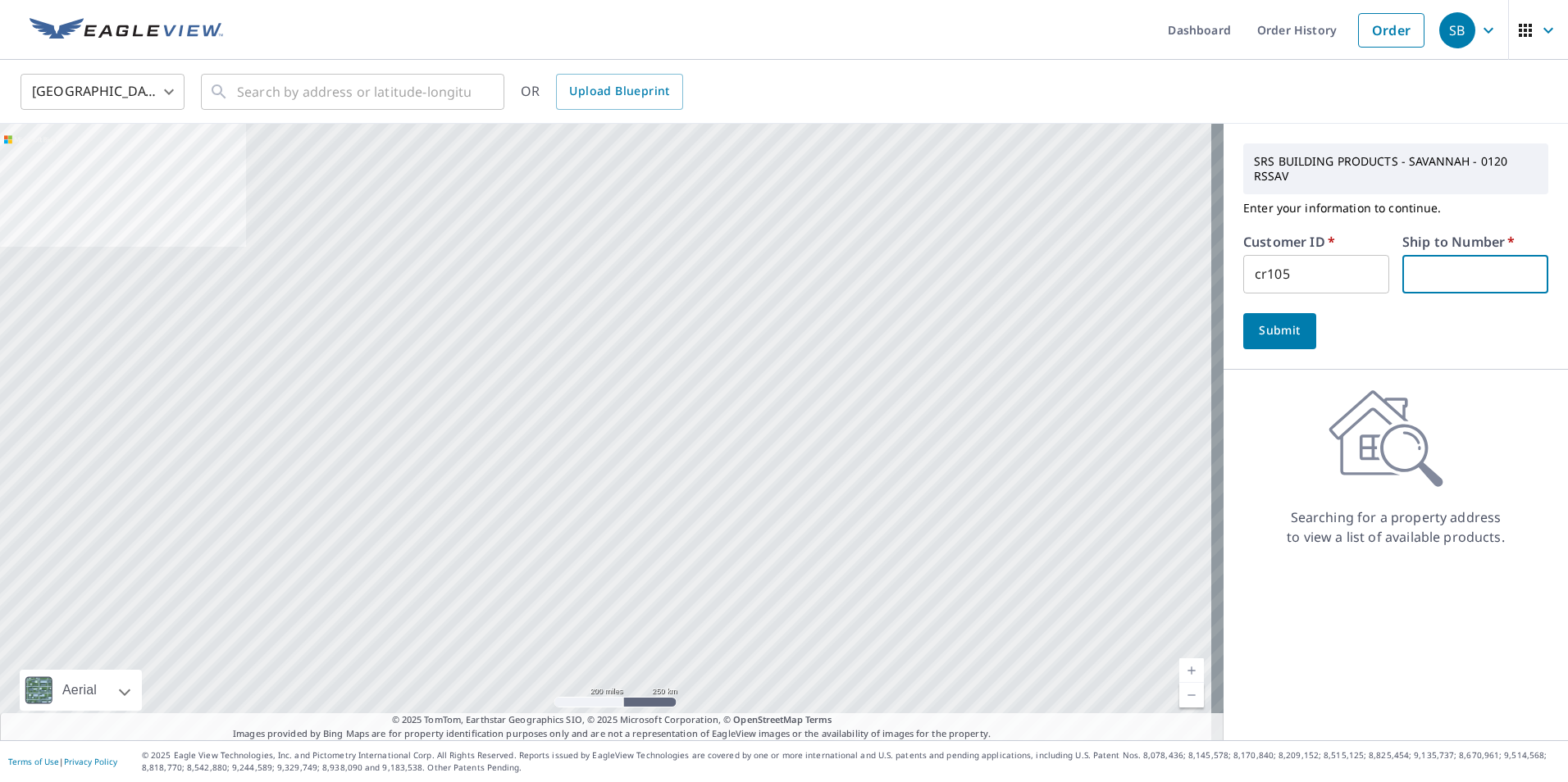 click at bounding box center (1475, 274) 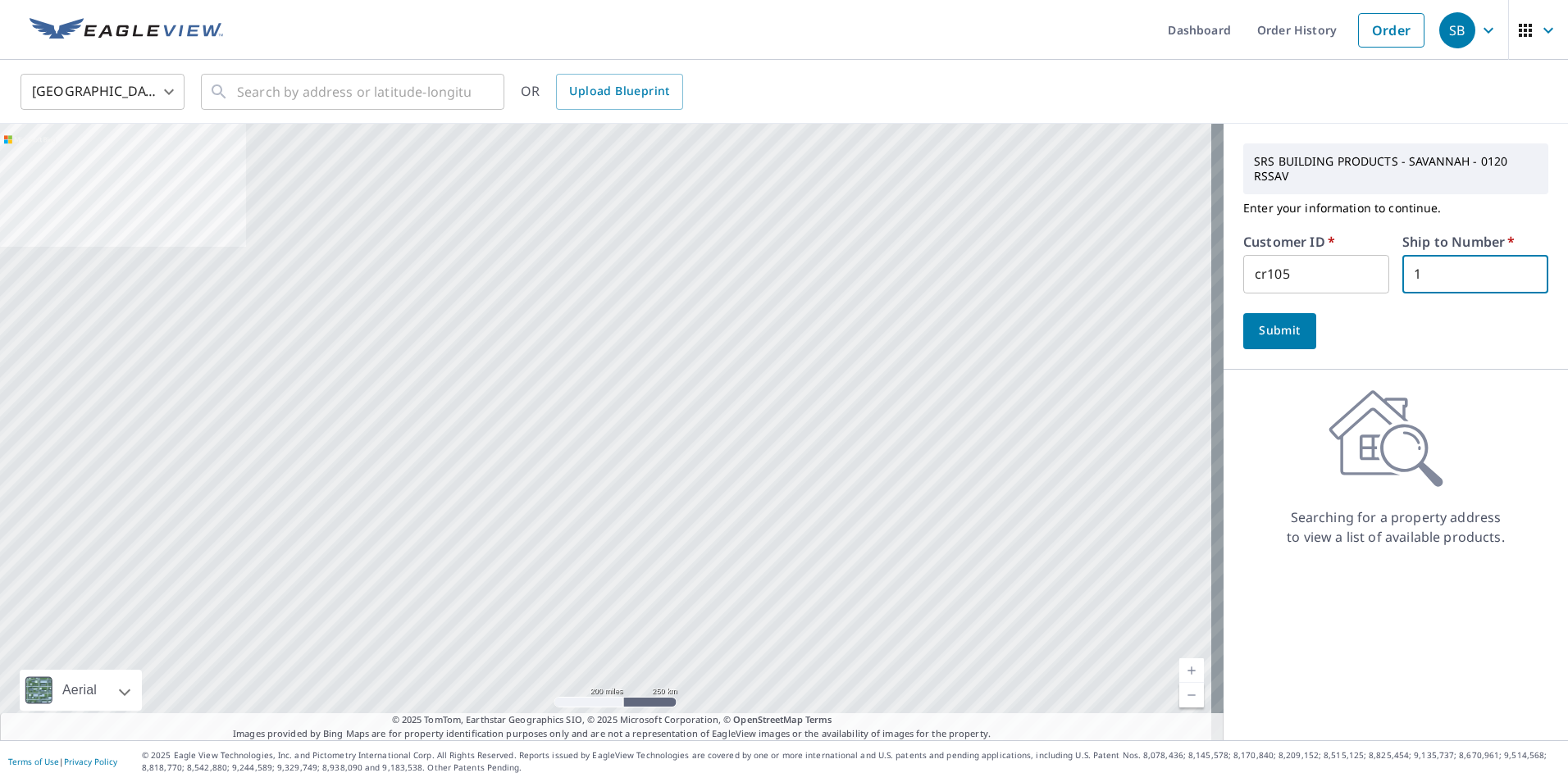 type on "1" 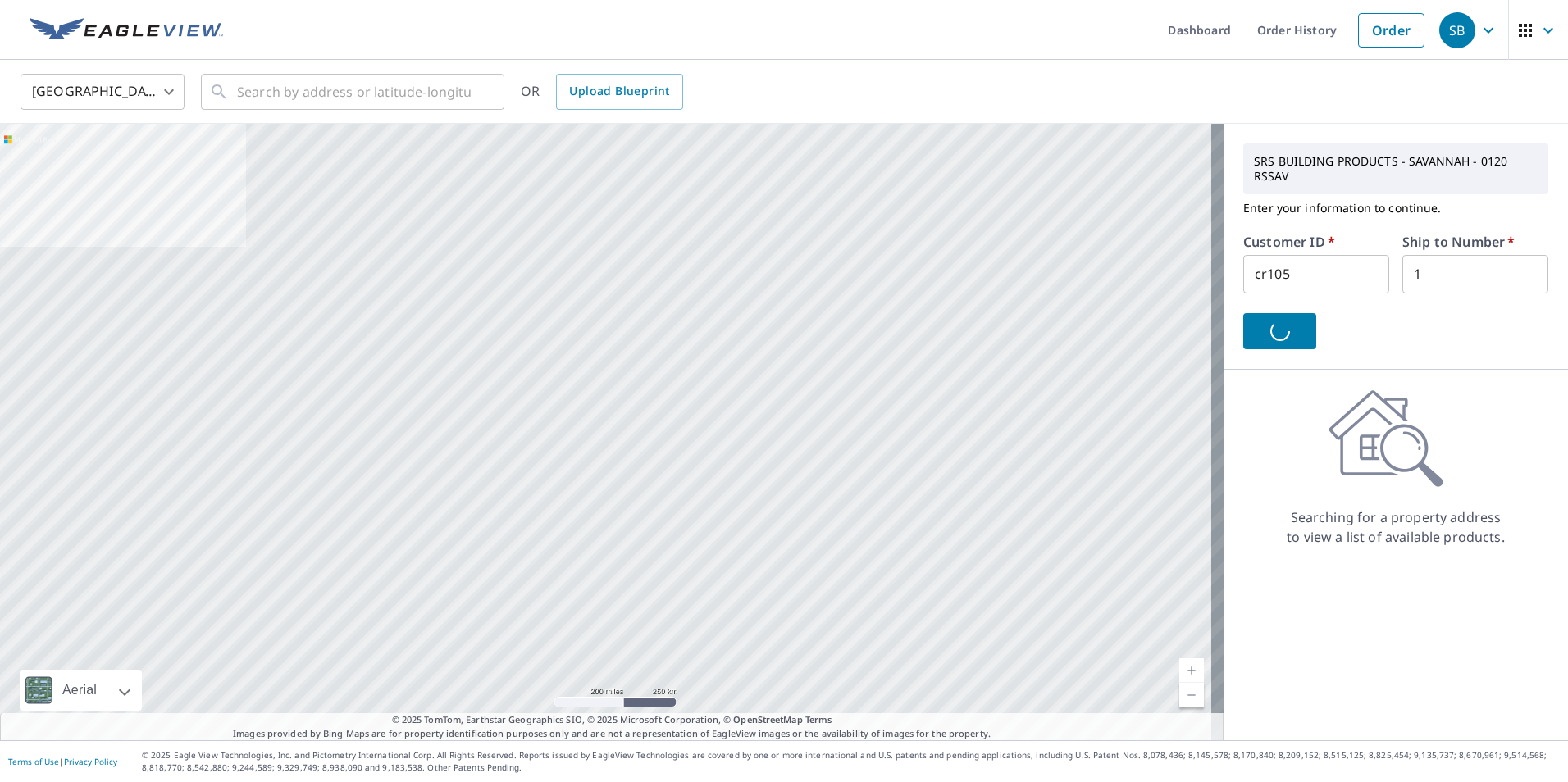 click on "1" at bounding box center [1475, 274] 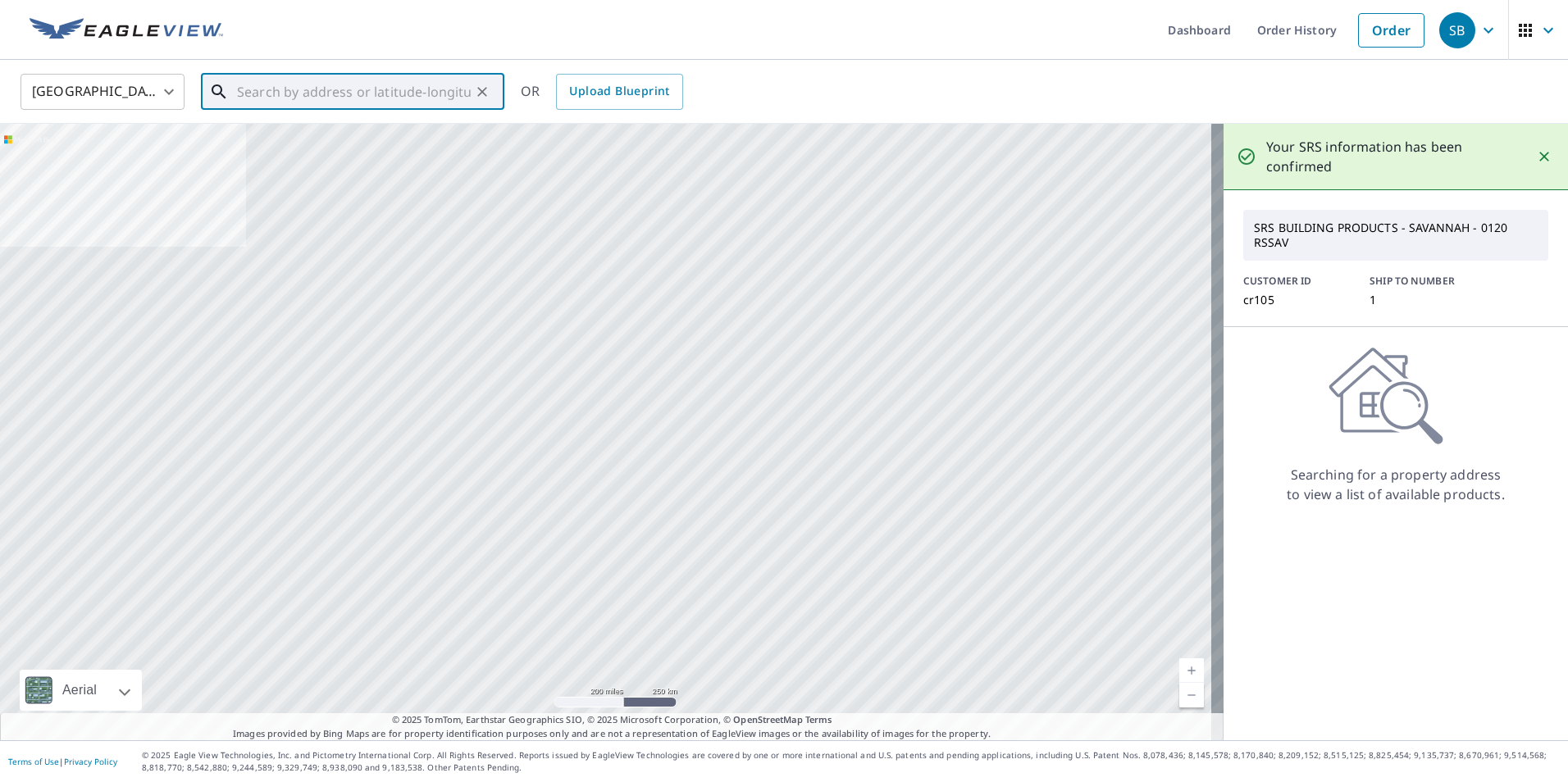 click at bounding box center (353, 92) 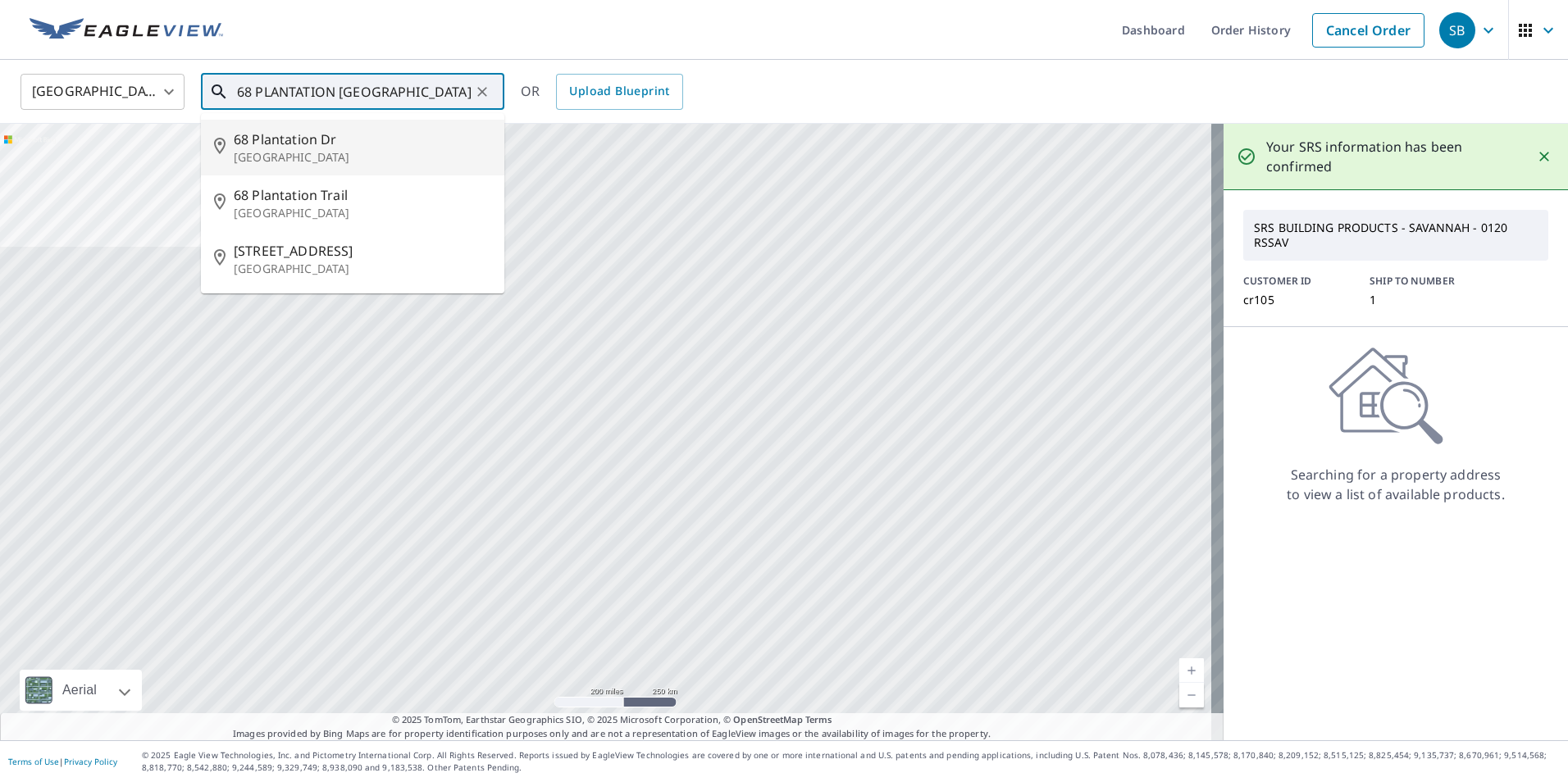 click on "[GEOGRAPHIC_DATA]" at bounding box center [362, 157] 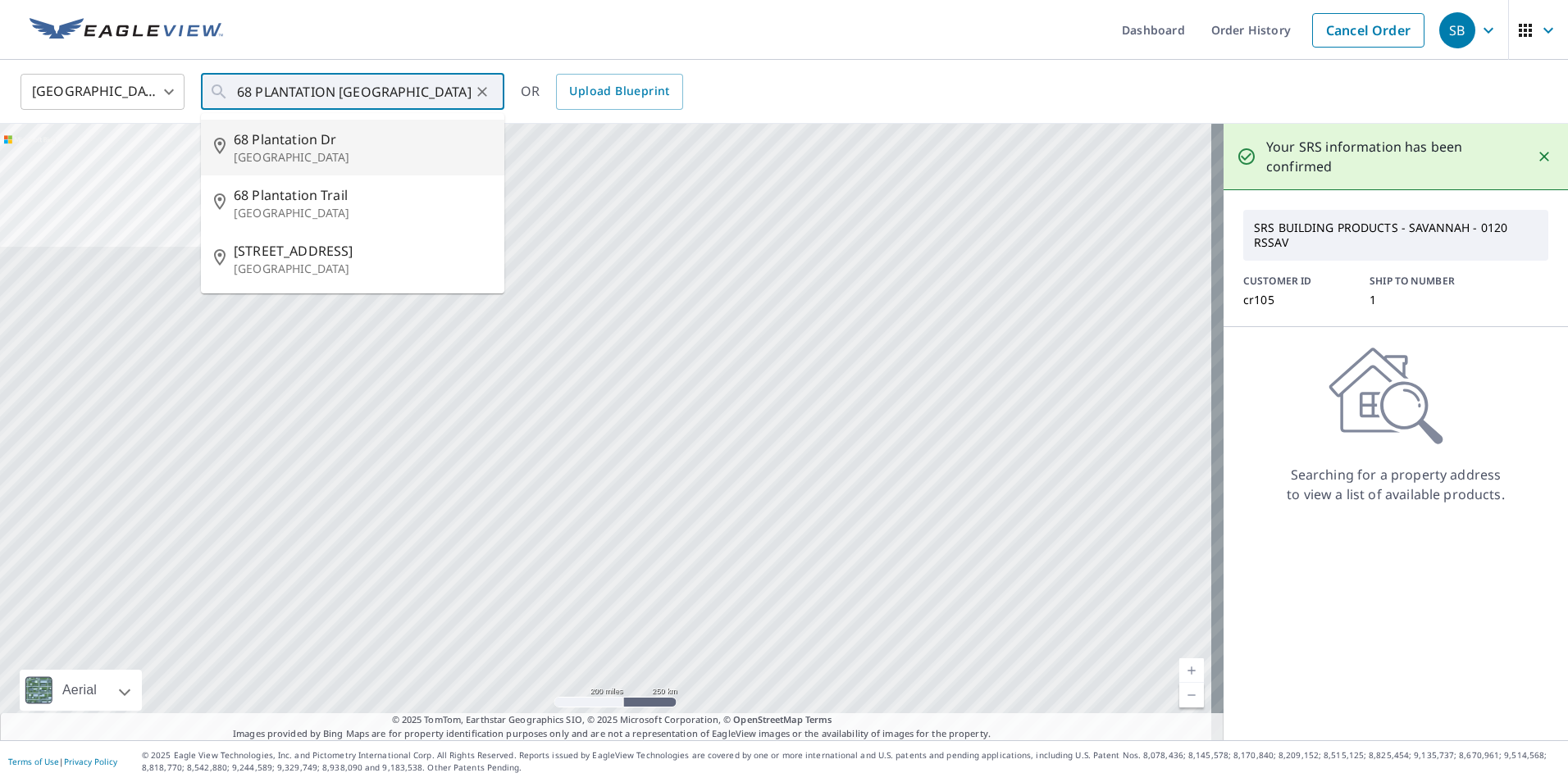 type on "[STREET_ADDRESS][PERSON_NAME]" 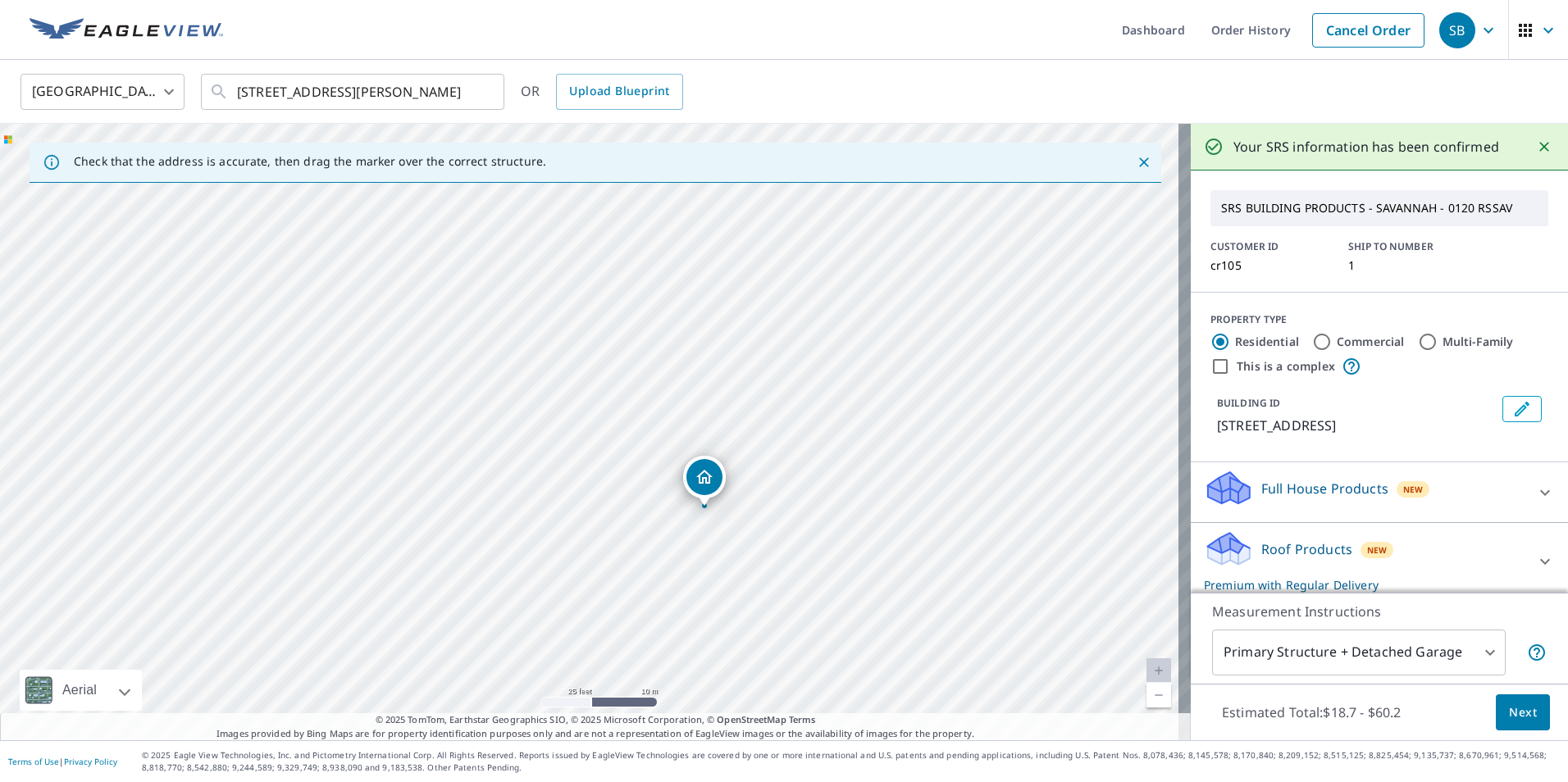 drag, startPoint x: 456, startPoint y: 359, endPoint x: 558, endPoint y: 404, distance: 111.485 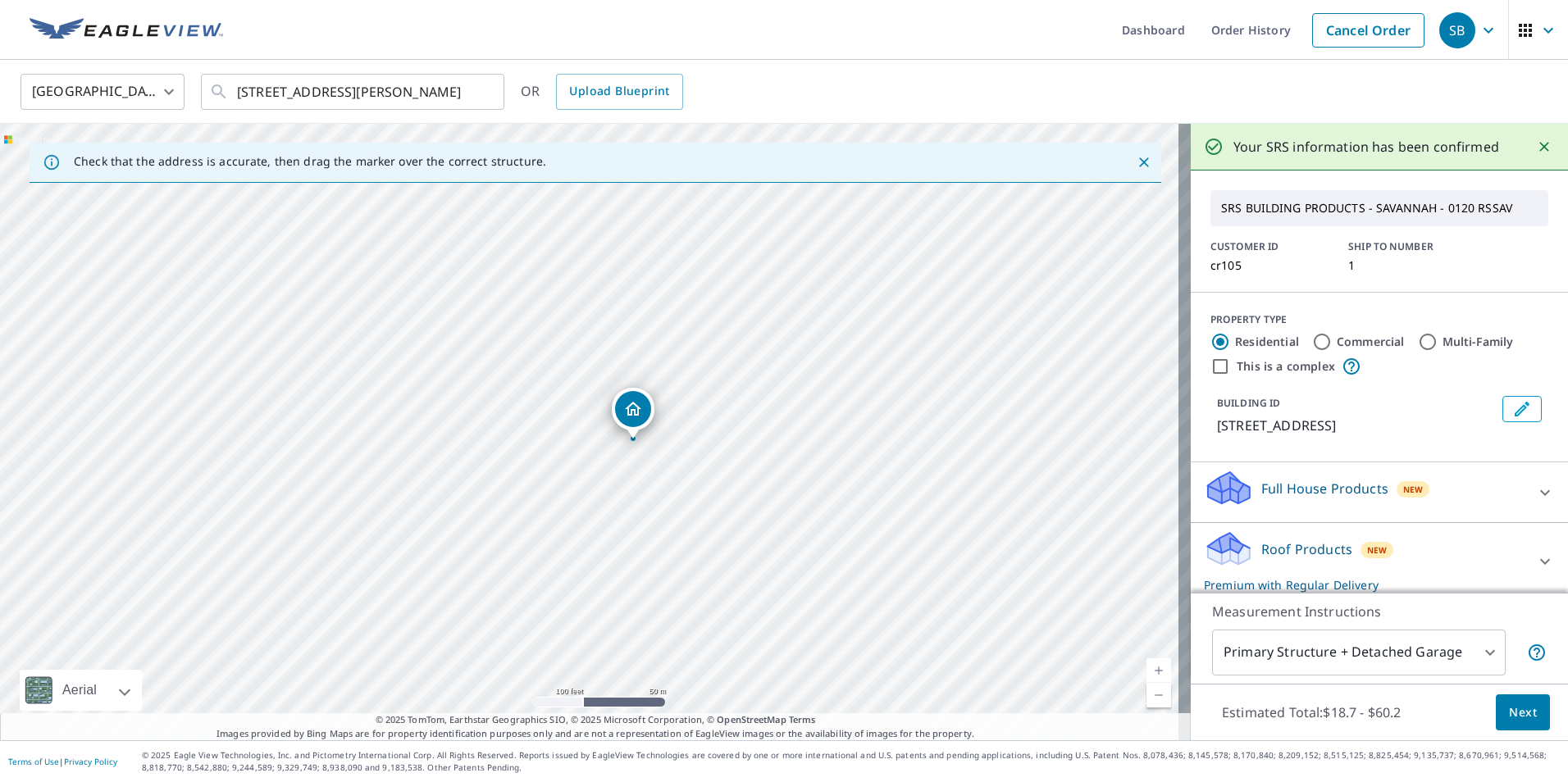 drag, startPoint x: 933, startPoint y: 573, endPoint x: 758, endPoint y: 500, distance: 189.6154 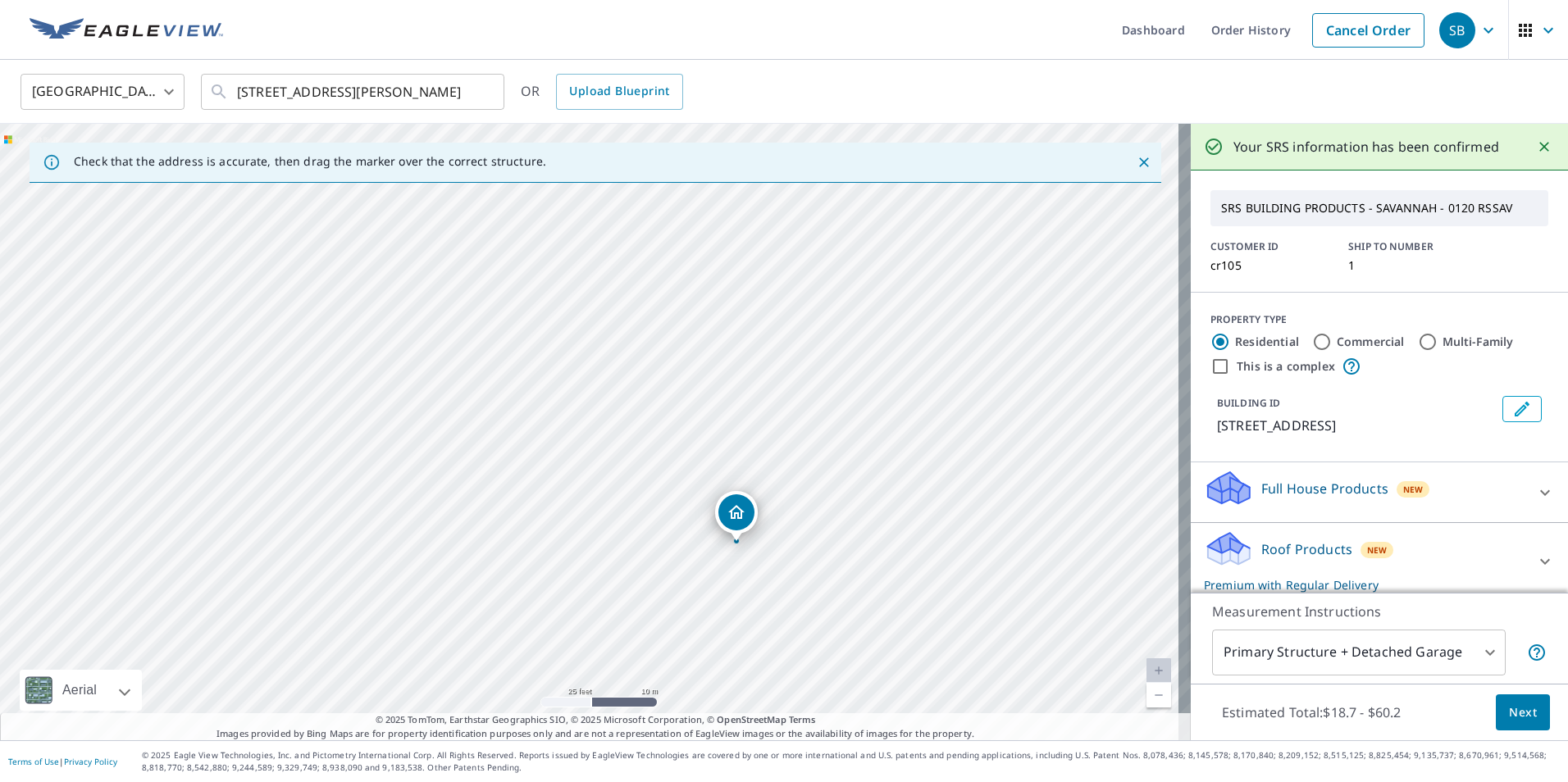 drag, startPoint x: 254, startPoint y: 190, endPoint x: 732, endPoint y: 530, distance: 586.58674 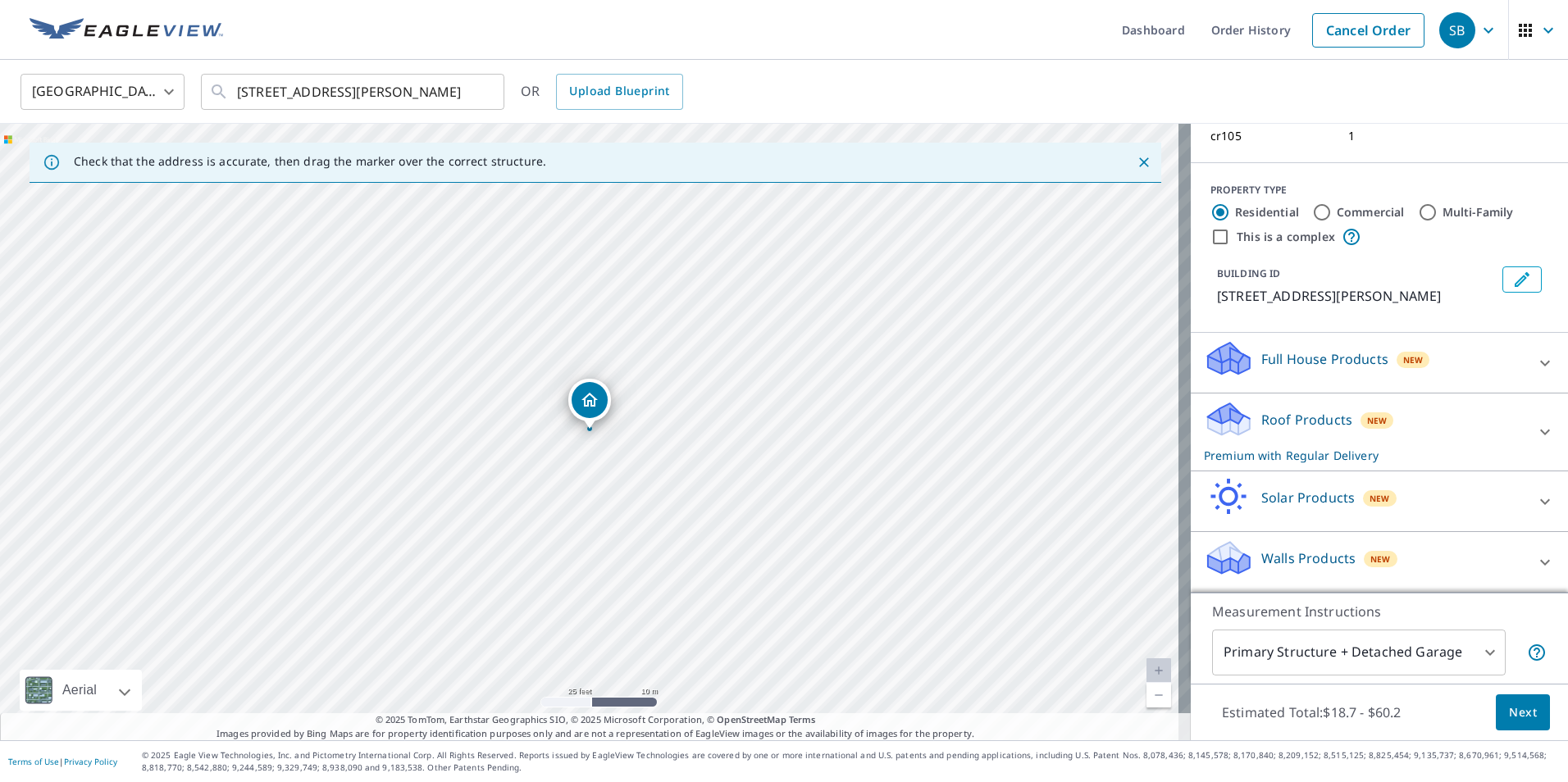 scroll, scrollTop: 149, scrollLeft: 0, axis: vertical 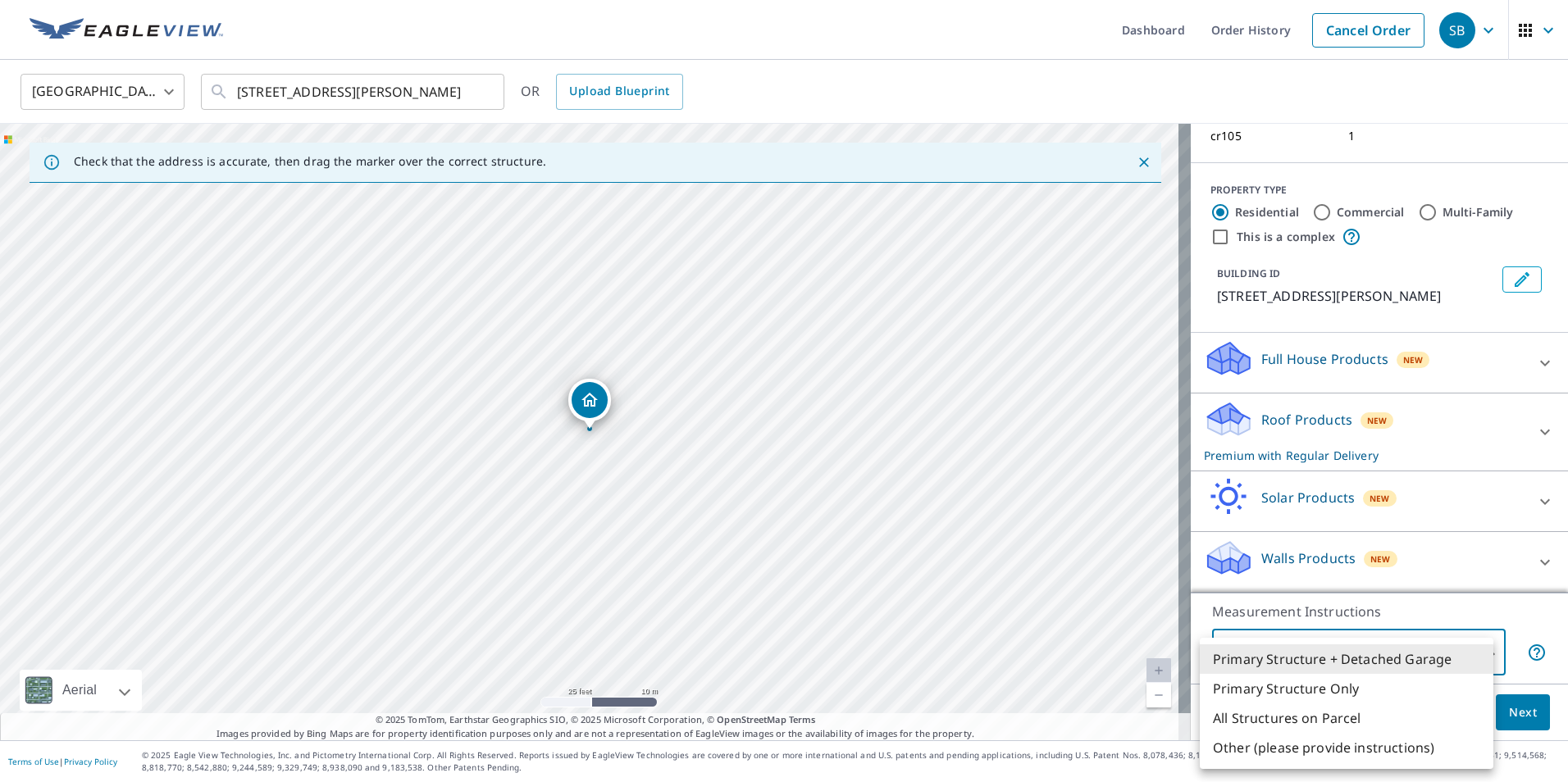 click on "SB SB
Dashboard Order History Cancel Order SB [GEOGRAPHIC_DATA] [GEOGRAPHIC_DATA] ​ [STREET_ADDRESS][PERSON_NAME] ​ OR Upload Blueprint Check that the address is accurate, then drag the marker over the correct structure. [STREET_ADDRESS][PERSON_NAME] Aerial Road A standard road map Aerial A detailed look from above Labels Labels 25 feet 10 m © 2025 TomTom, © Vexcel Imaging, © 2025 Microsoft Corporation,  © OpenStreetMap Terms © 2025 TomTom, Earthstar Geographics SIO, © 2025 Microsoft Corporation, ©   OpenStreetMap   Terms Images provided by Bing Maps are for property identification purposes only and are not a representation of EagleView images or the availability of images for the property. Your SRS information has been confirmed SRS BUILDING PRODUCTS - SAVANNAH - 0120 RSSAV CUSTOMER ID cr105 SHIP TO NUMBER 1 PROPERTY TYPE Residential Commercial Multi-Family This is a complex BUILDING ID [STREET_ADDRESS][PERSON_NAME] Full House Products New Full House™ $90.3 Roof Products New 8" at bounding box center [784, 391] 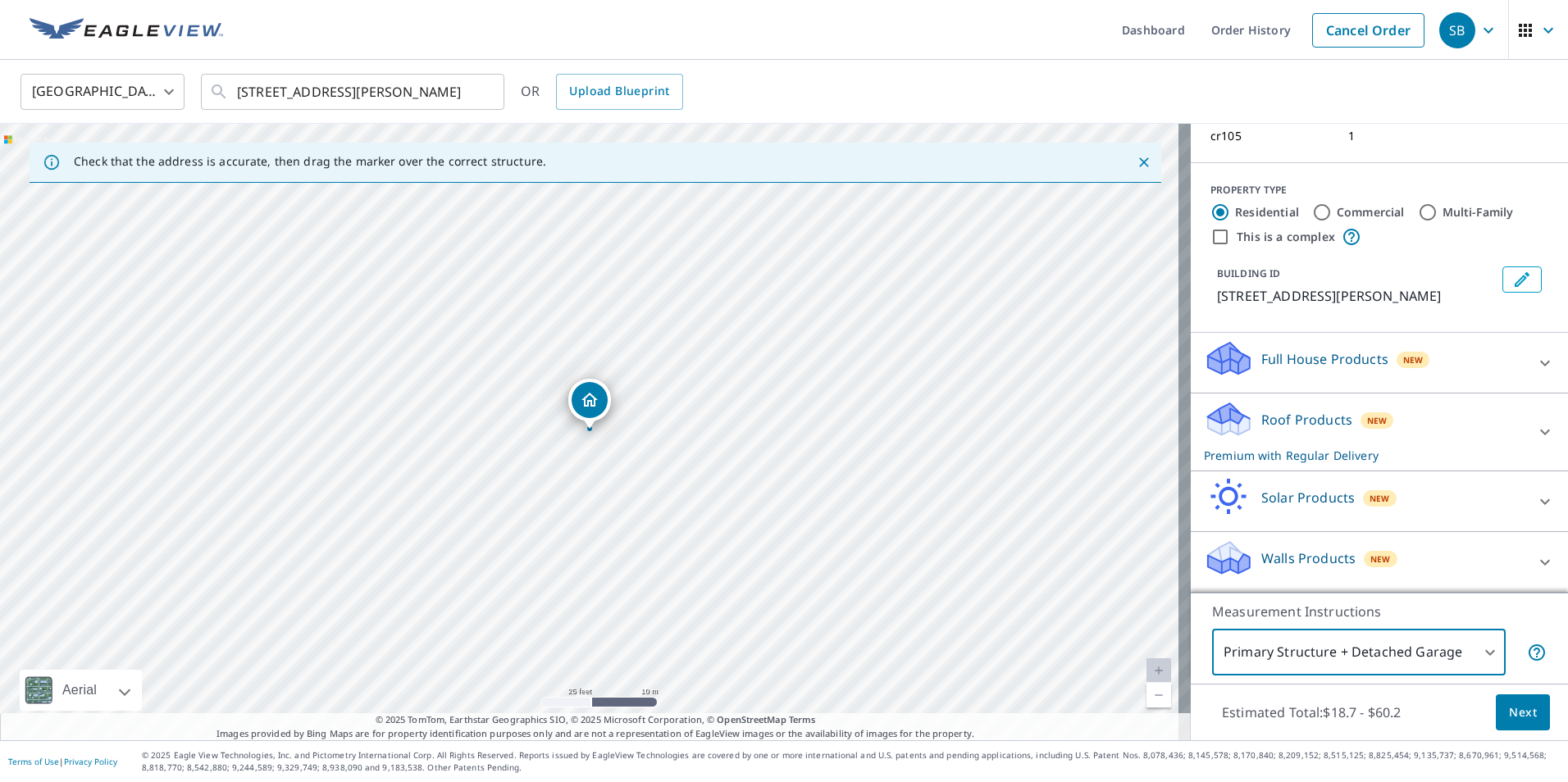 click on "Next" at bounding box center [1523, 712] 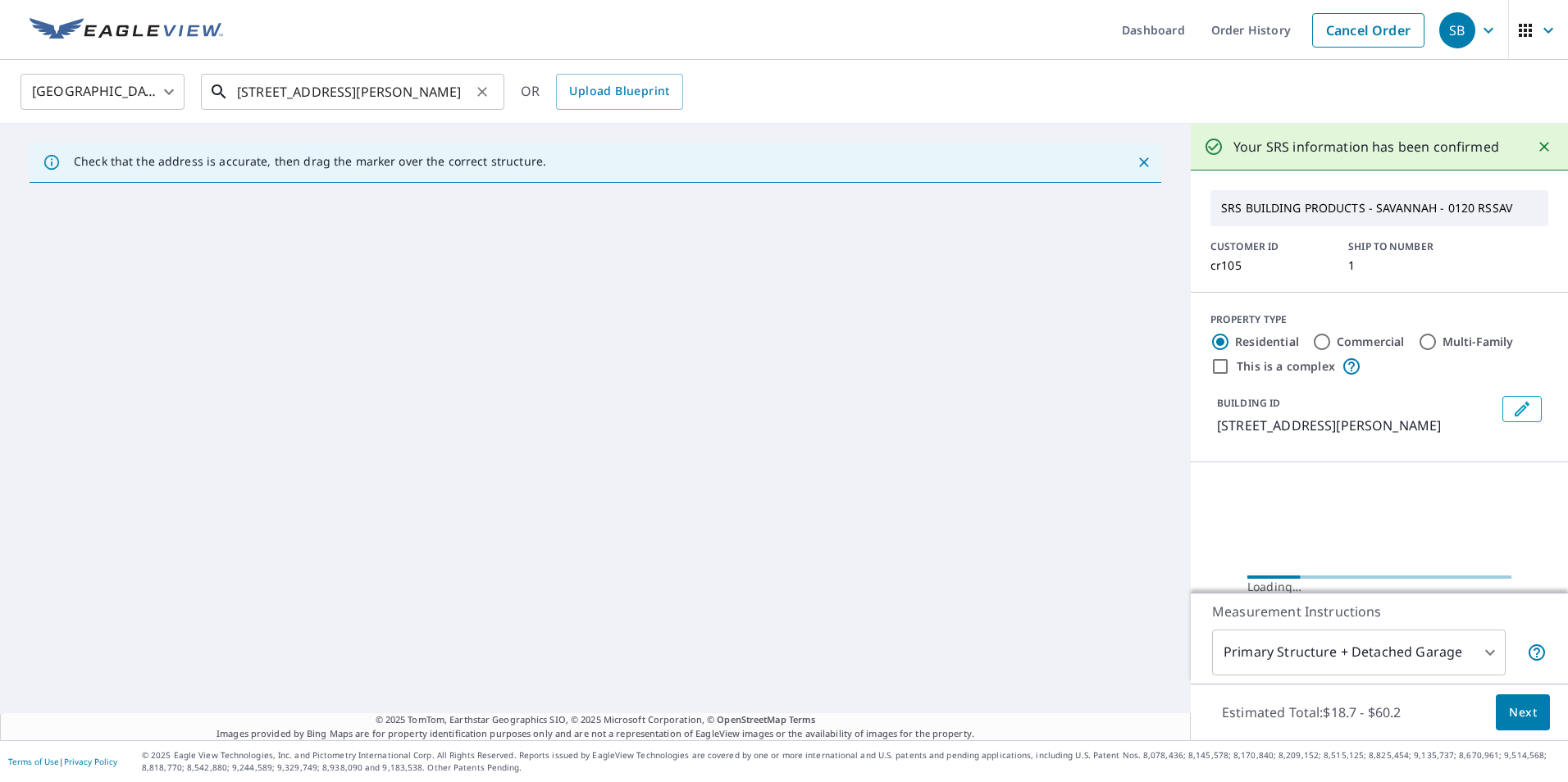 click on "[STREET_ADDRESS][PERSON_NAME]" at bounding box center [353, 92] 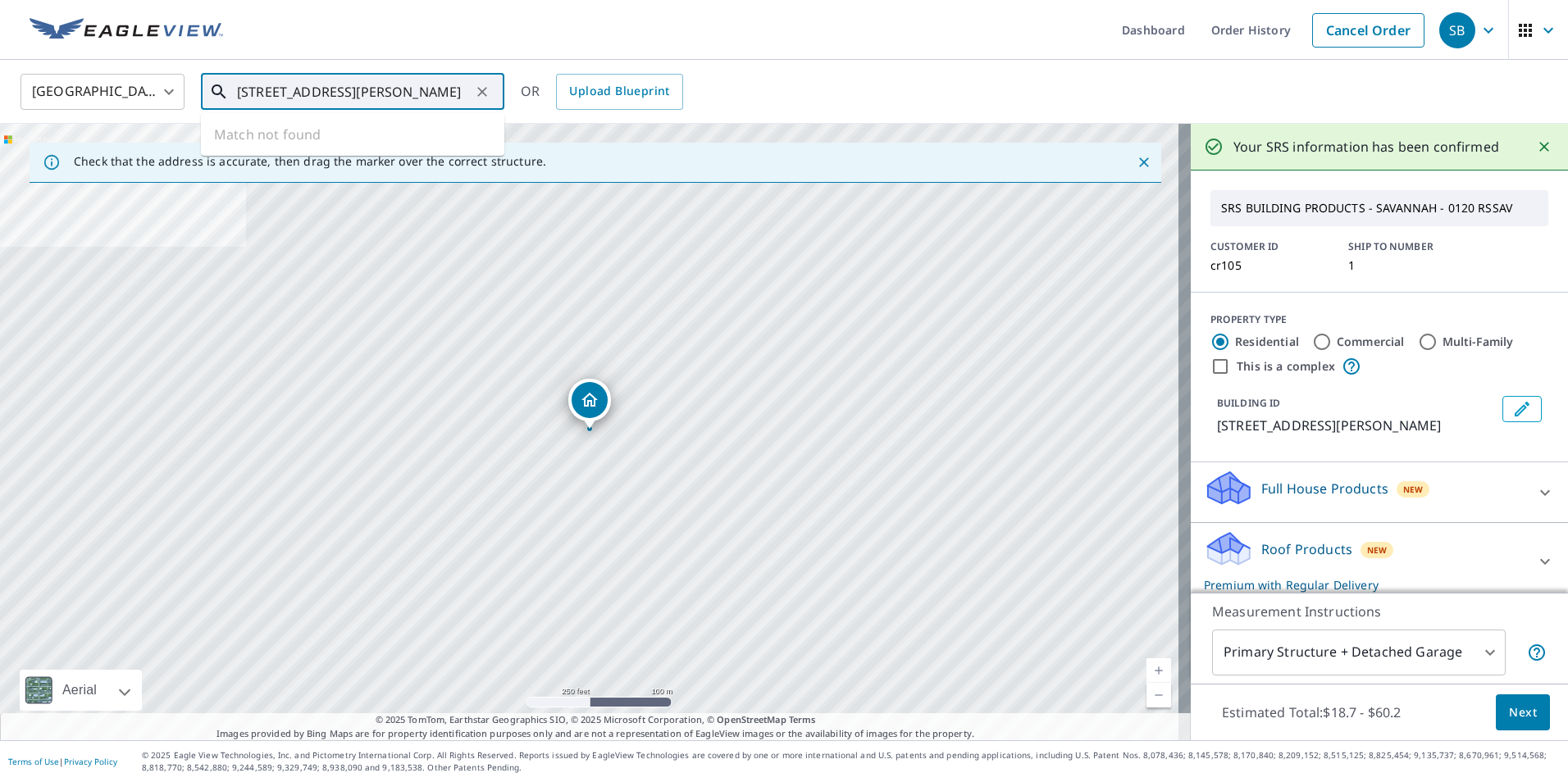 click on "[STREET_ADDRESS][PERSON_NAME]" at bounding box center (353, 92) 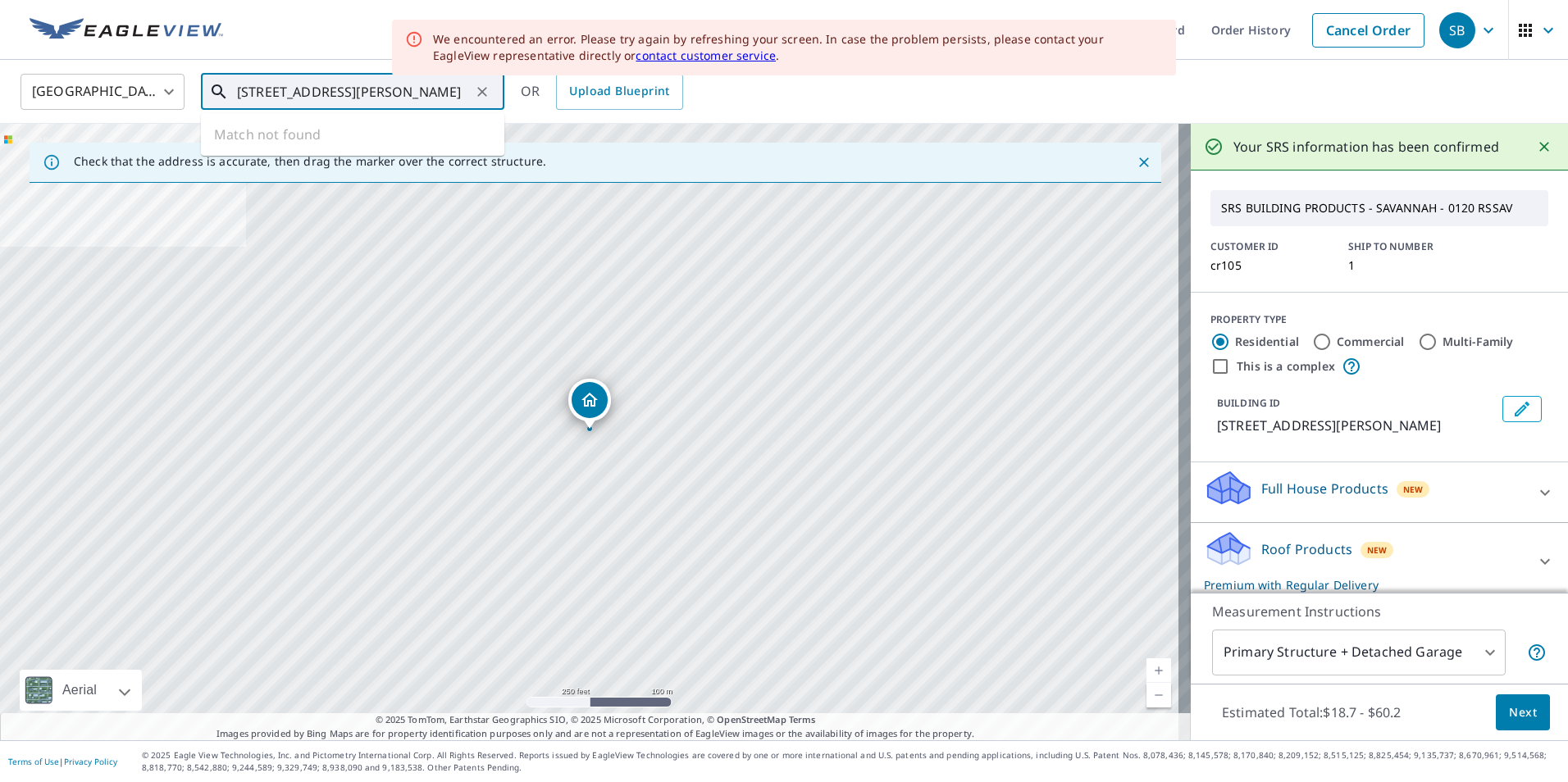 click on "[STREET_ADDRESS][PERSON_NAME]" at bounding box center (353, 92) 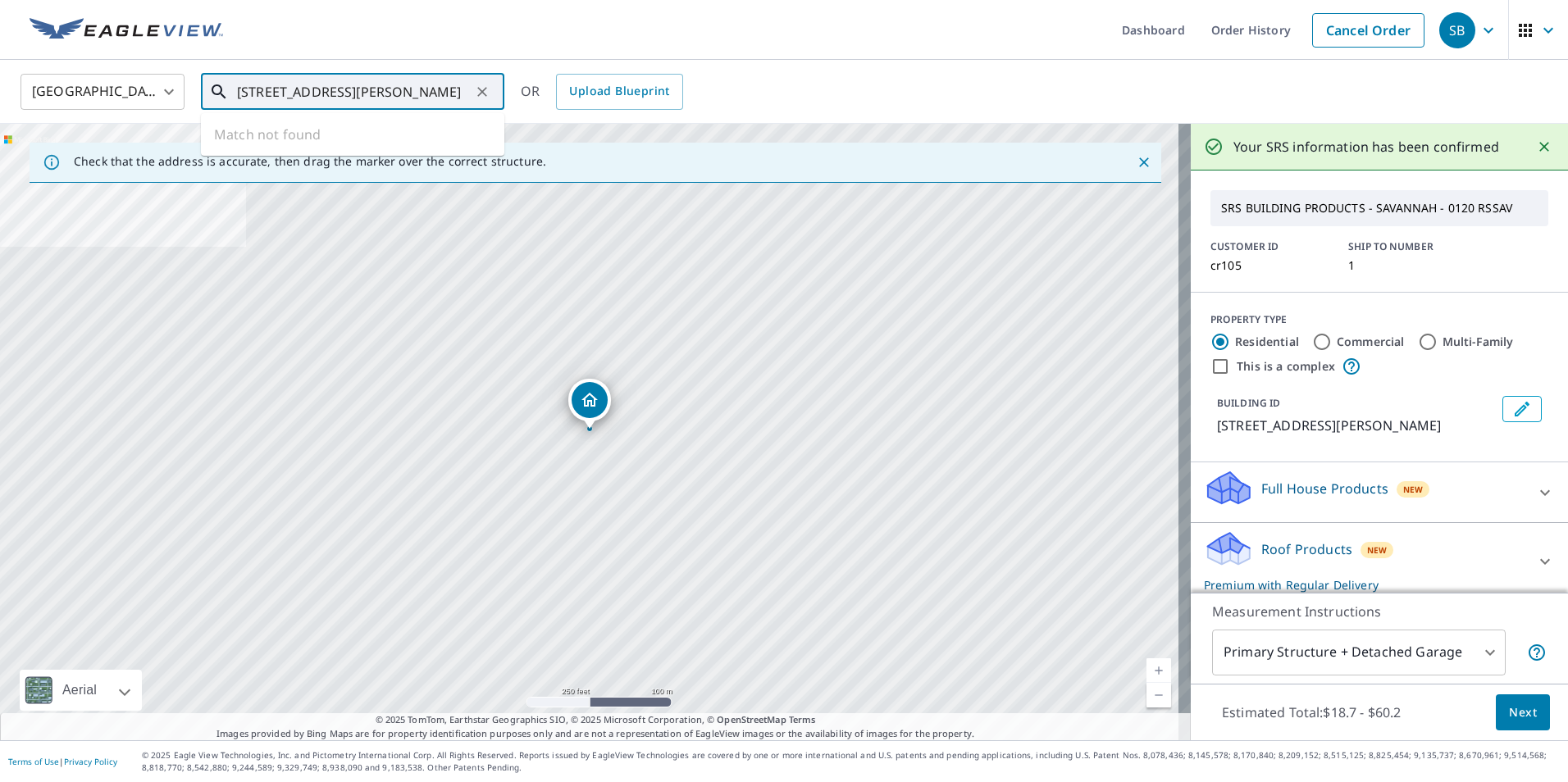 drag, startPoint x: 459, startPoint y: 92, endPoint x: 377, endPoint y: 92, distance: 82 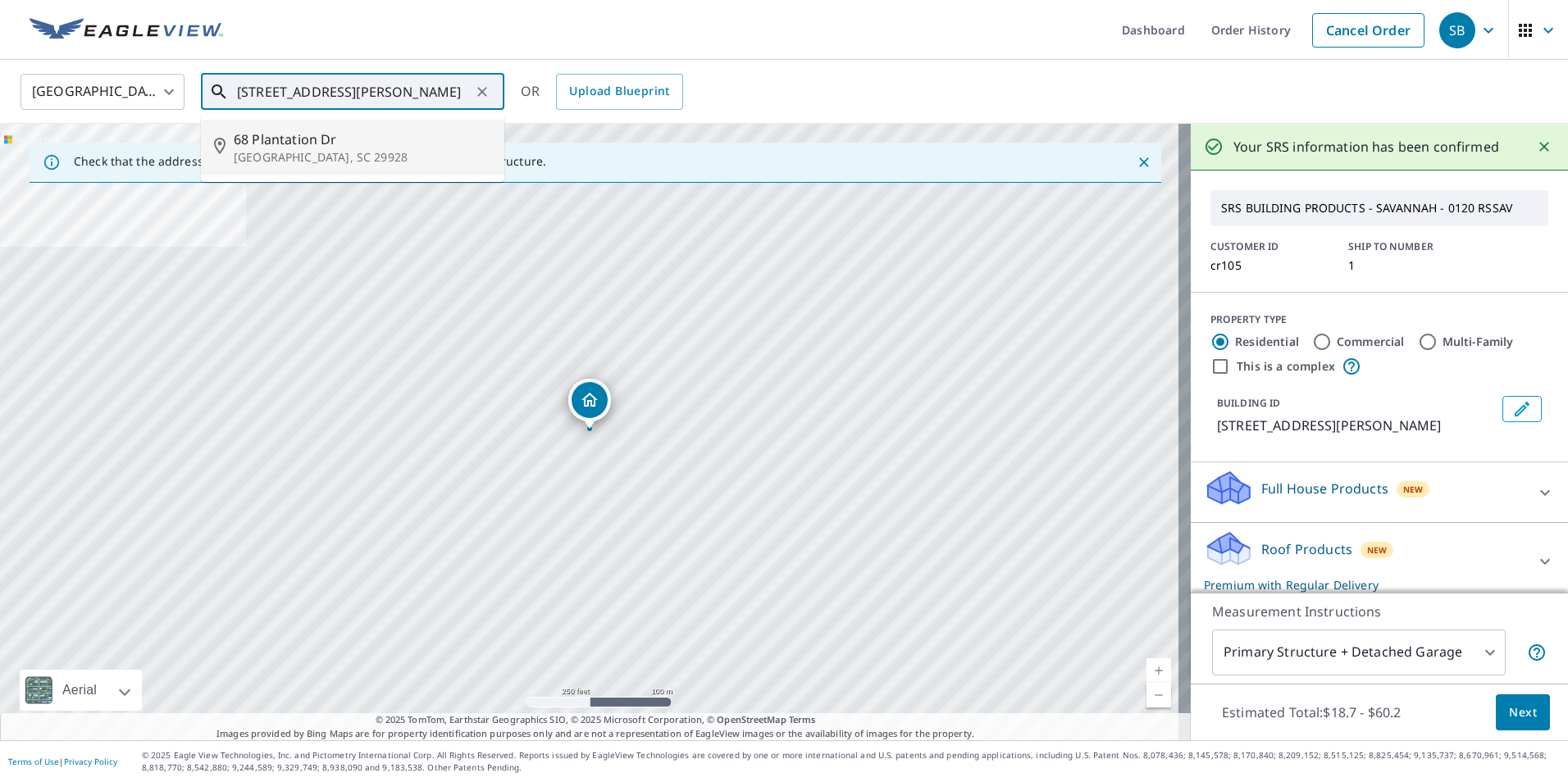 click on "68 Plantation Dr" at bounding box center (362, 139) 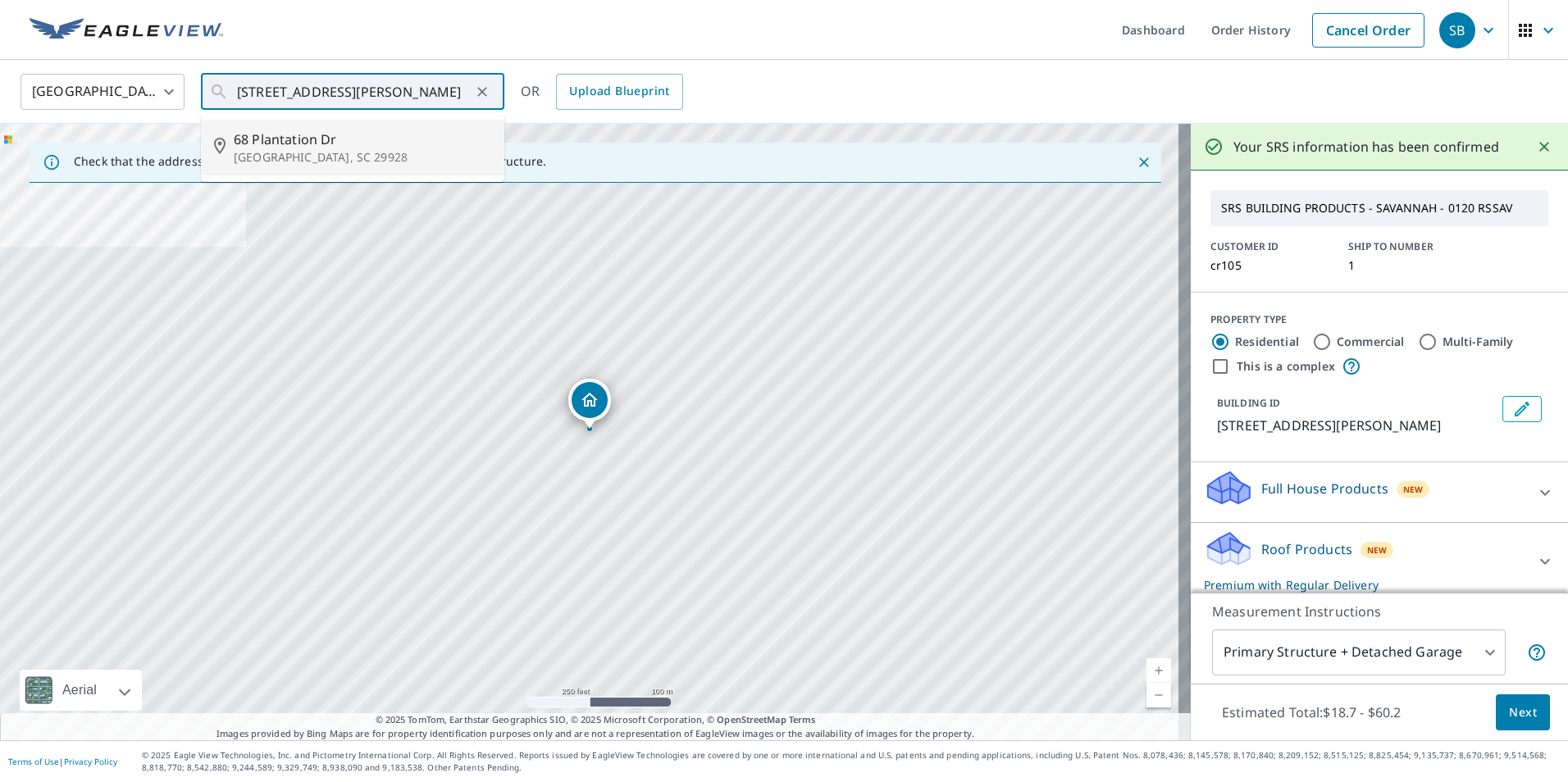 type on "[STREET_ADDRESS][PERSON_NAME]" 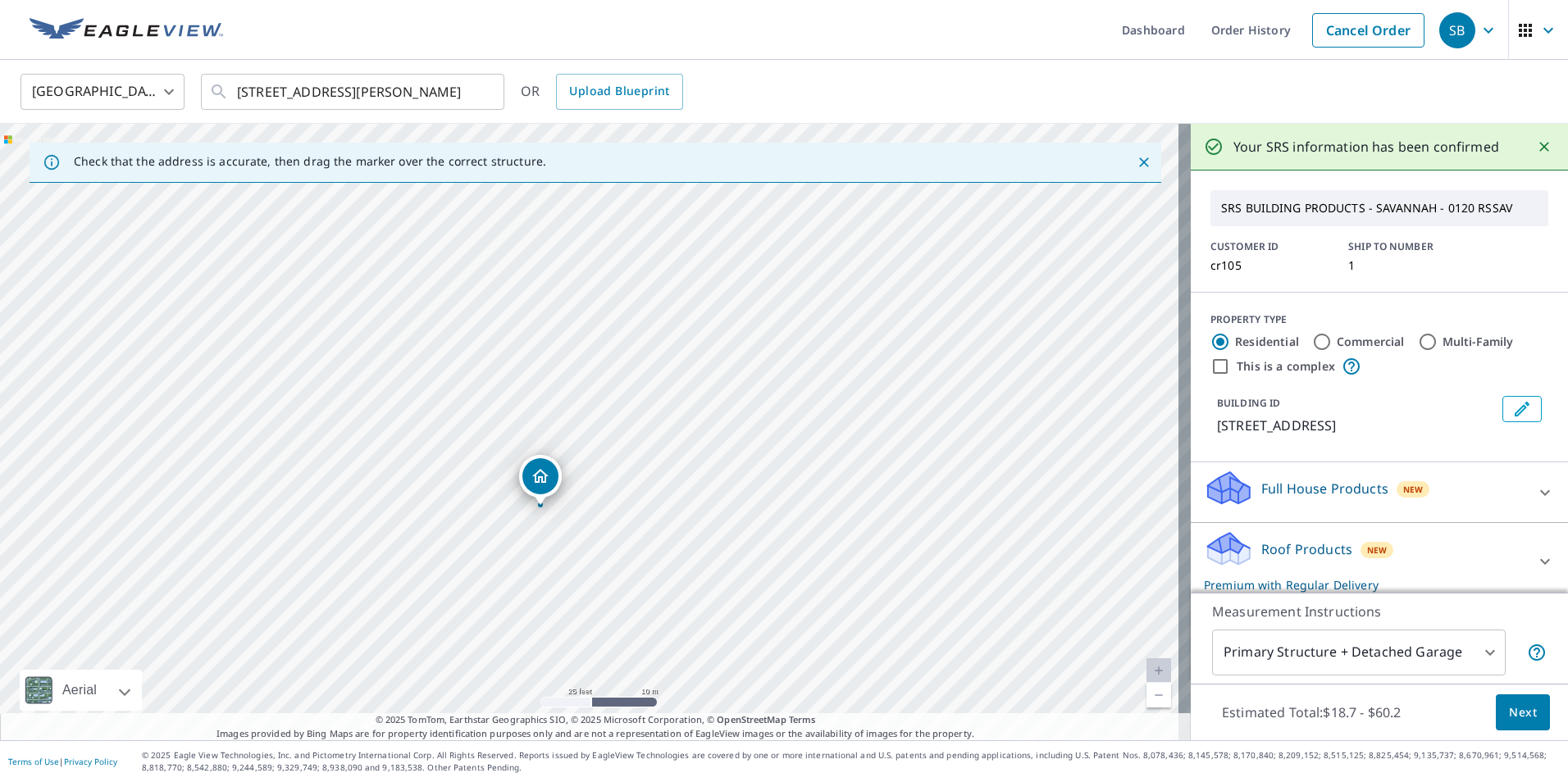 drag, startPoint x: 601, startPoint y: 394, endPoint x: 597, endPoint y: 495, distance: 101.079177 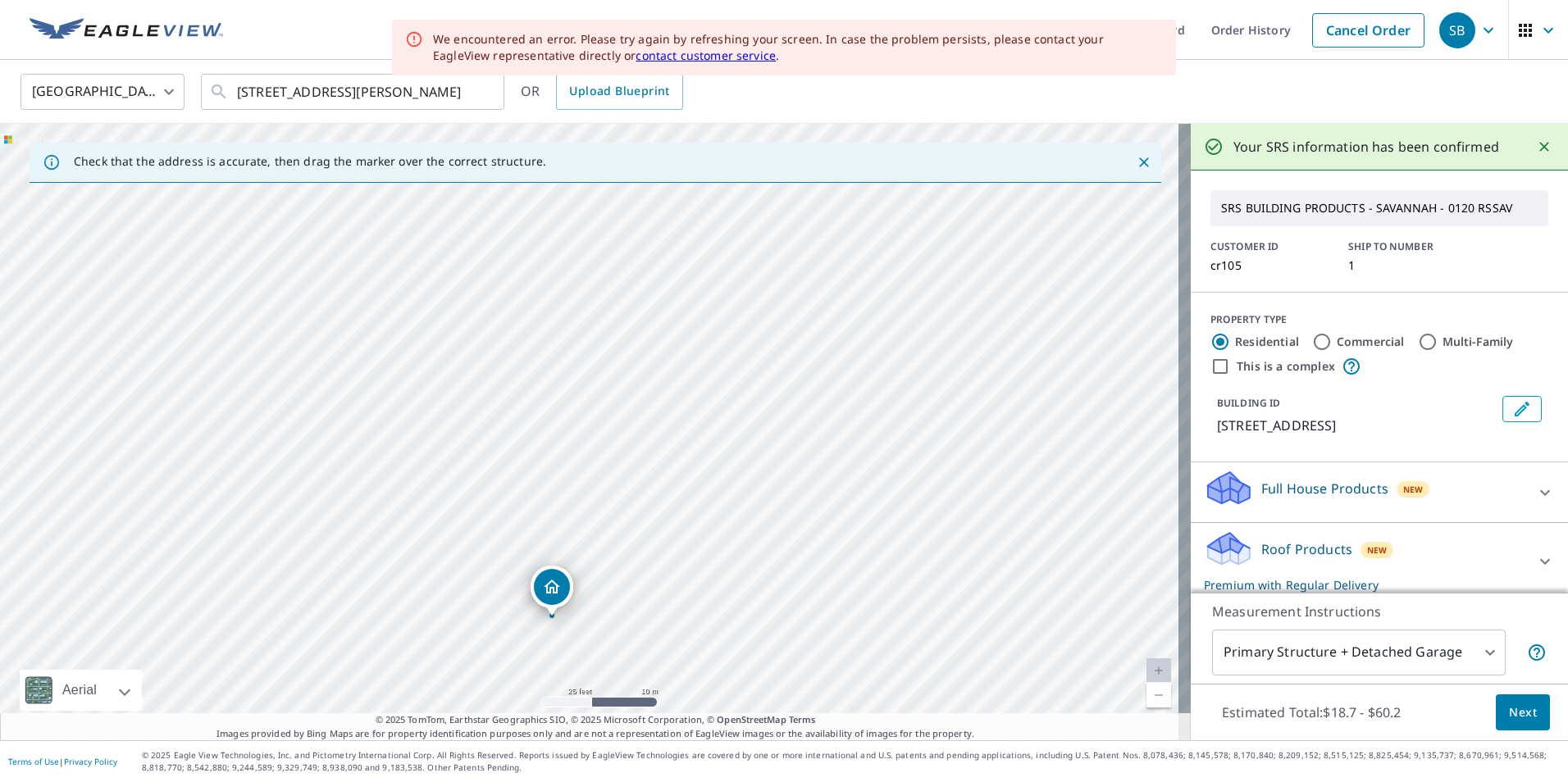 drag, startPoint x: 540, startPoint y: 332, endPoint x: 541, endPoint y: 430, distance: 98.0051 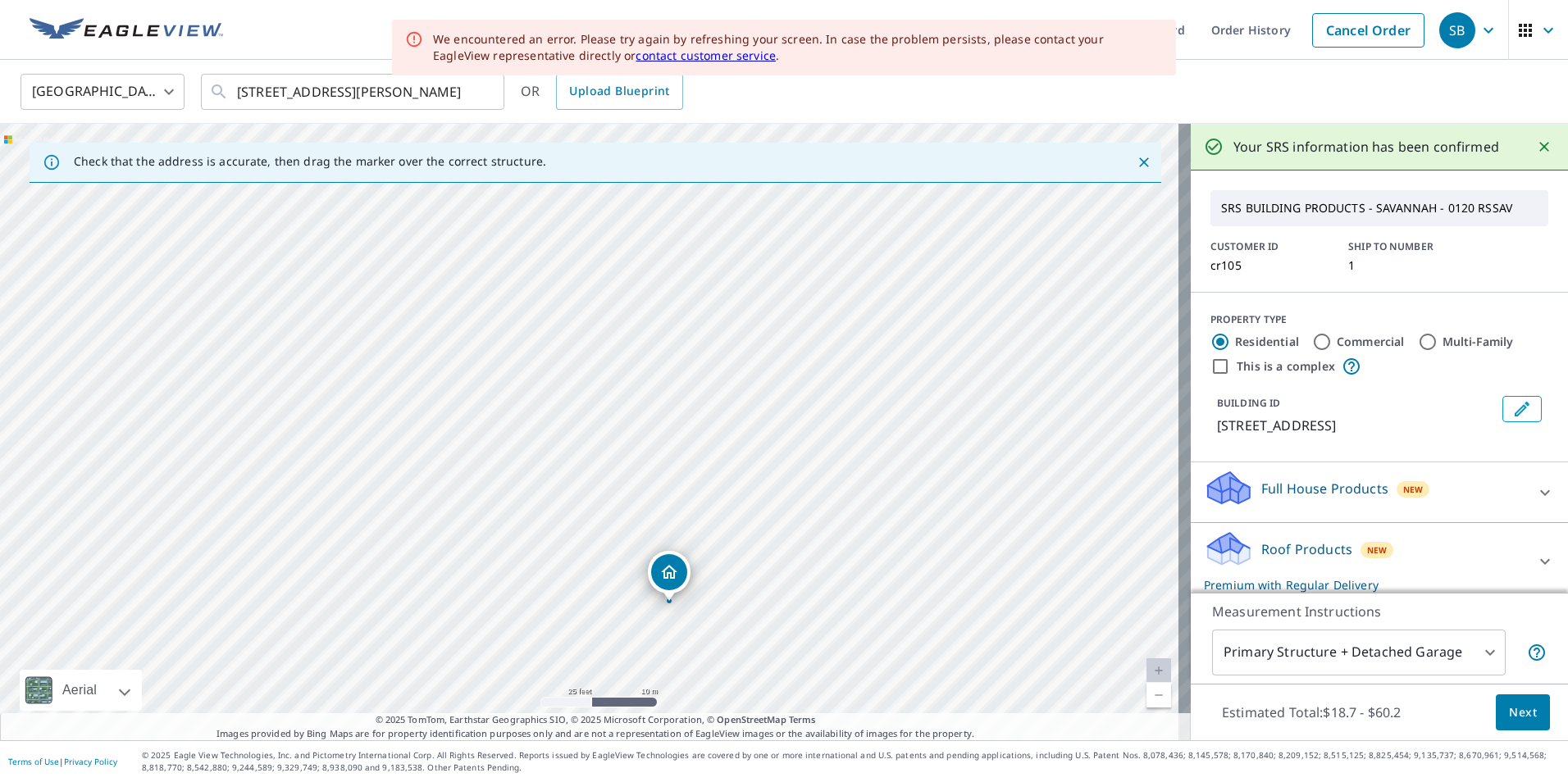 drag, startPoint x: 517, startPoint y: 433, endPoint x: 654, endPoint y: 384, distance: 145.49914 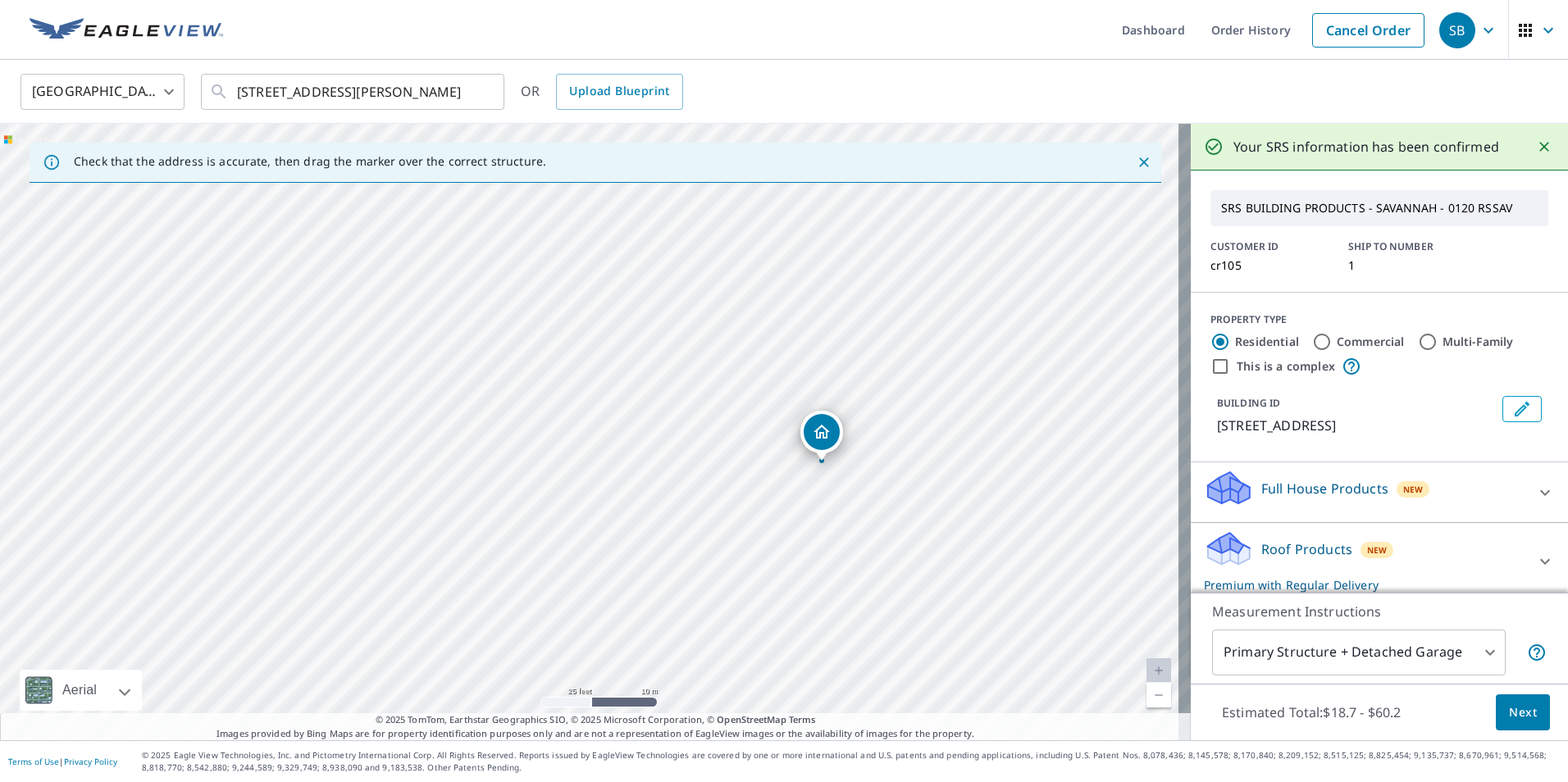 drag, startPoint x: 489, startPoint y: 484, endPoint x: 622, endPoint y: 378, distance: 170.0735 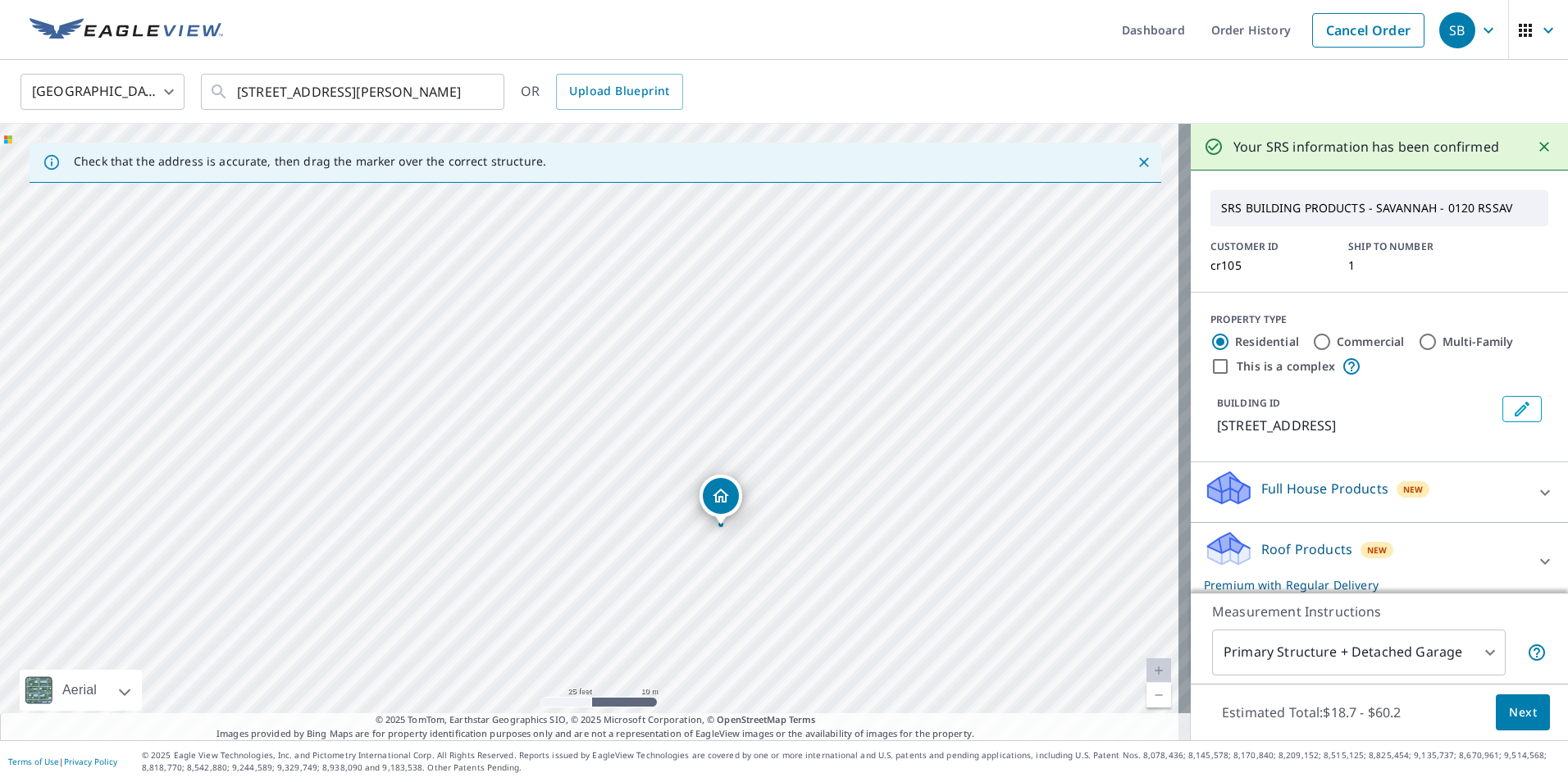 drag, startPoint x: 622, startPoint y: 378, endPoint x: 522, endPoint y: 442, distance: 118.72658 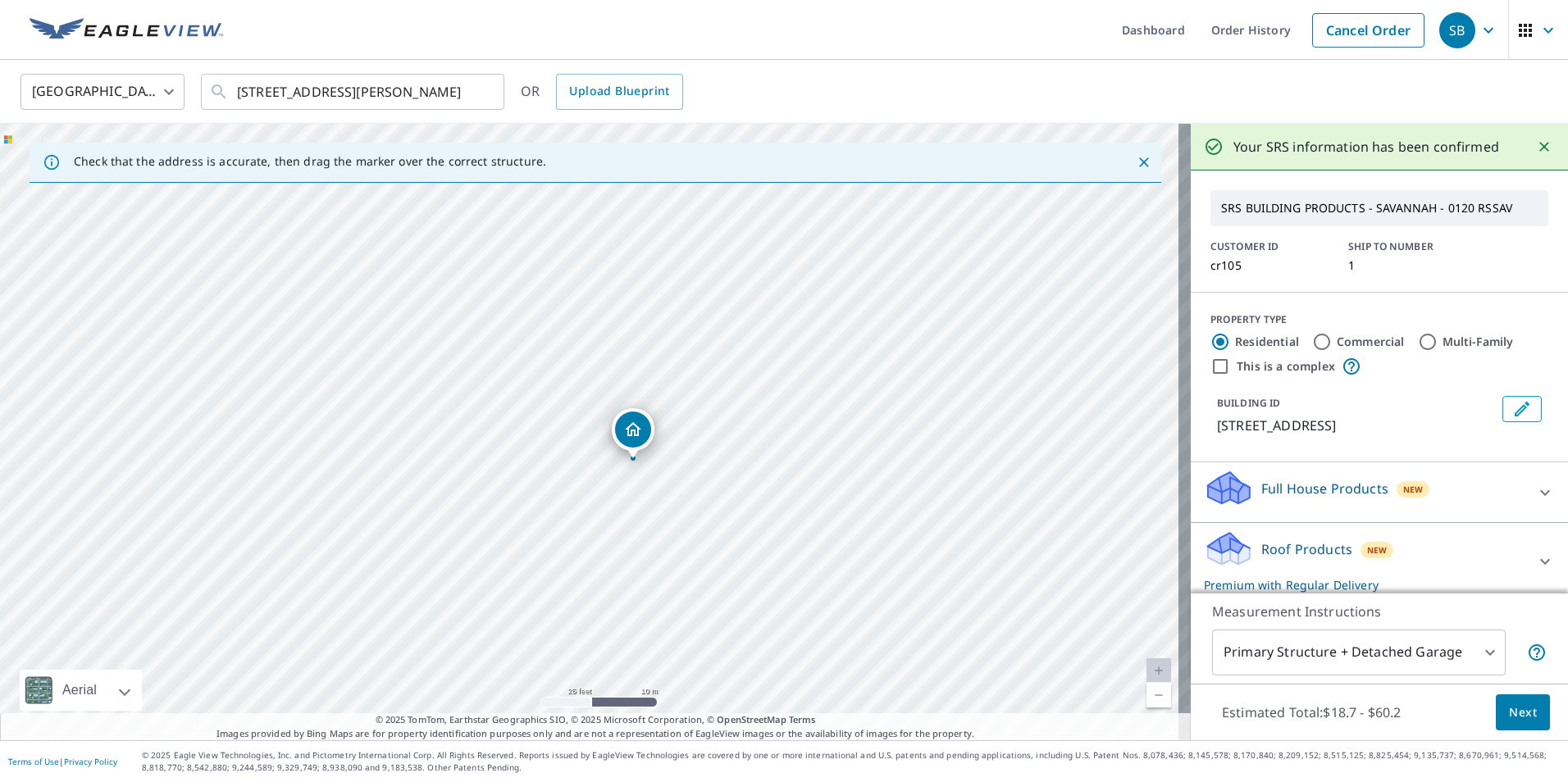 drag, startPoint x: 756, startPoint y: 537, endPoint x: 670, endPoint y: 462, distance: 114.1096 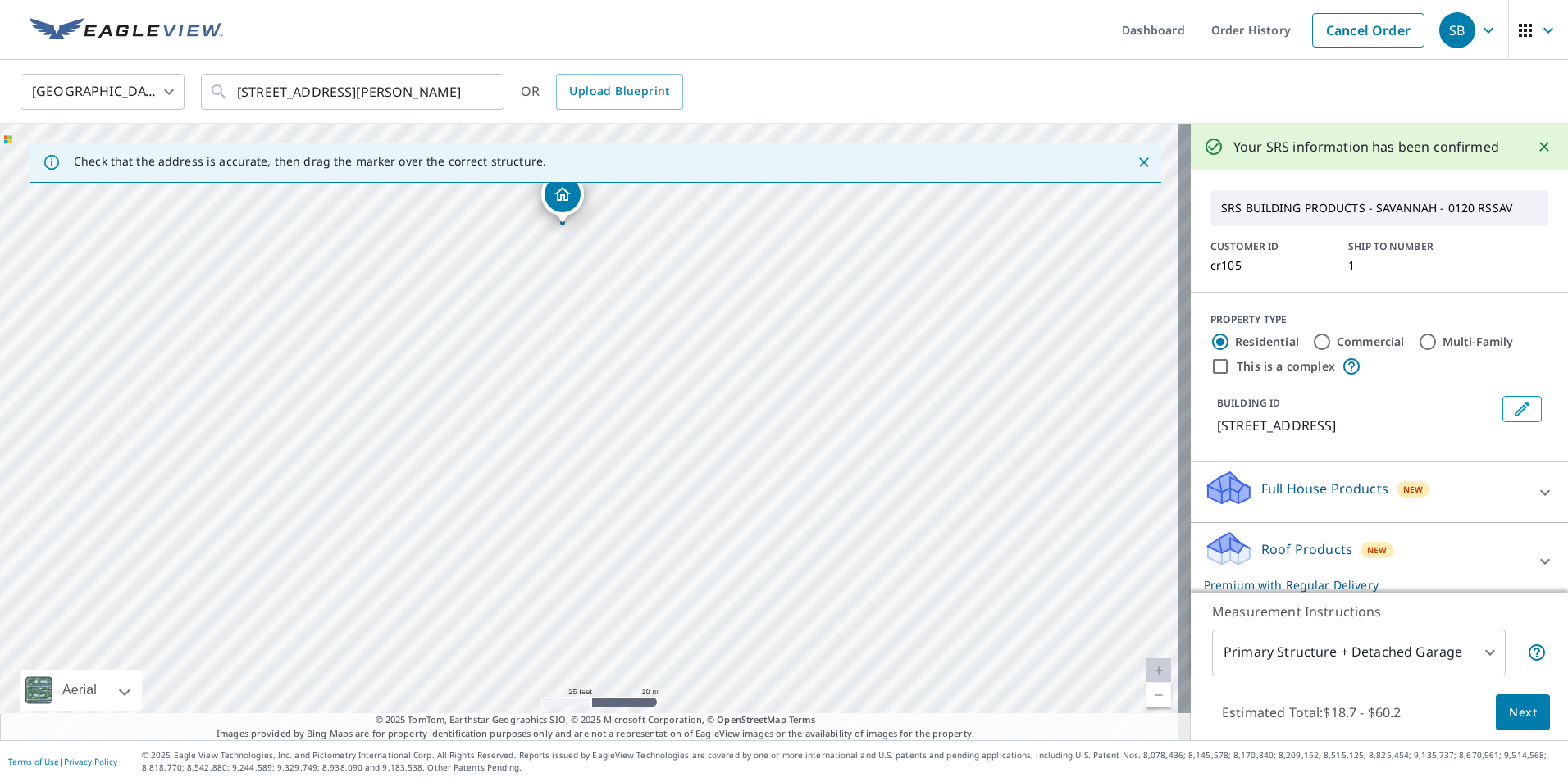drag, startPoint x: 599, startPoint y: 398, endPoint x: 572, endPoint y: 165, distance: 234.55916 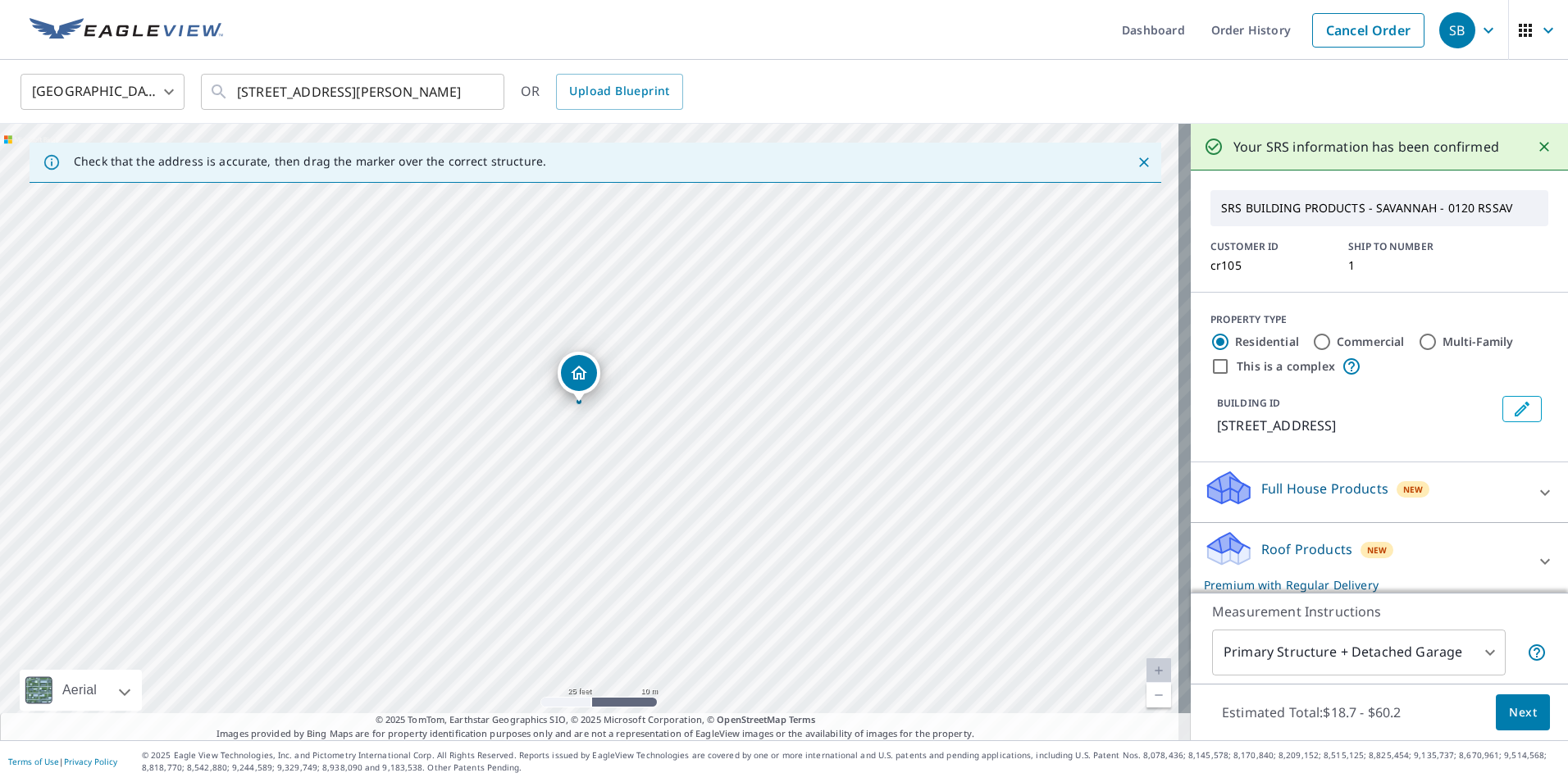 click on "[STREET_ADDRESS][PERSON_NAME]" at bounding box center [595, 432] 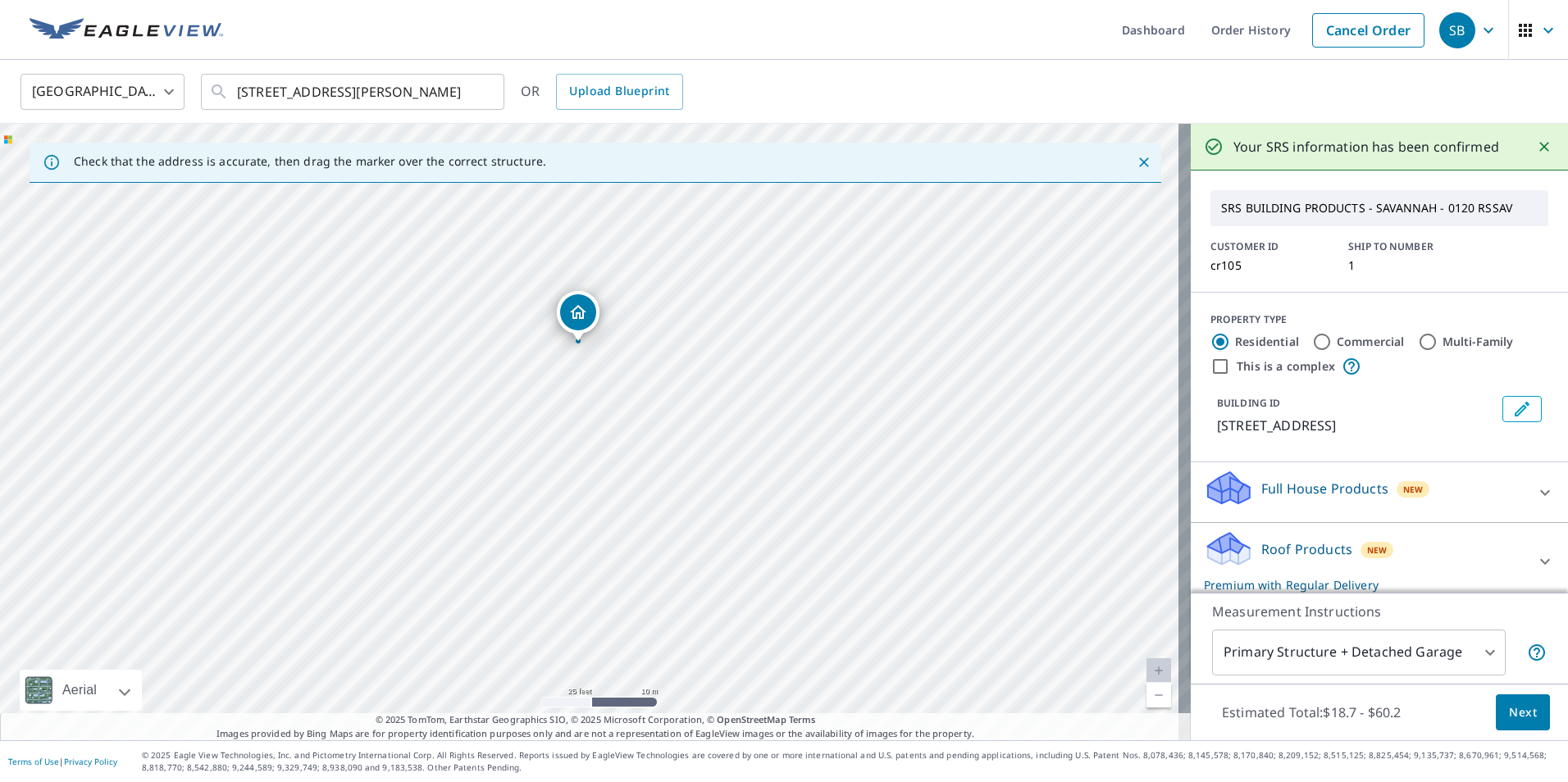 click on "[STREET_ADDRESS][PERSON_NAME]" at bounding box center [595, 432] 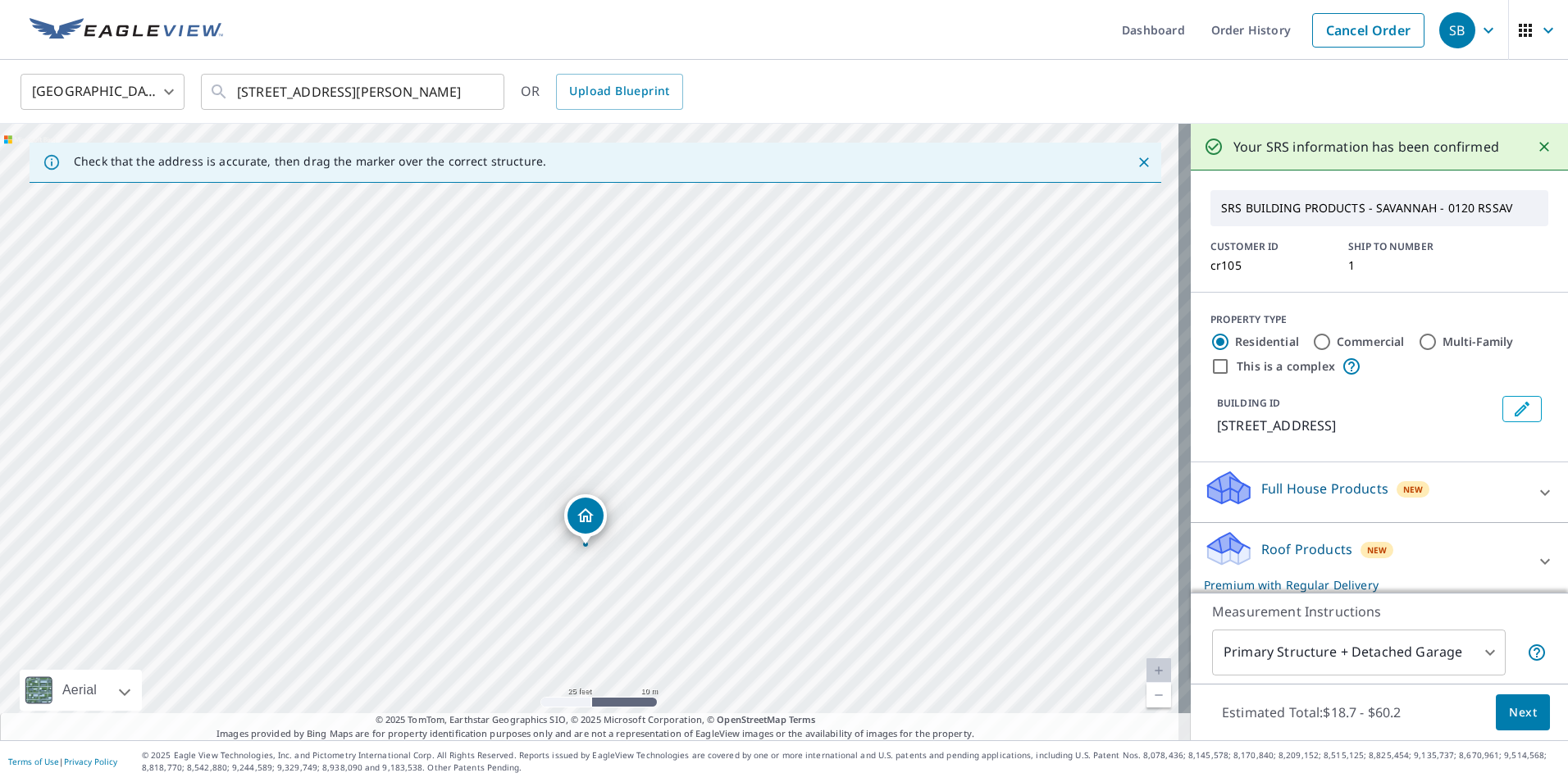 drag, startPoint x: 642, startPoint y: 393, endPoint x: 645, endPoint y: 519, distance: 126.03571 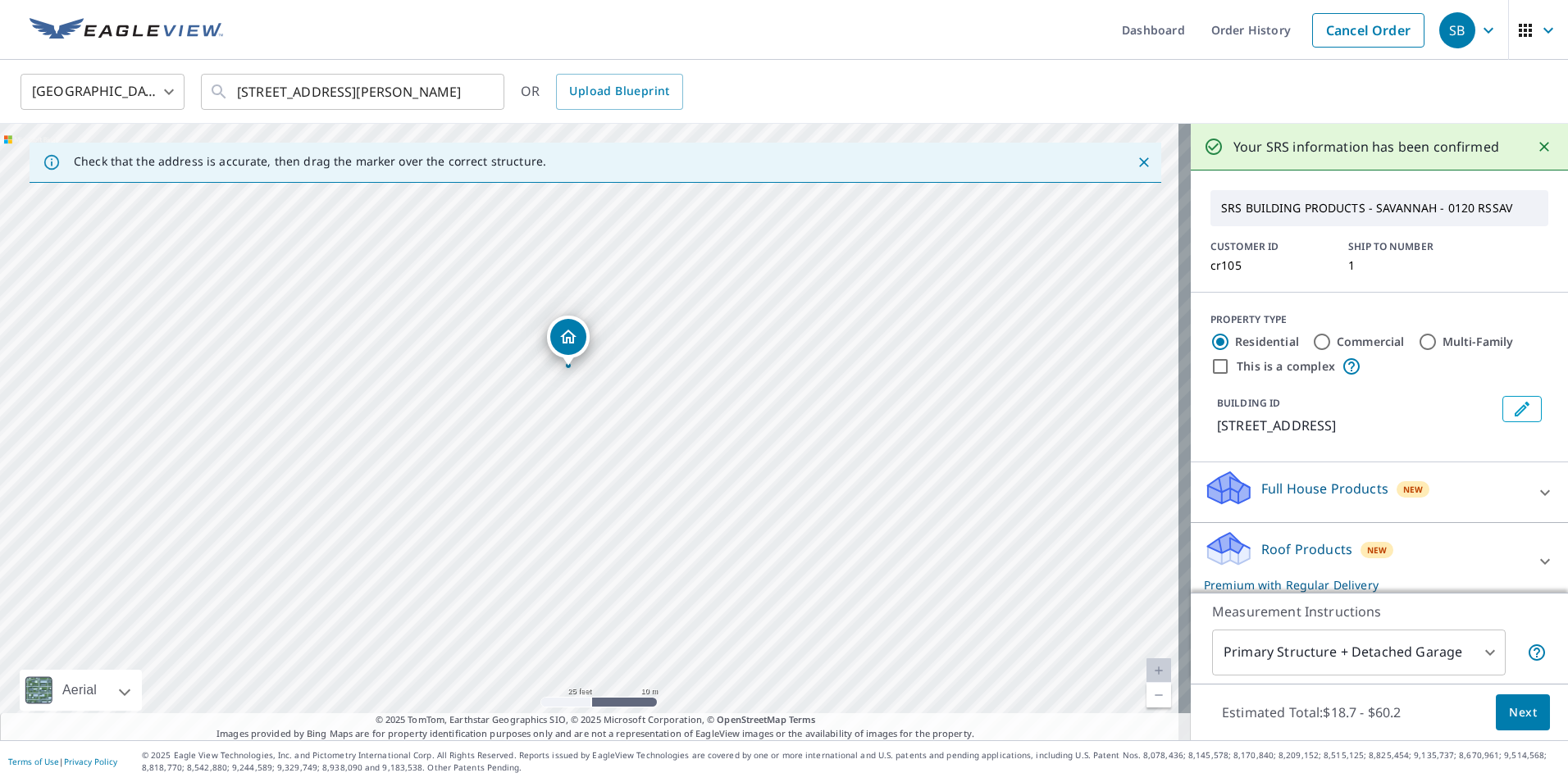 click on "[STREET_ADDRESS][PERSON_NAME]" at bounding box center [595, 432] 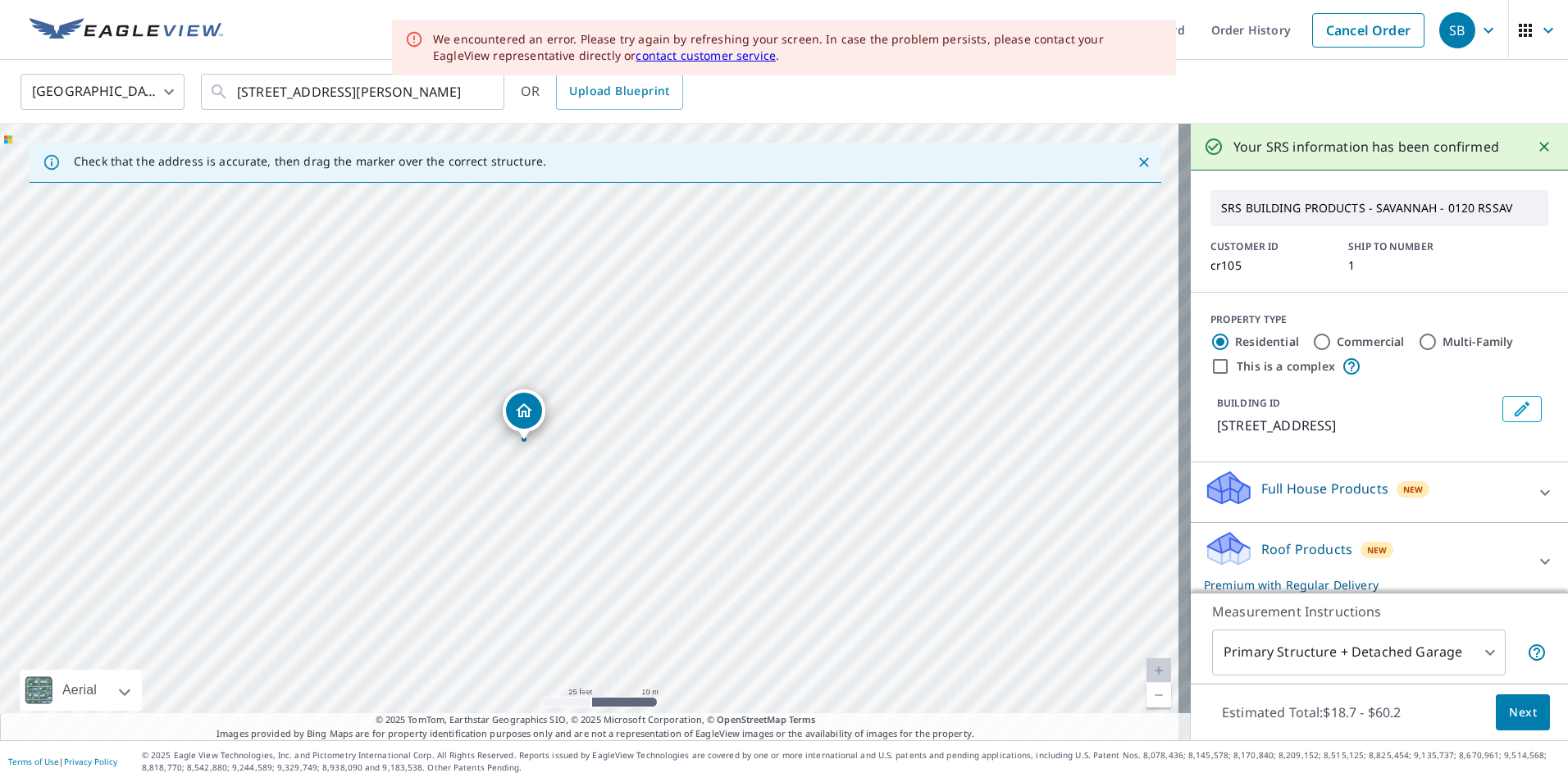 click on "[STREET_ADDRESS][PERSON_NAME]" at bounding box center [595, 432] 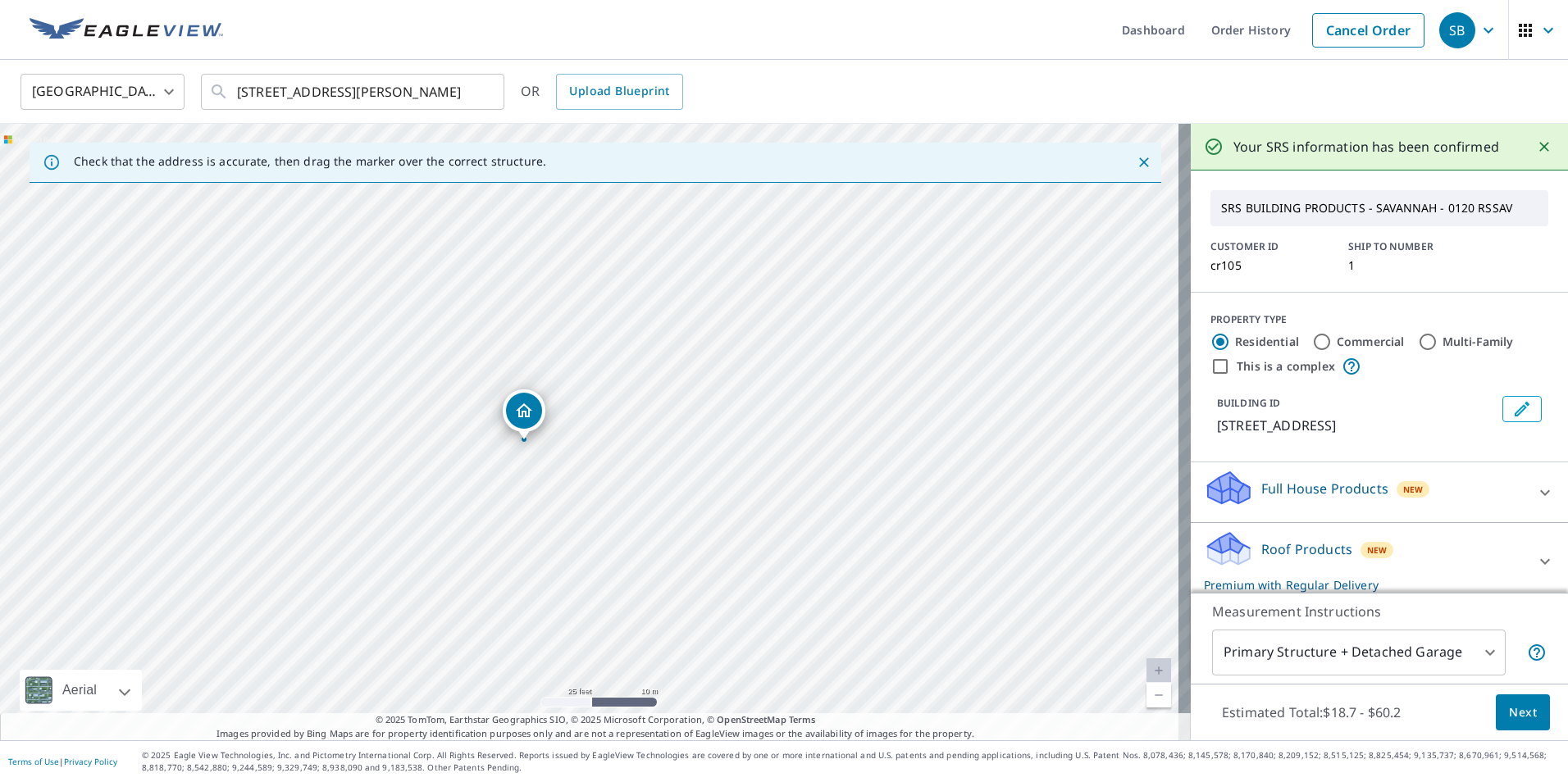 click on "Next" at bounding box center (1523, 712) 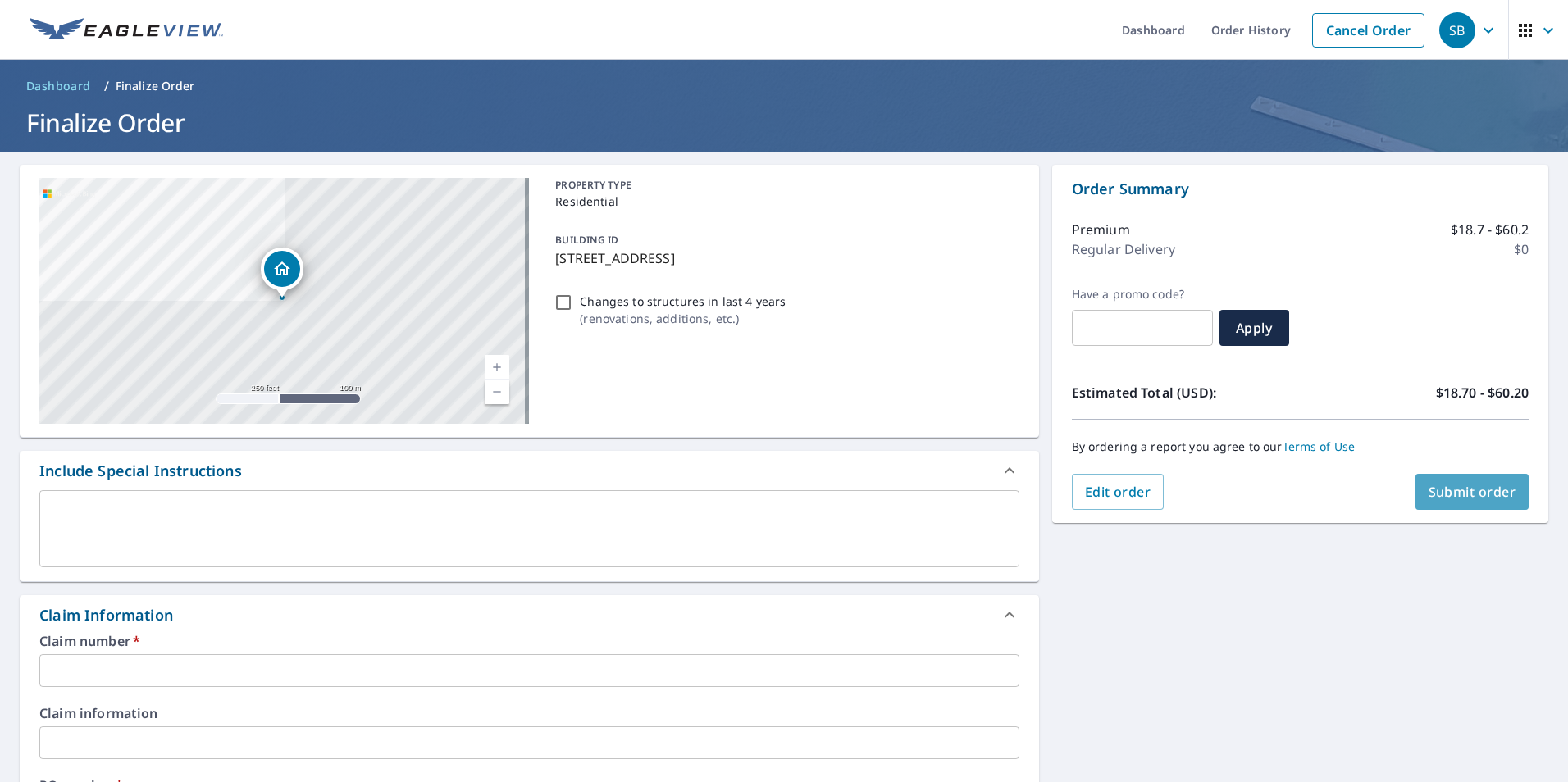click on "Submit order" at bounding box center (1472, 492) 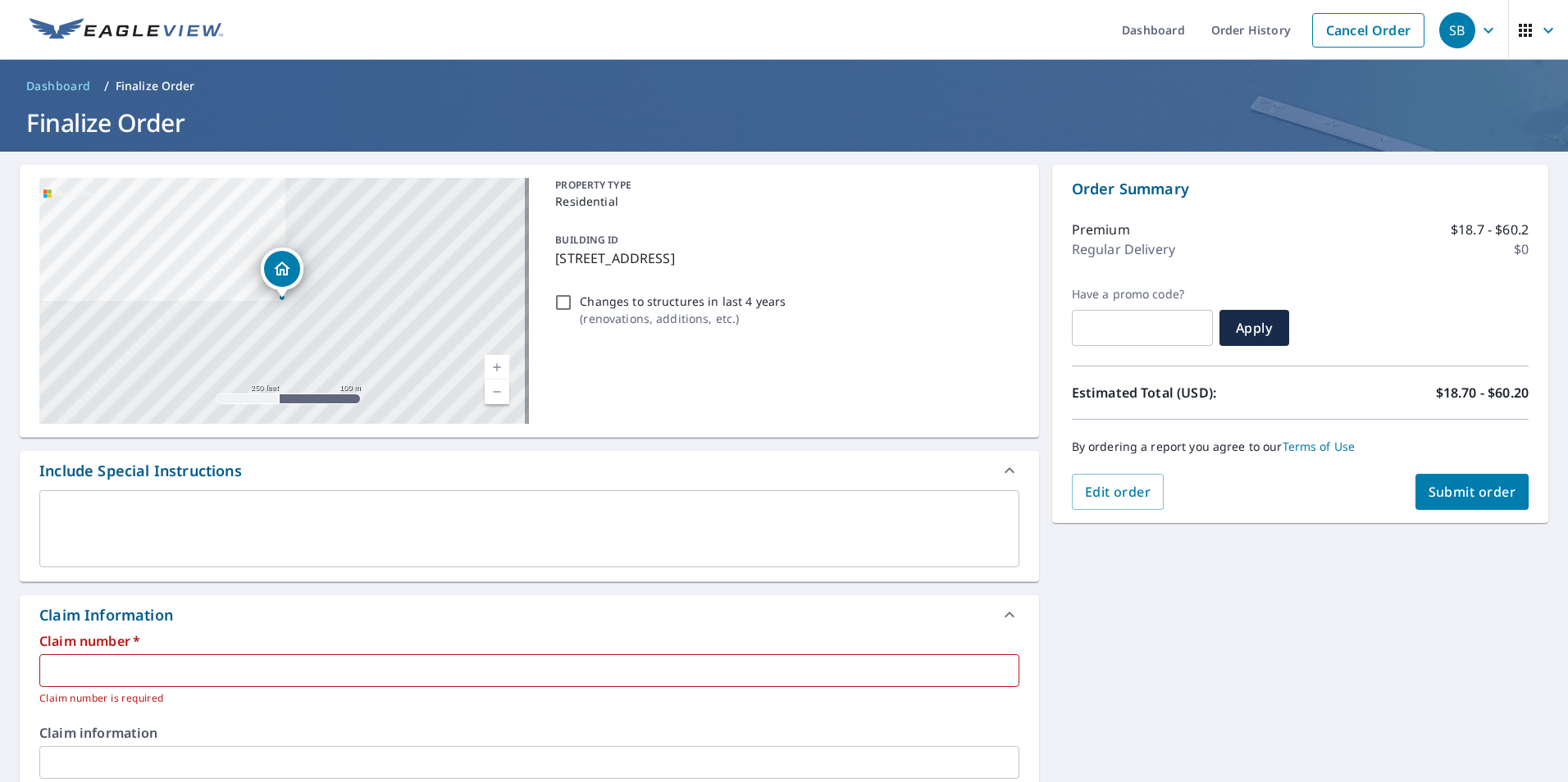 click at bounding box center [529, 671] 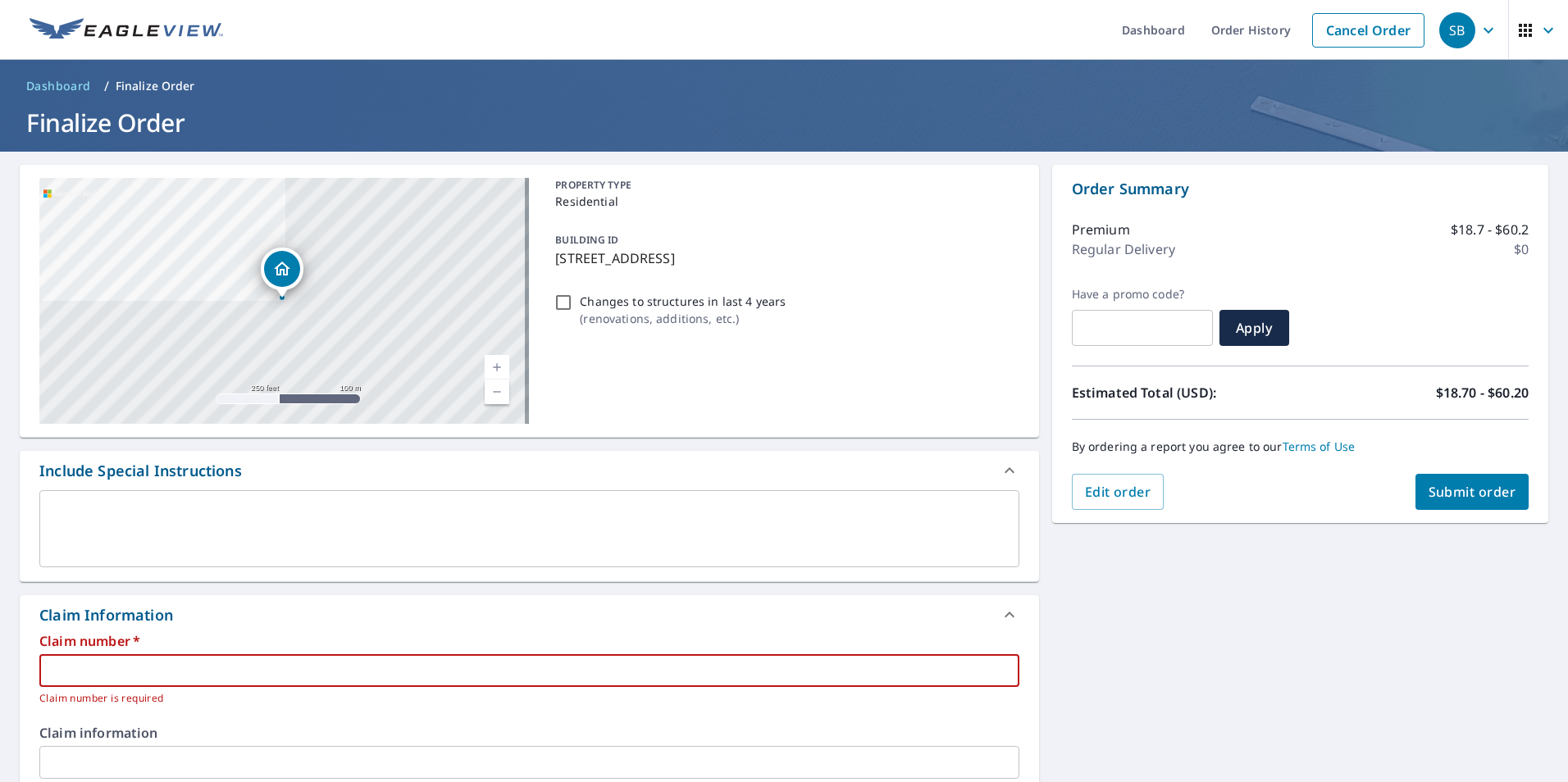 type on "6" 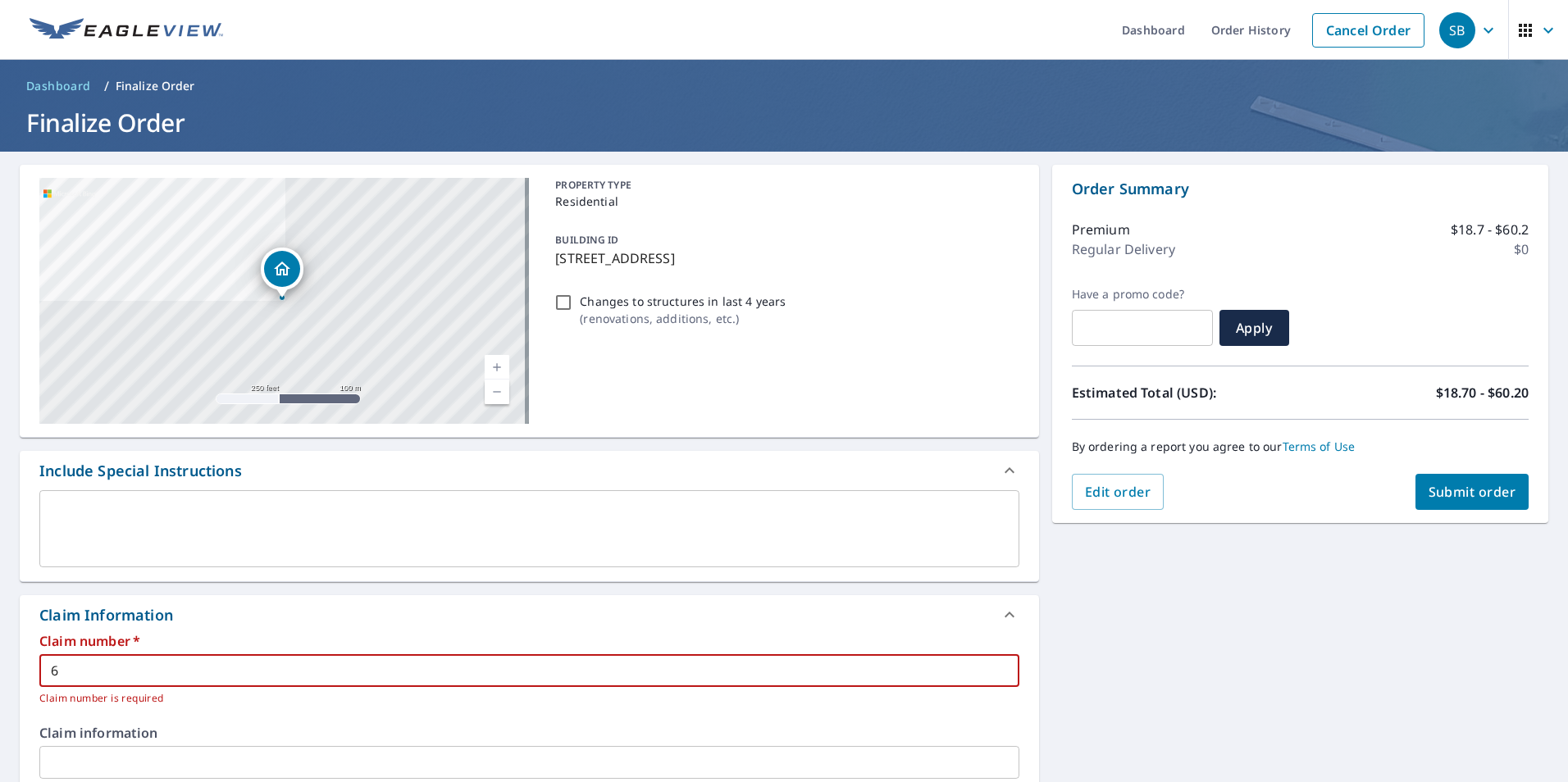type on "68" 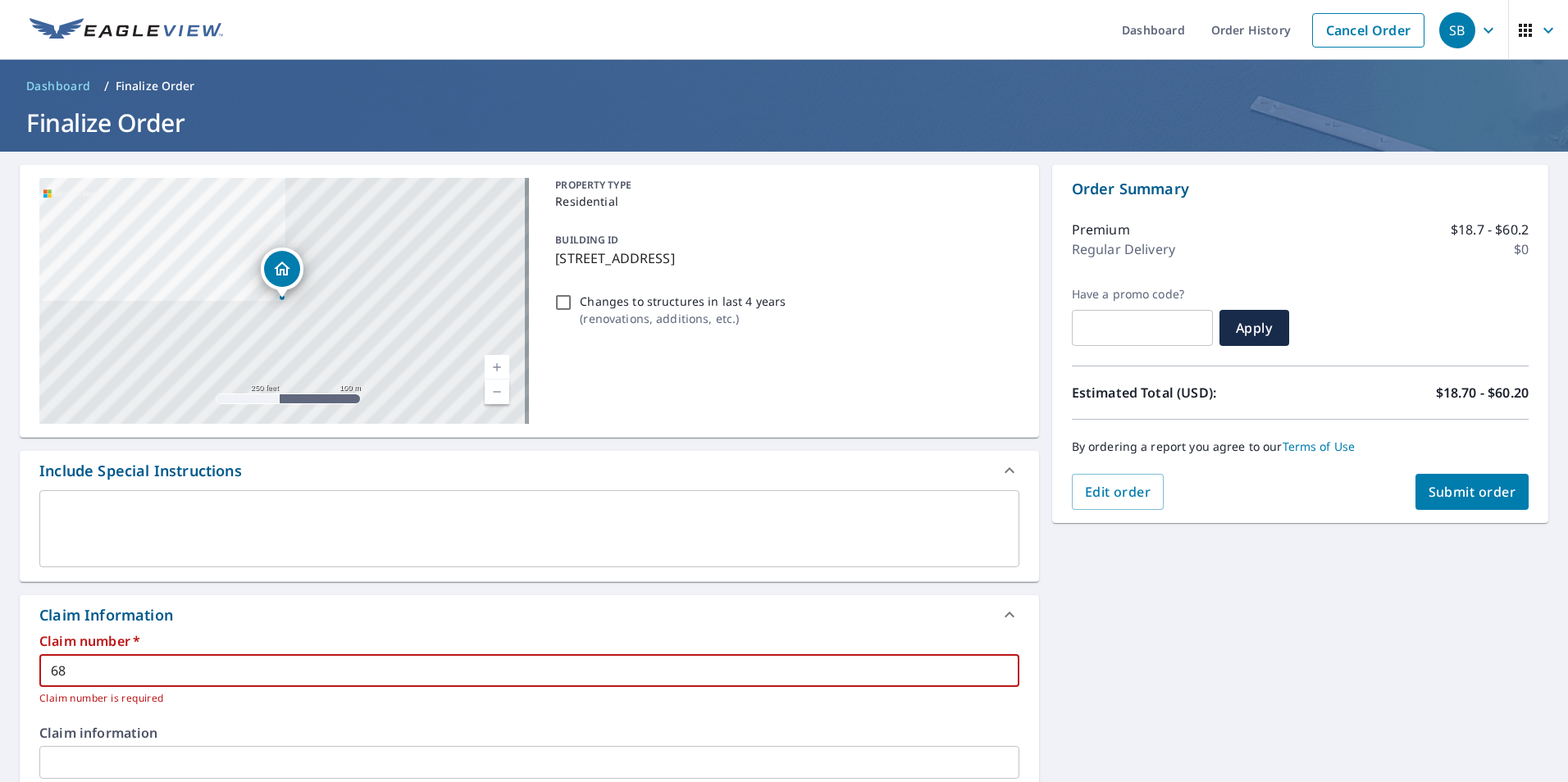 type on "68" 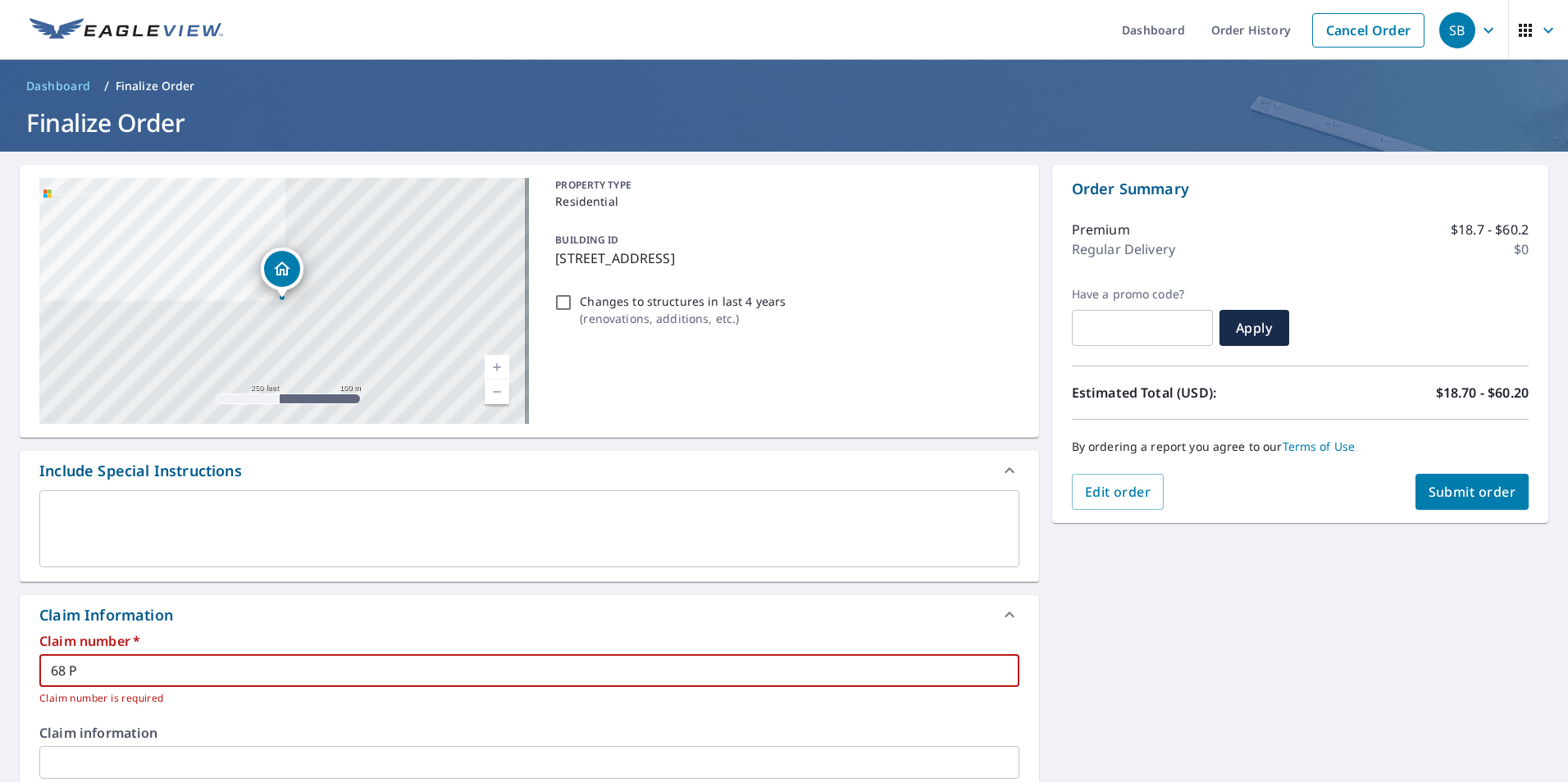 type on "68 PL" 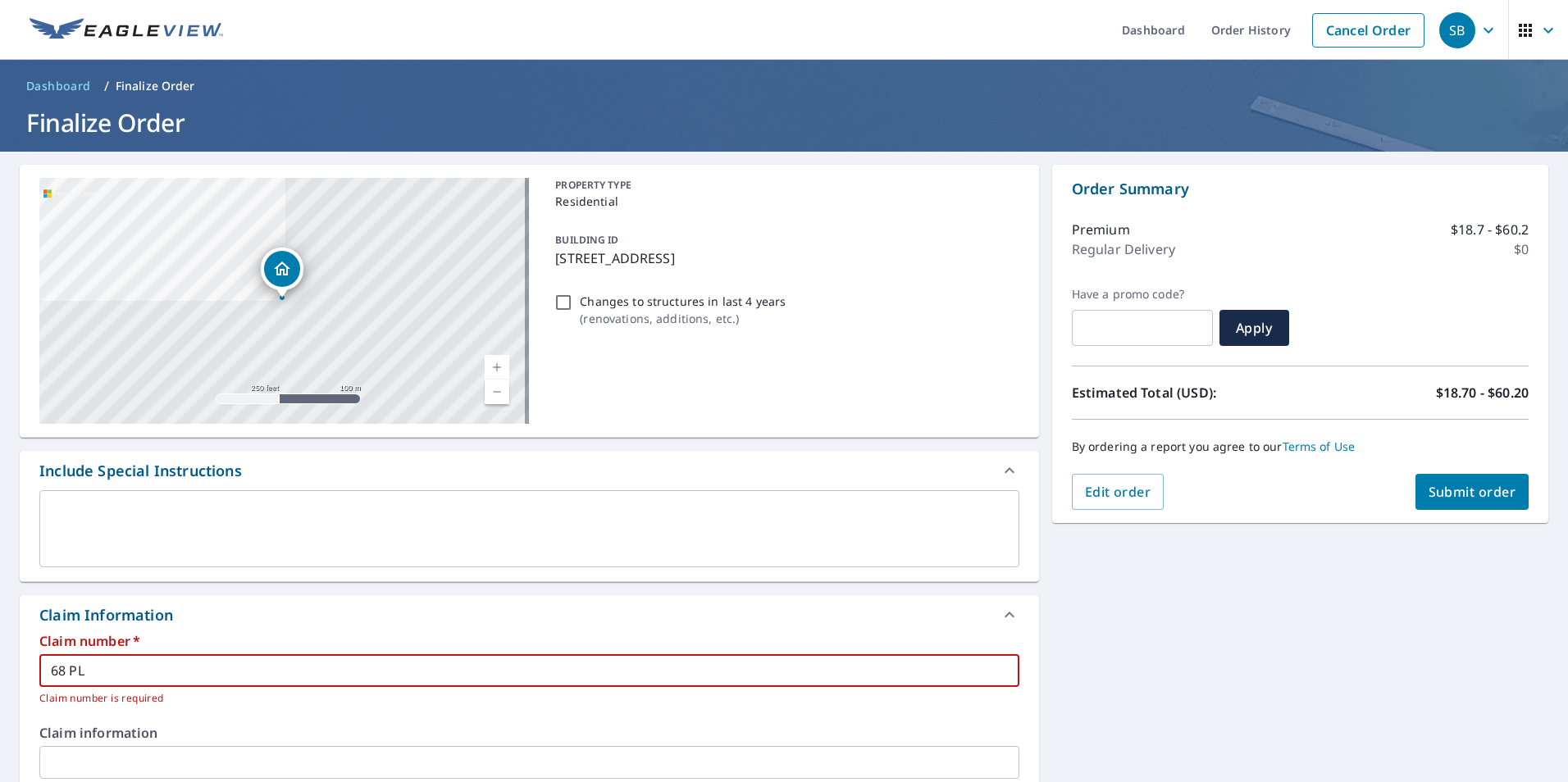 type on "68 PLA" 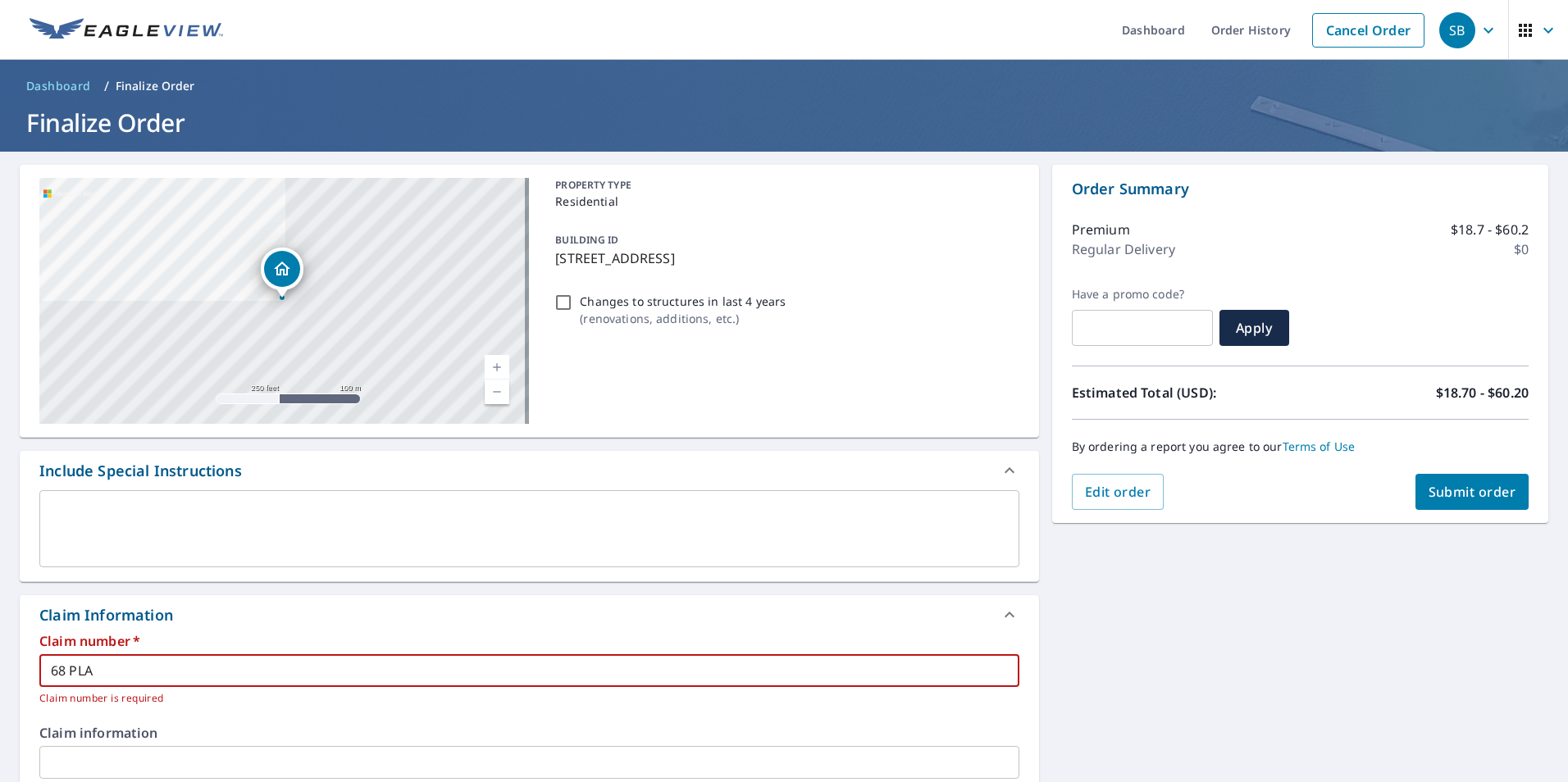 type on "68 PLAN" 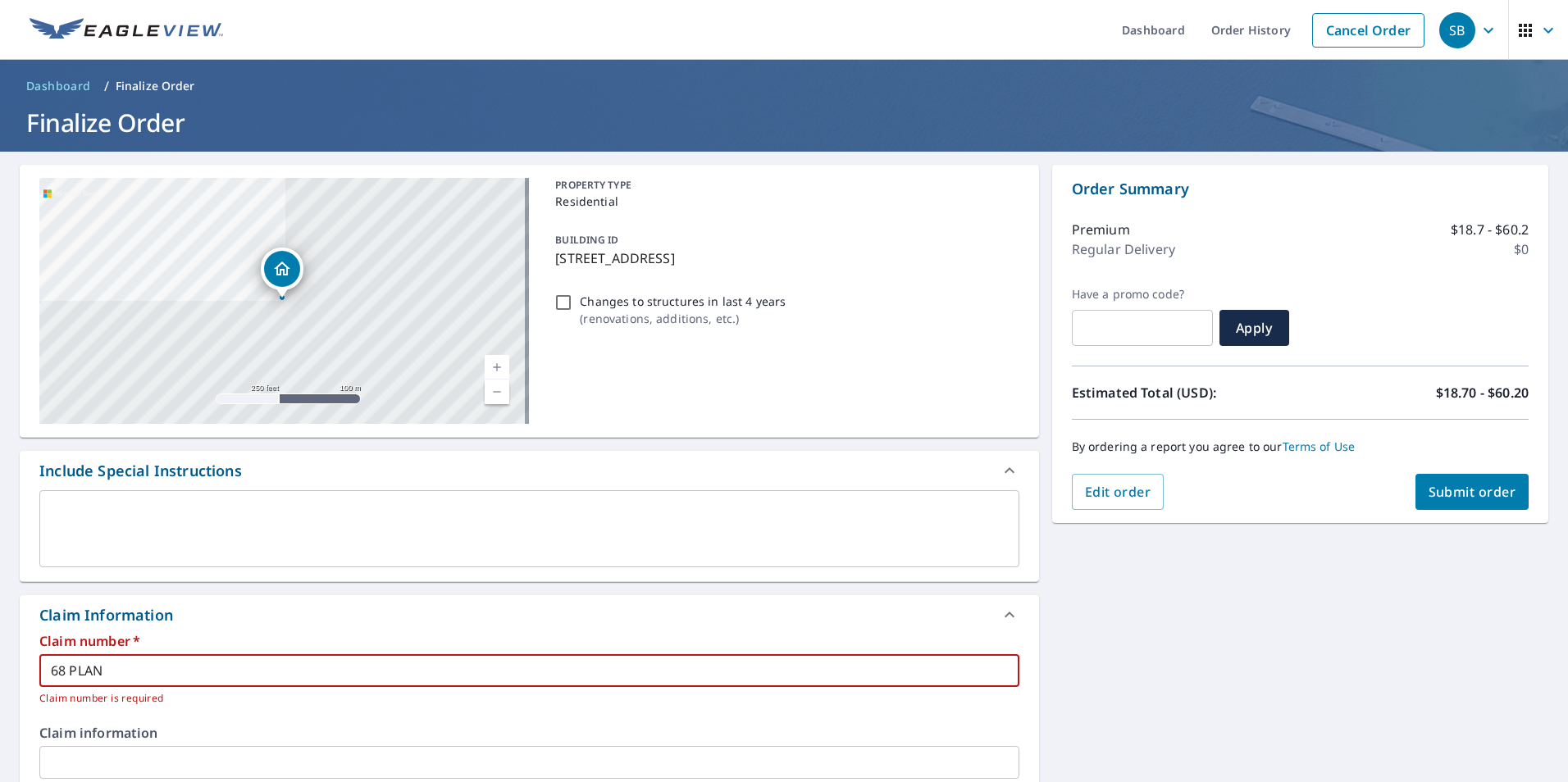 checkbox on "true" 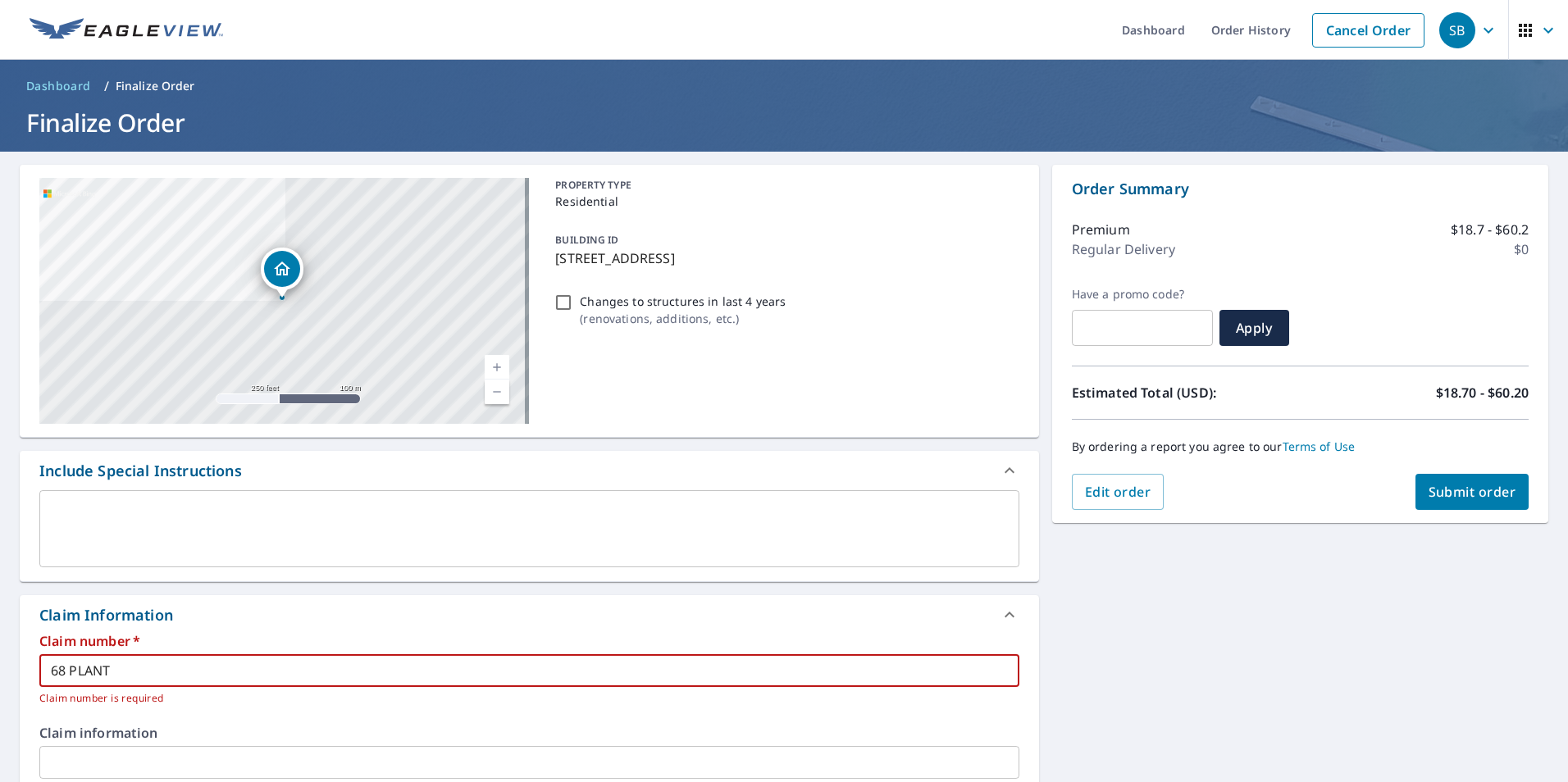 type on "68 PLANTA" 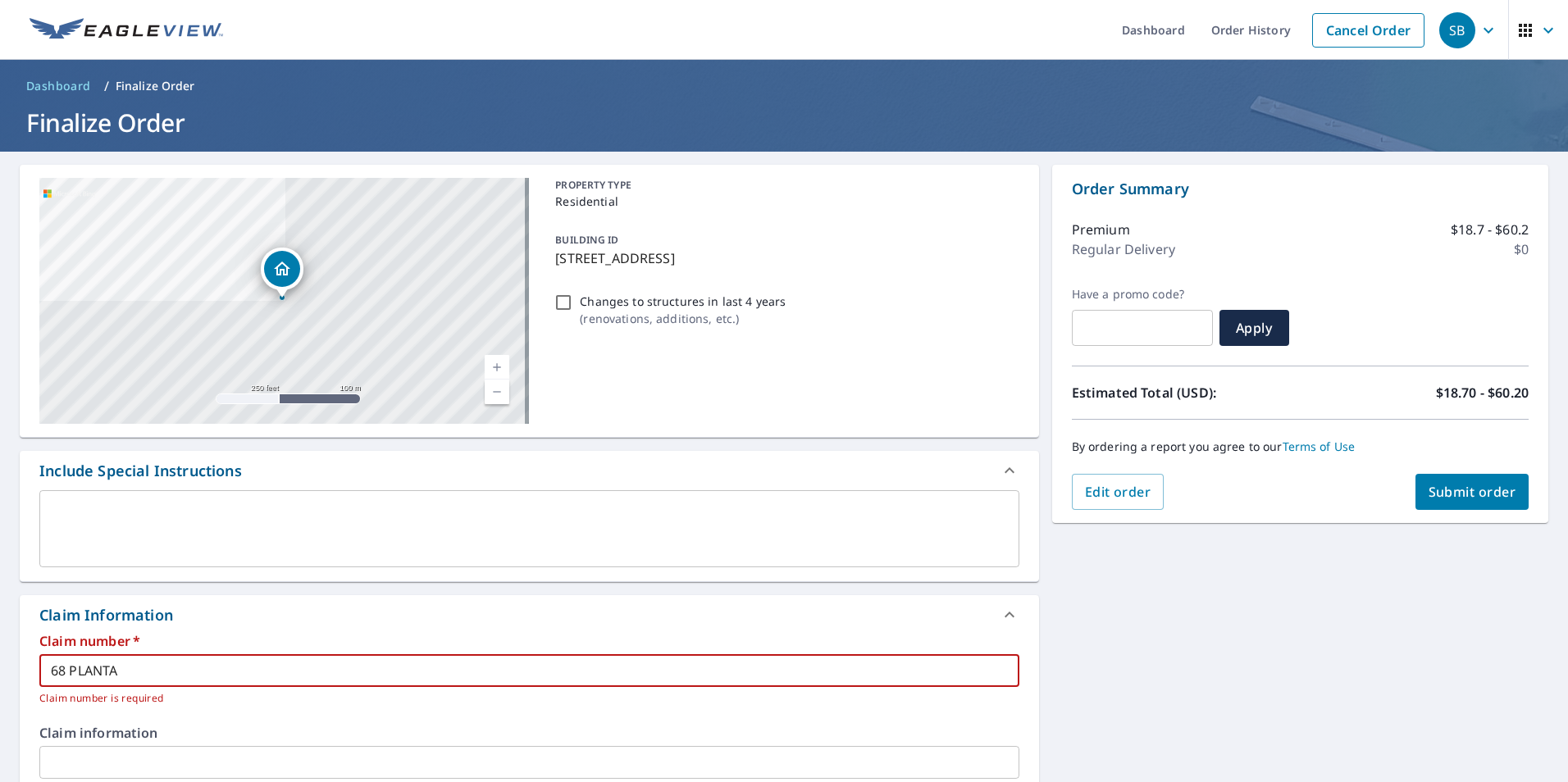 checkbox on "true" 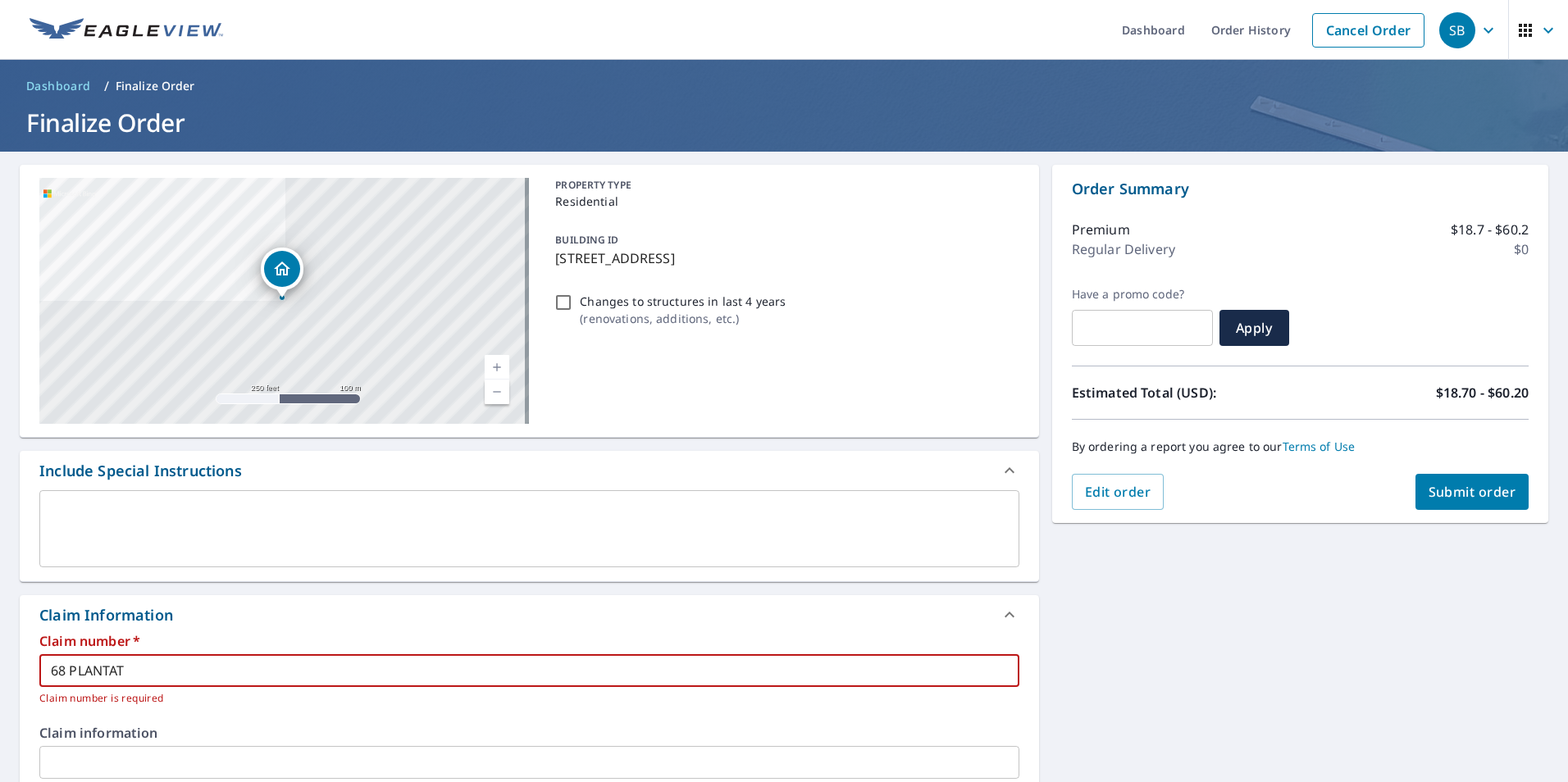 type on "68 PLANTATI" 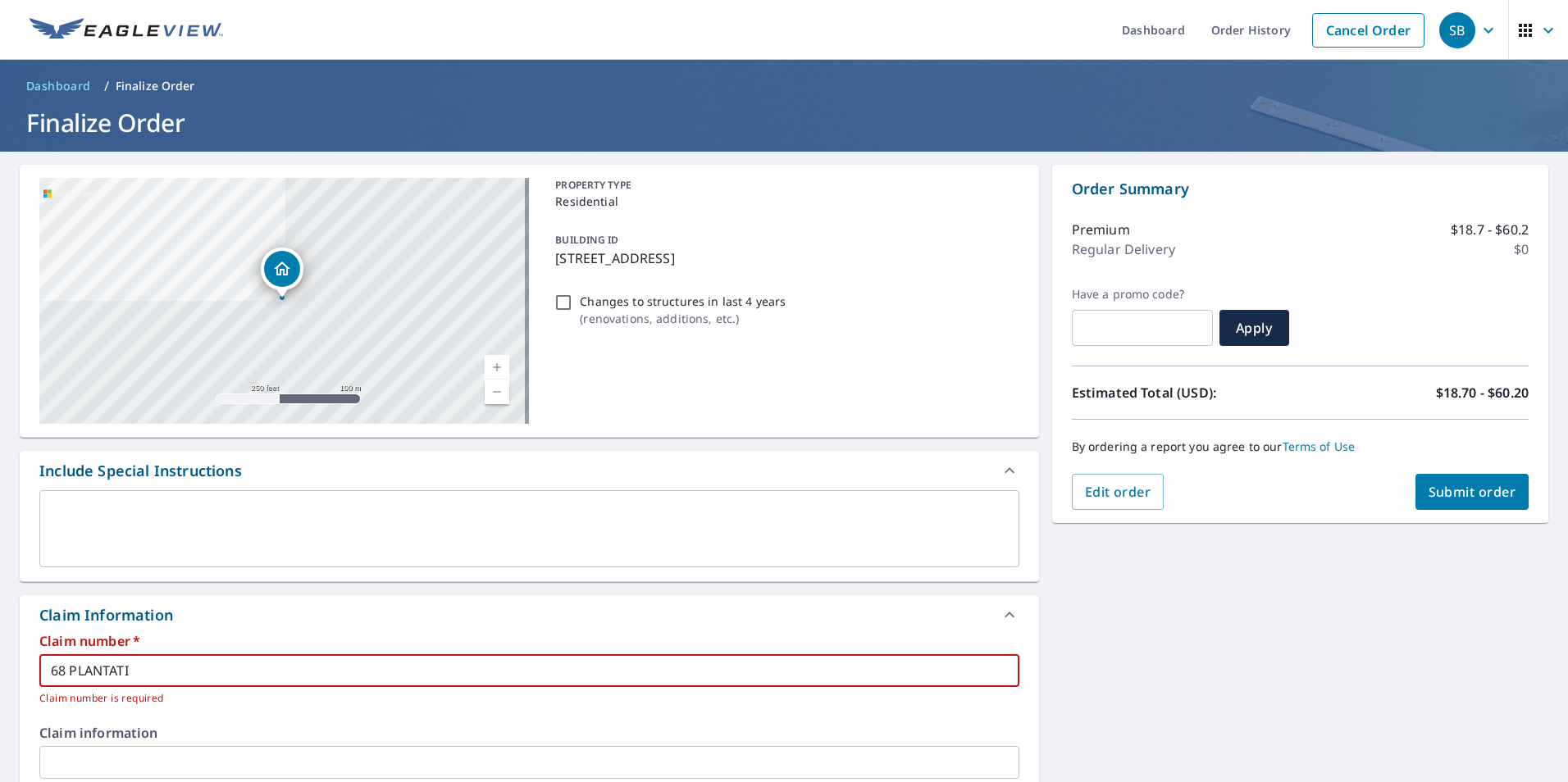type on "68 PLANTATIO" 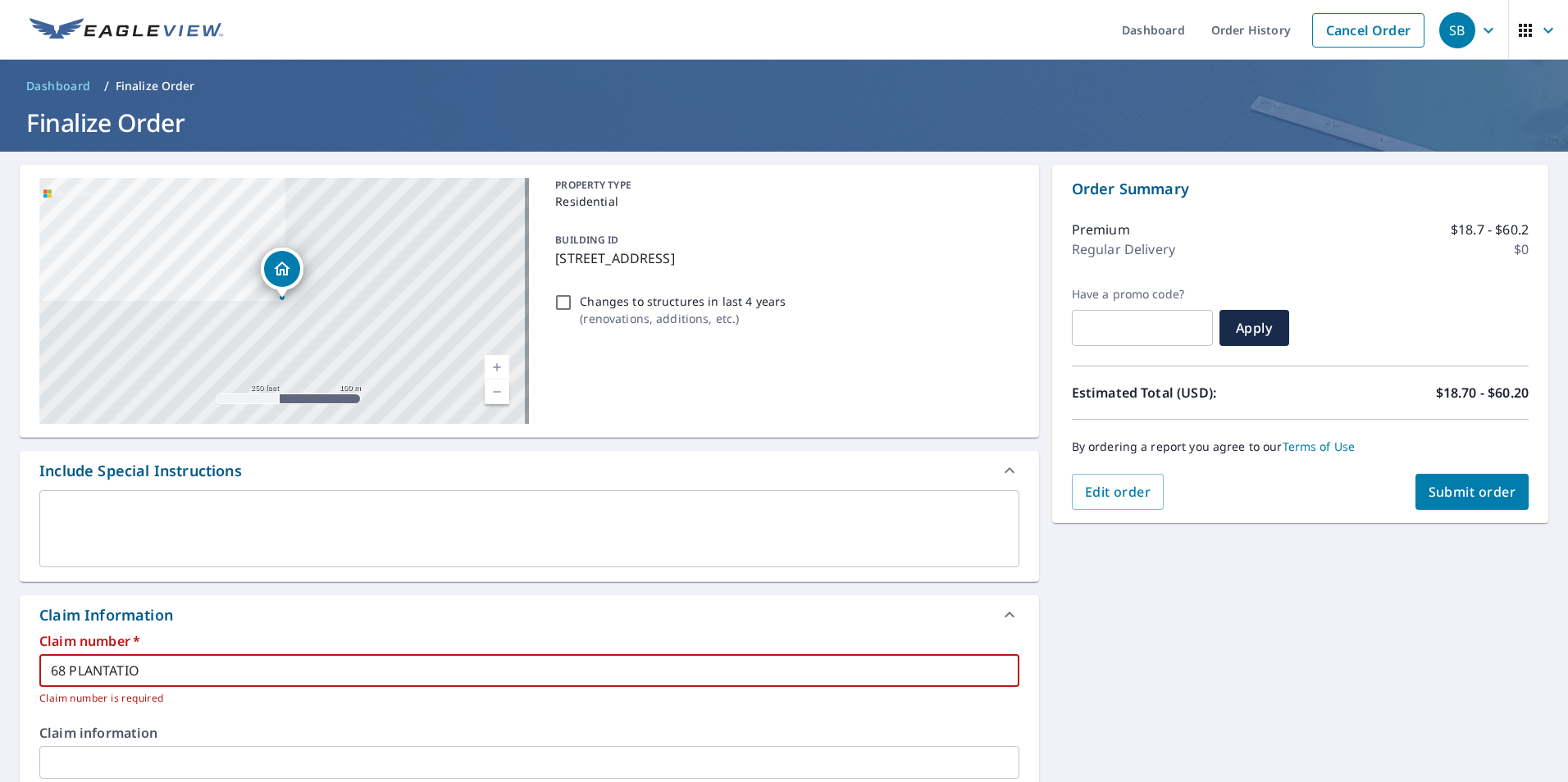 type on "68 PLANTATION" 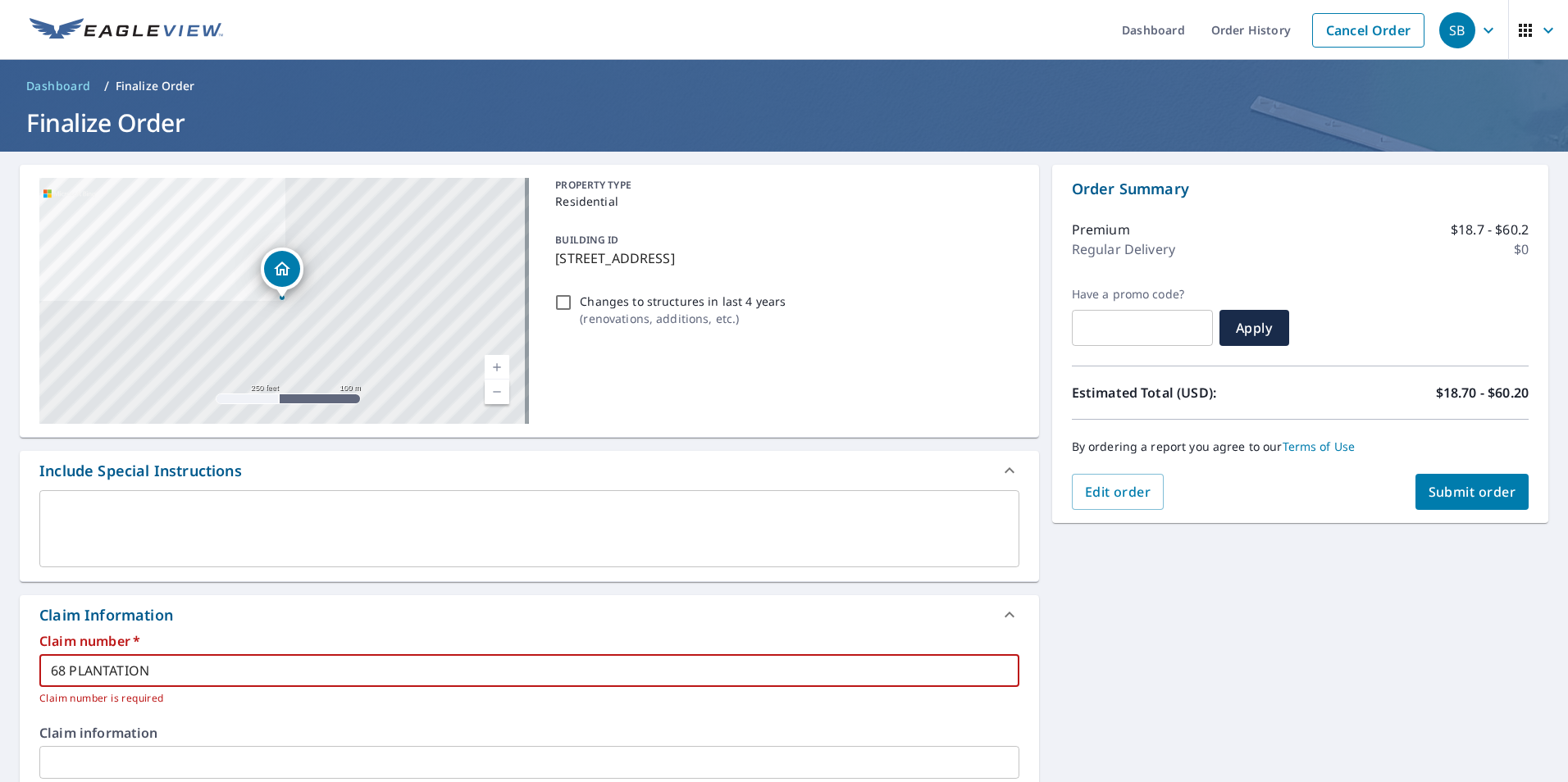 type on "68 PLANTATION" 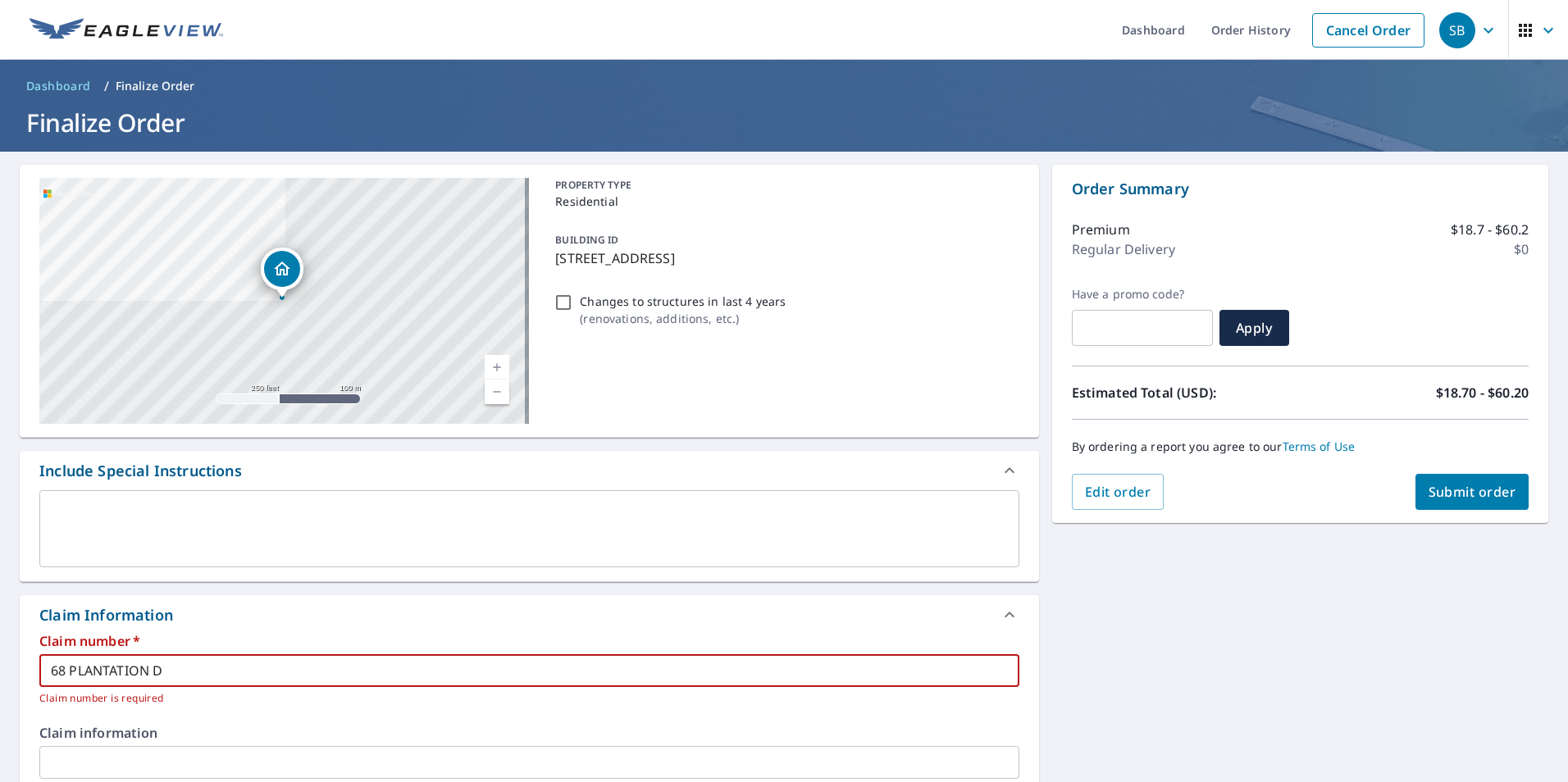 type on "[STREET_ADDRESS]" 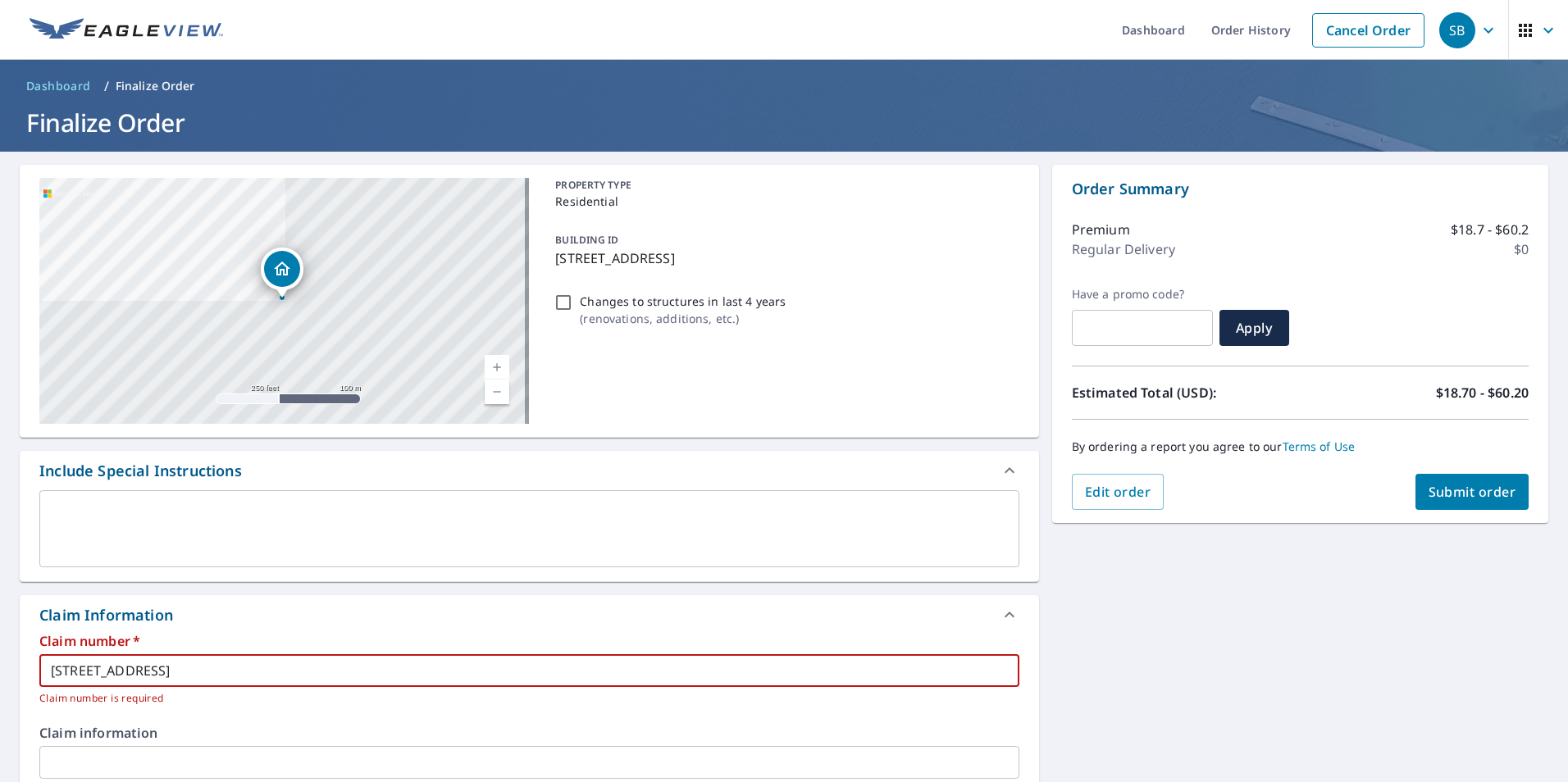 type on "[STREET_ADDRESS]" 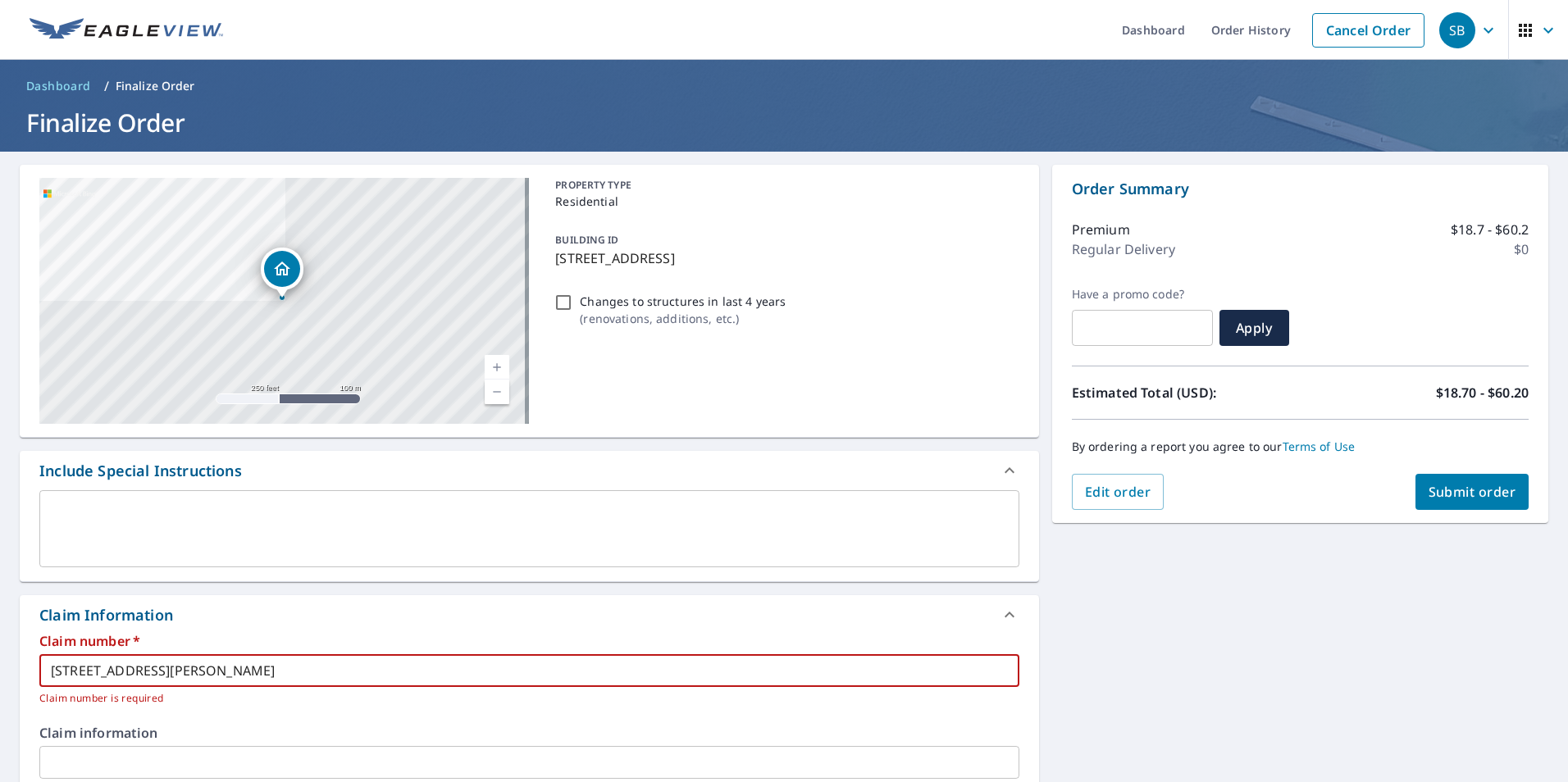 type on "[STREET_ADDRESS][PERSON_NAME]" 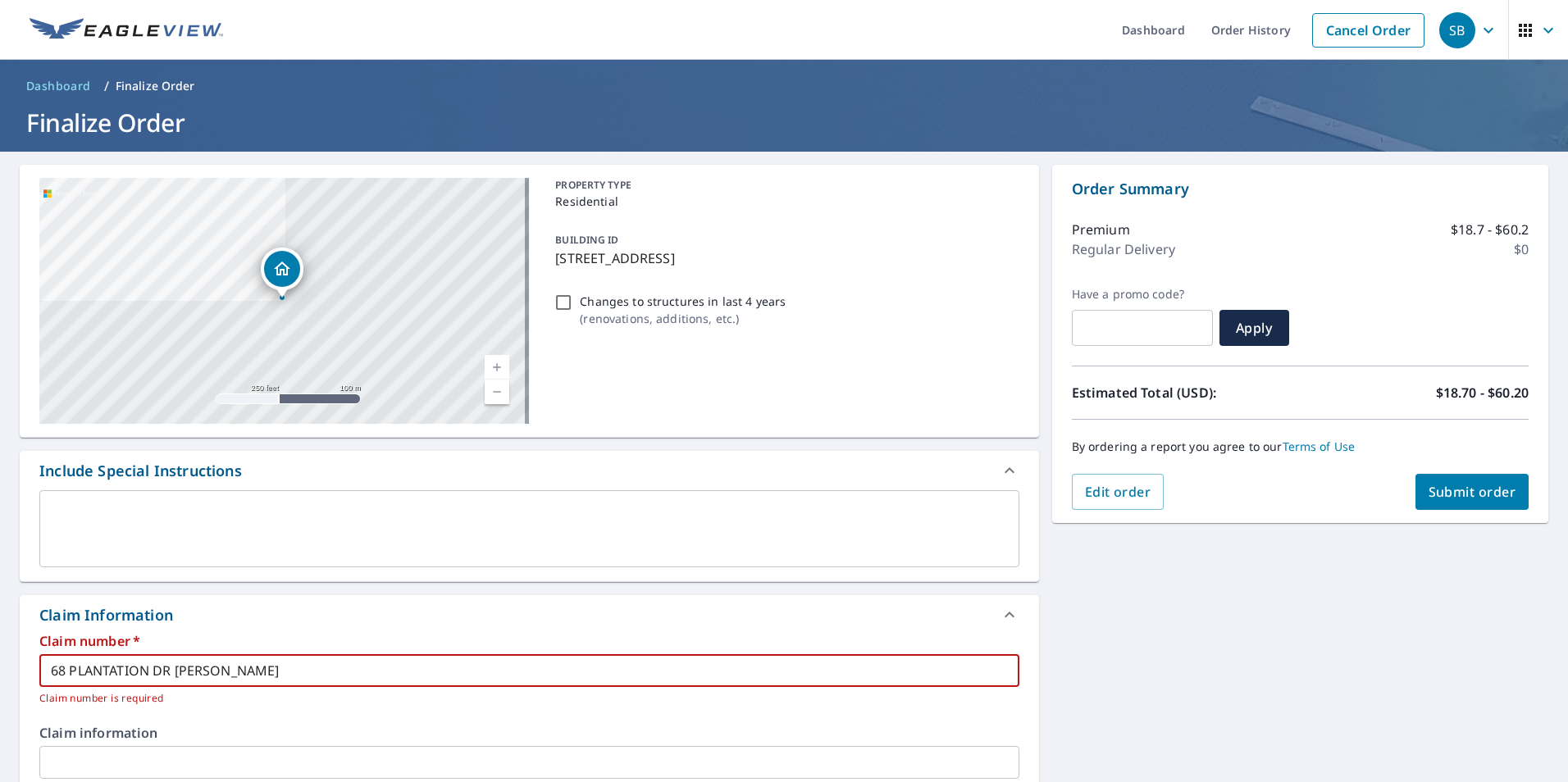 checkbox on "true" 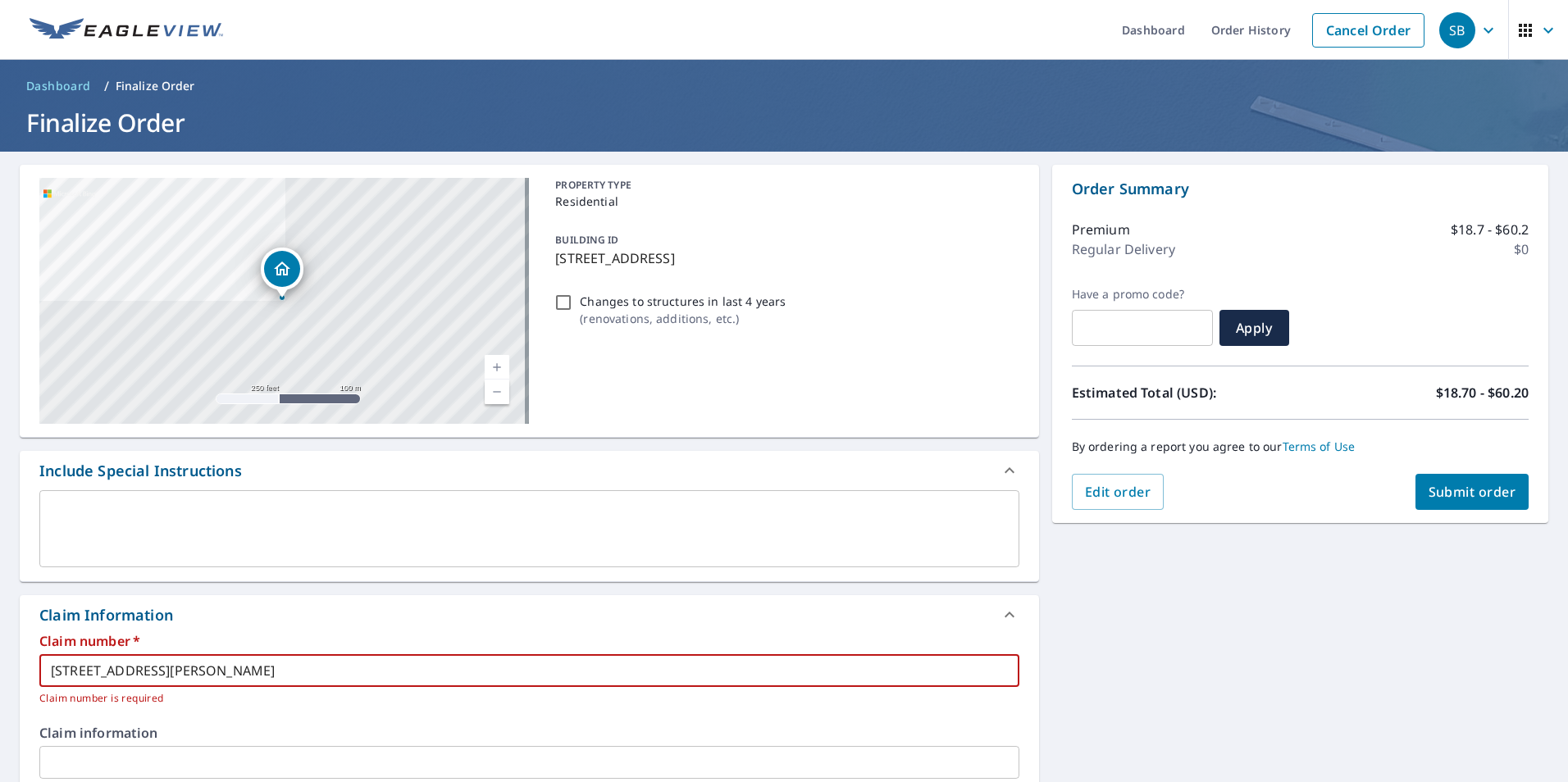 type on "[STREET_ADDRESS][PERSON_NAME]" 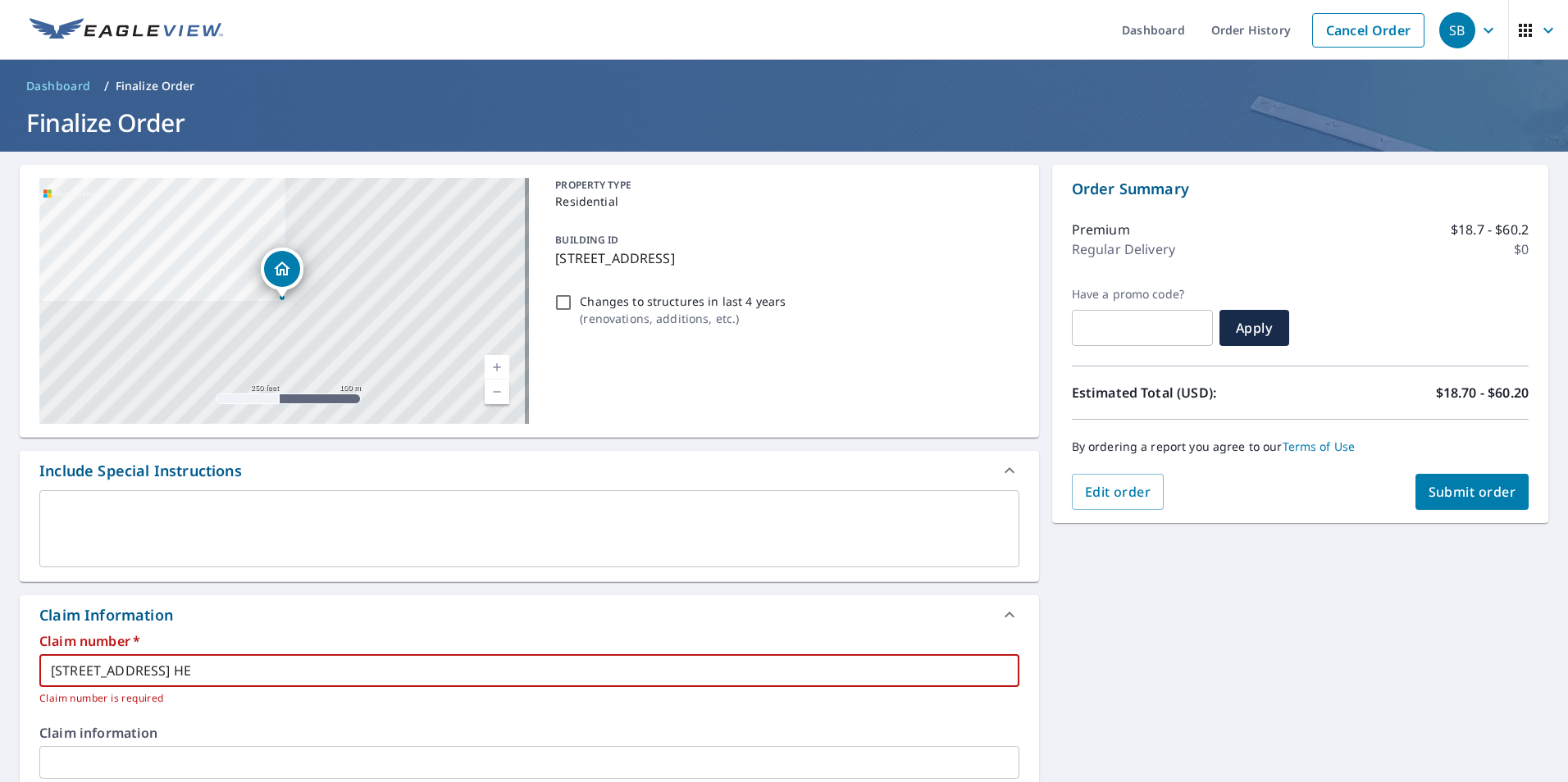 type on "[STREET_ADDRESS][PERSON_NAME]" 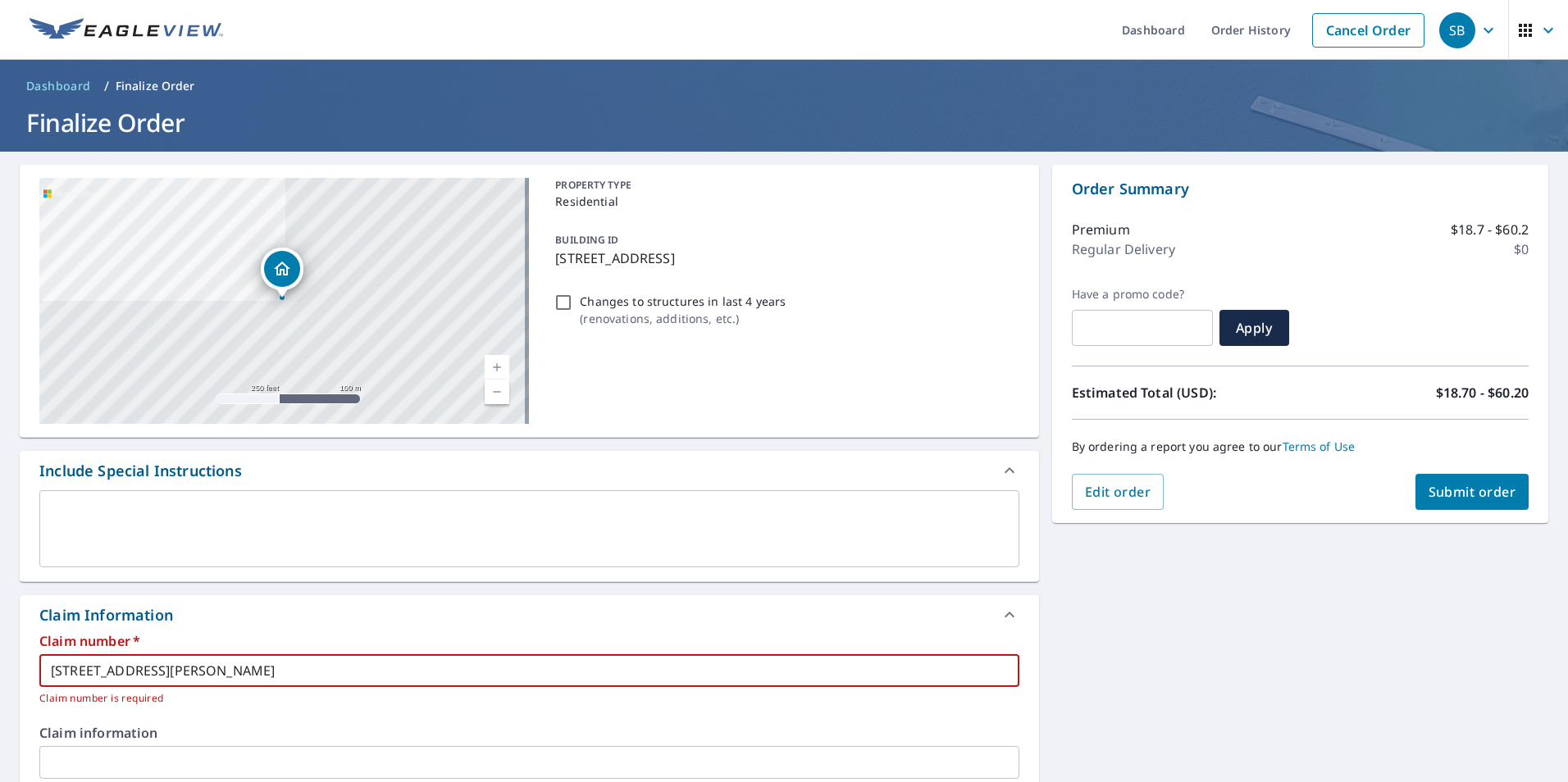 type on "[STREET_ADDRESS] HEAD" 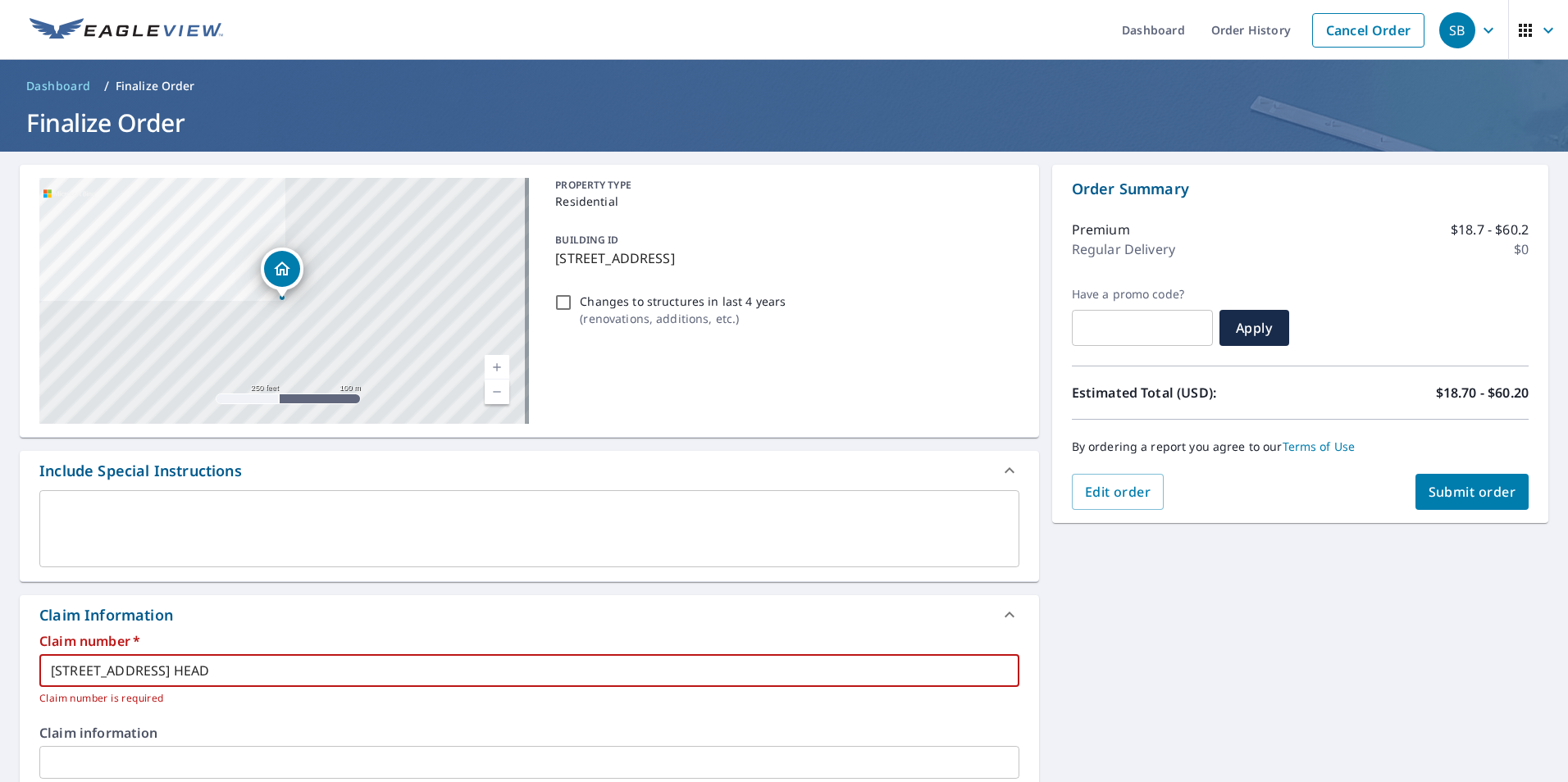 type on "[STREET_ADDRESS] HEAD" 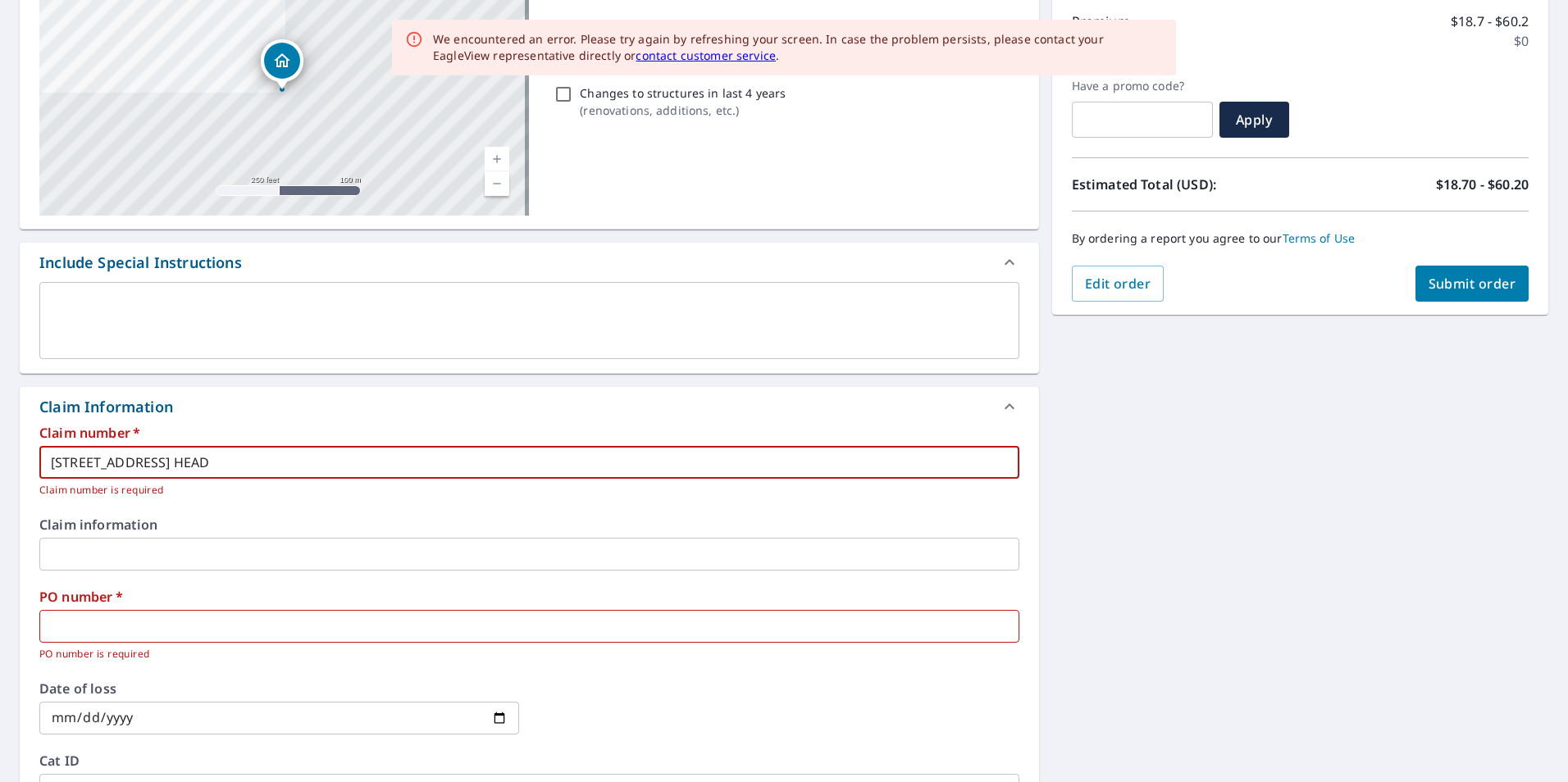 scroll, scrollTop: 246, scrollLeft: 0, axis: vertical 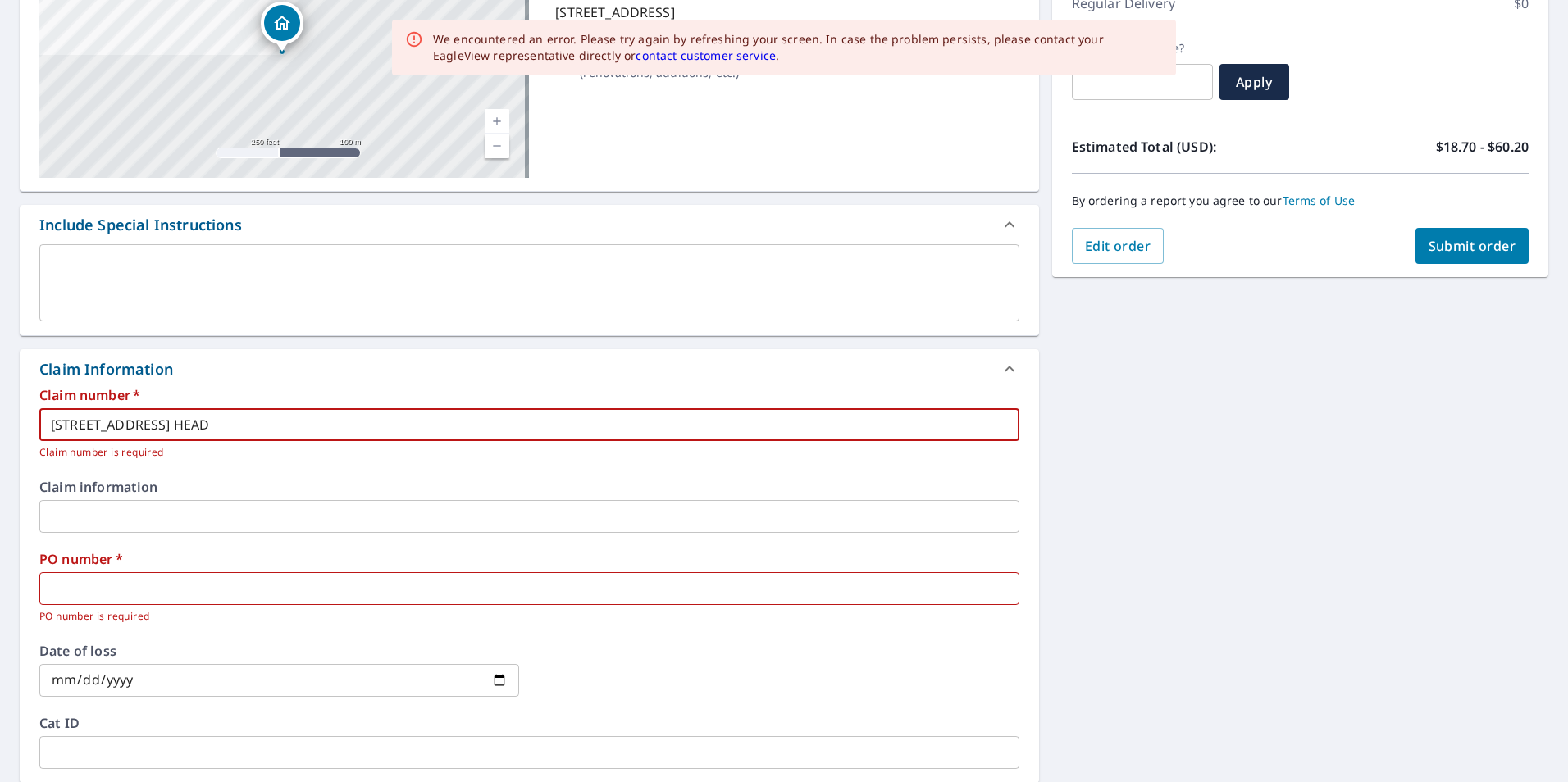 type on "[STREET_ADDRESS] HEAD" 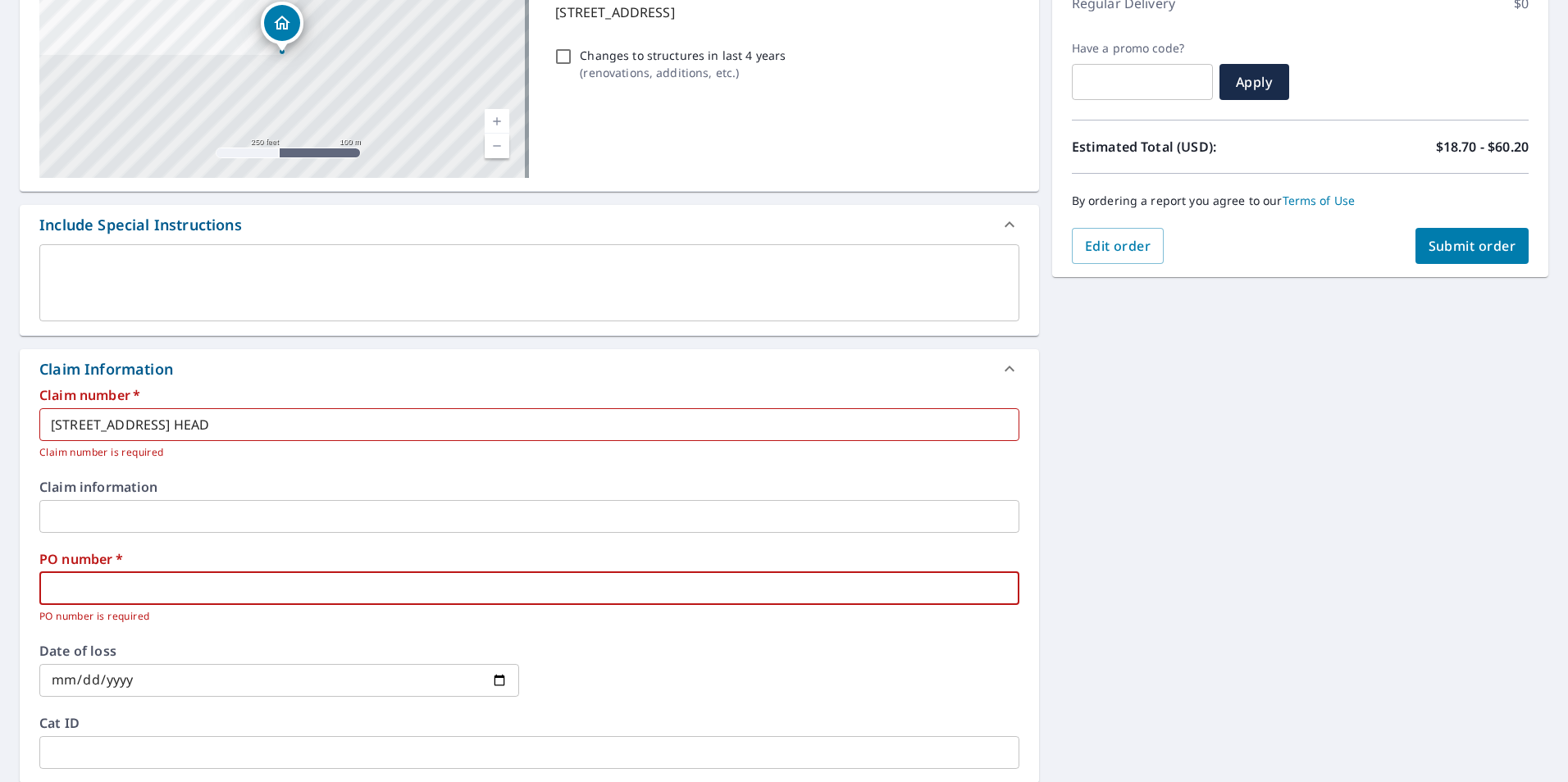 type on "6" 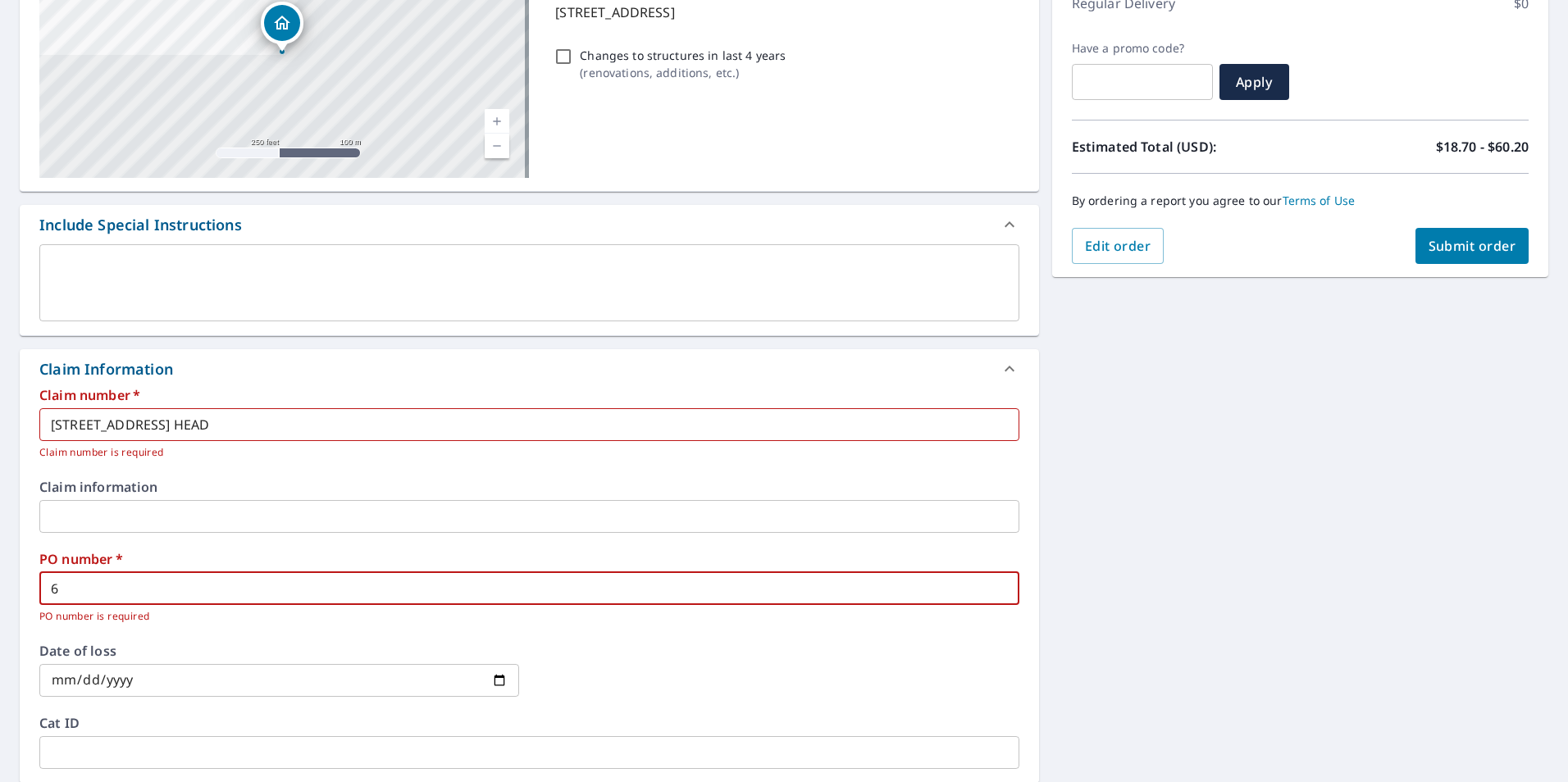 type on "68" 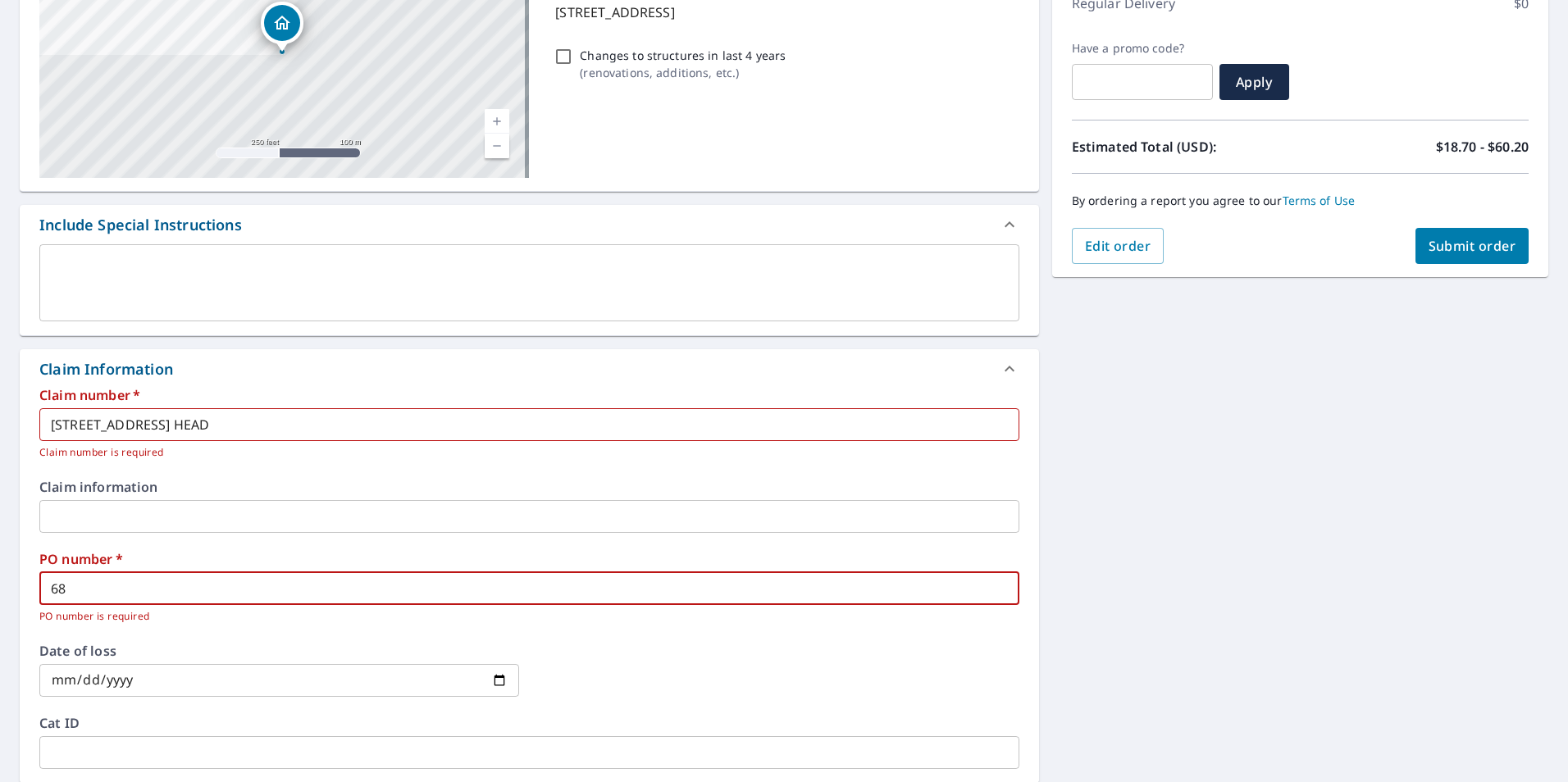 type on "68" 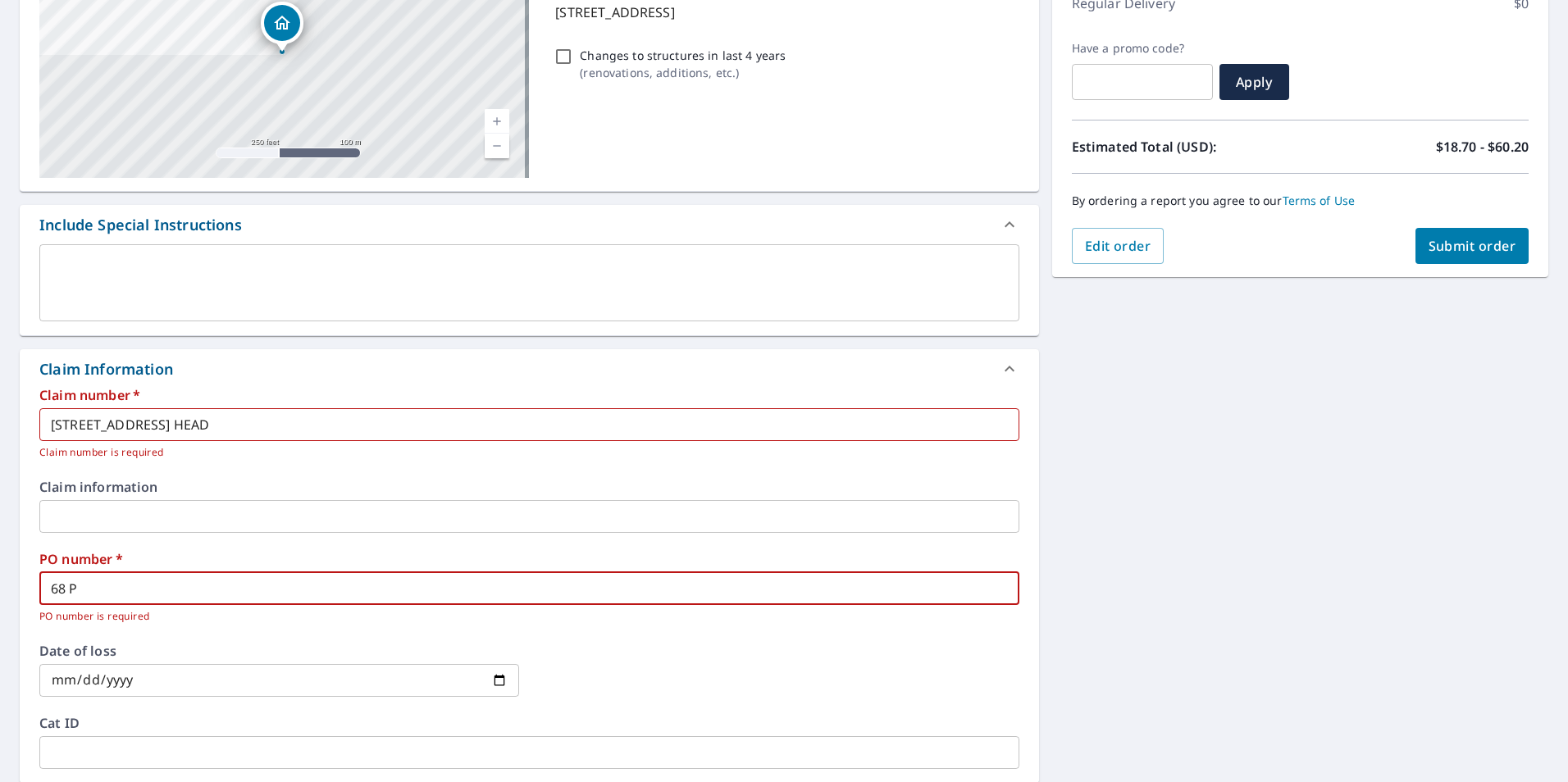 type on "68 PL" 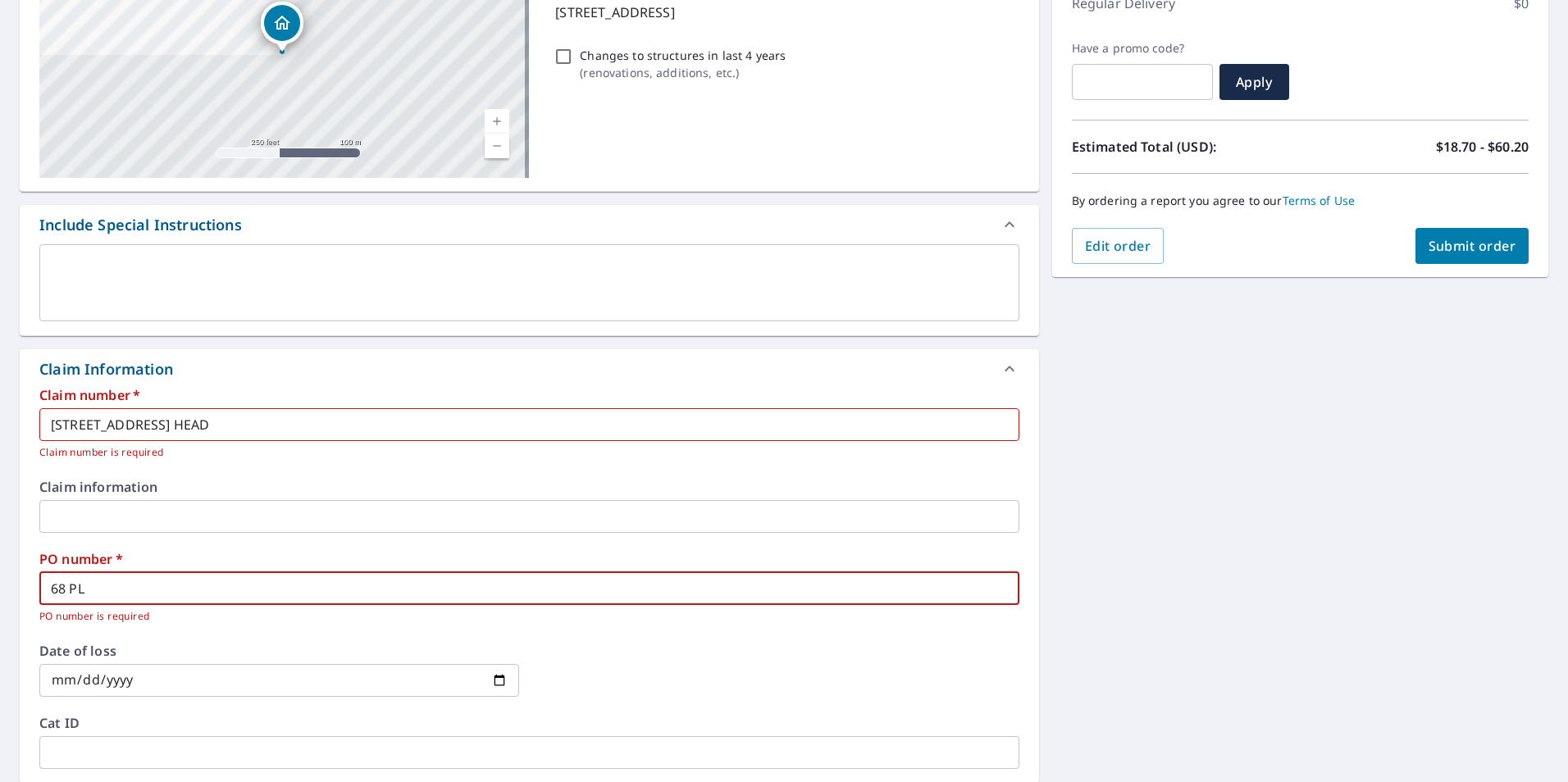 type on "68 PLA" 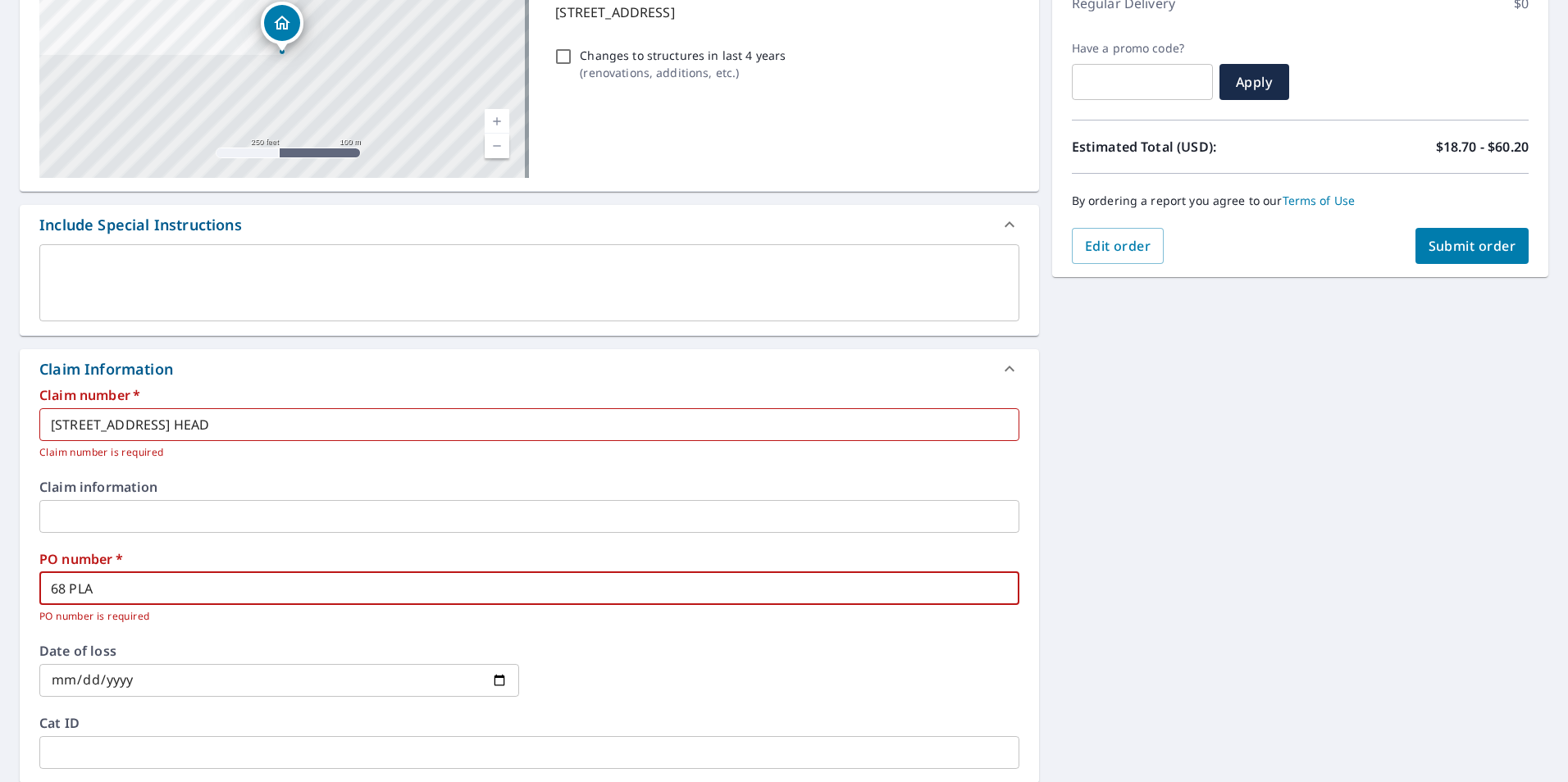type on "68 PLAN" 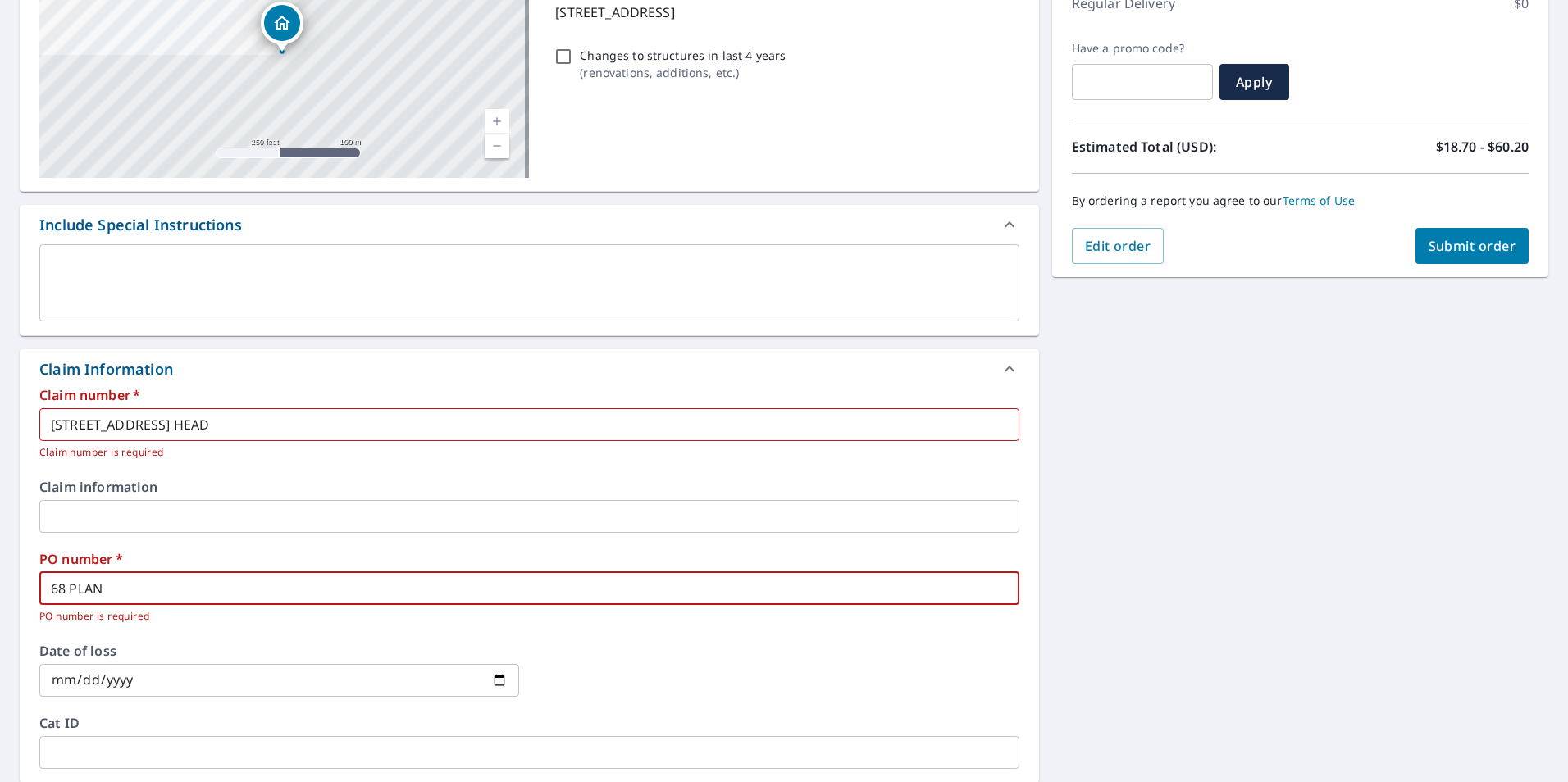 type on "68 PLANT" 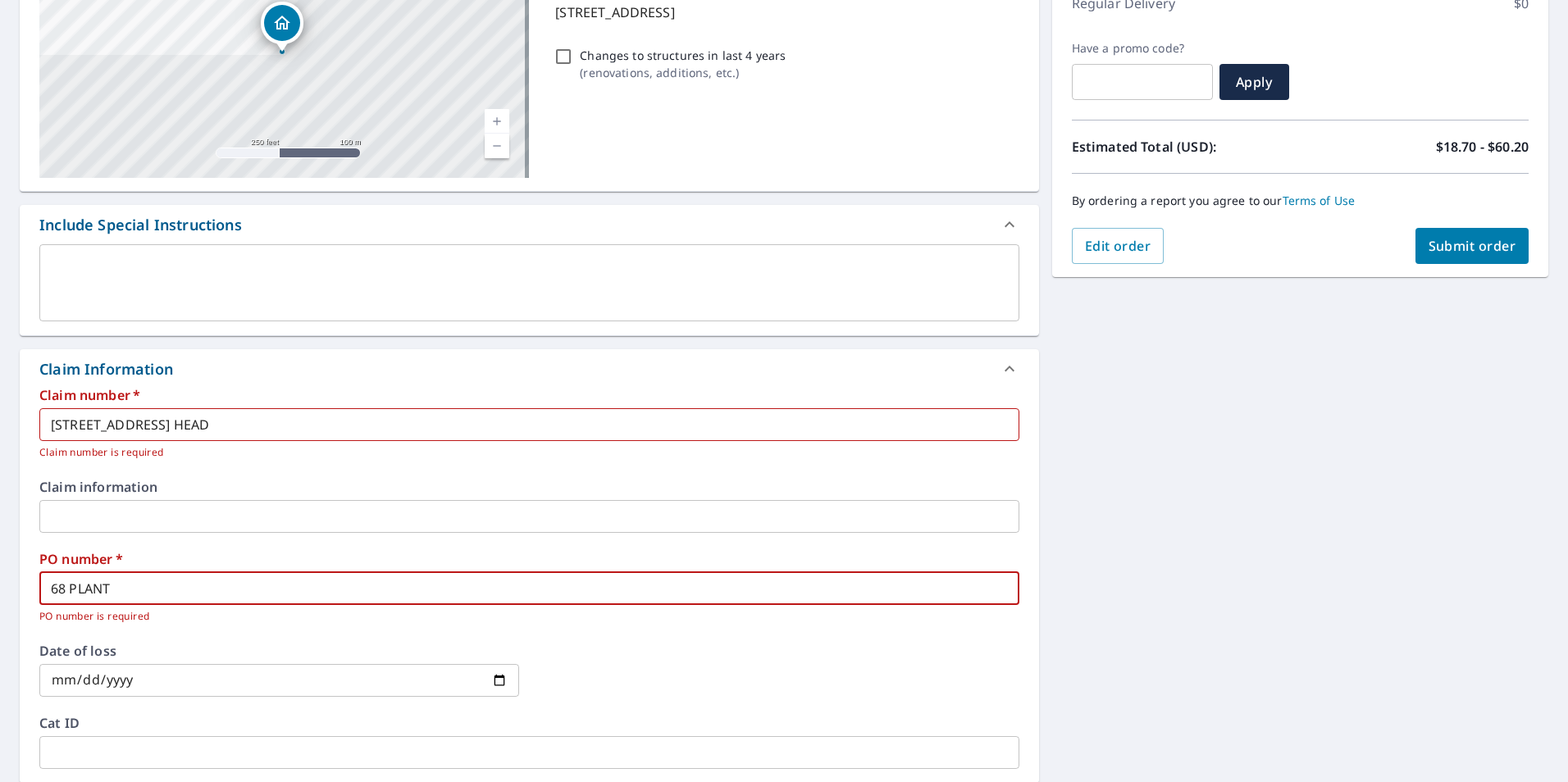 type on "68 PLANTA" 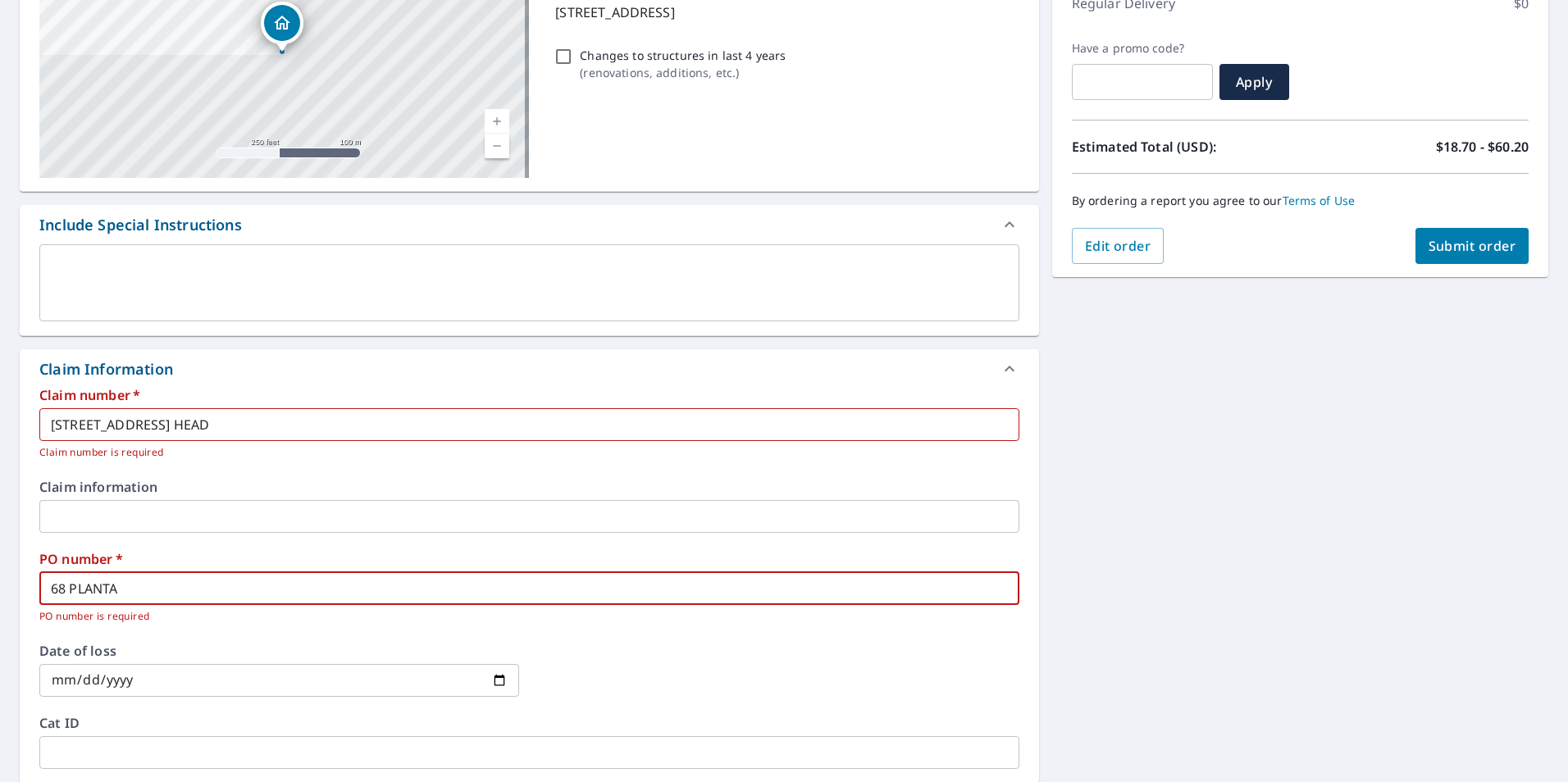 type on "68 PLANTAT" 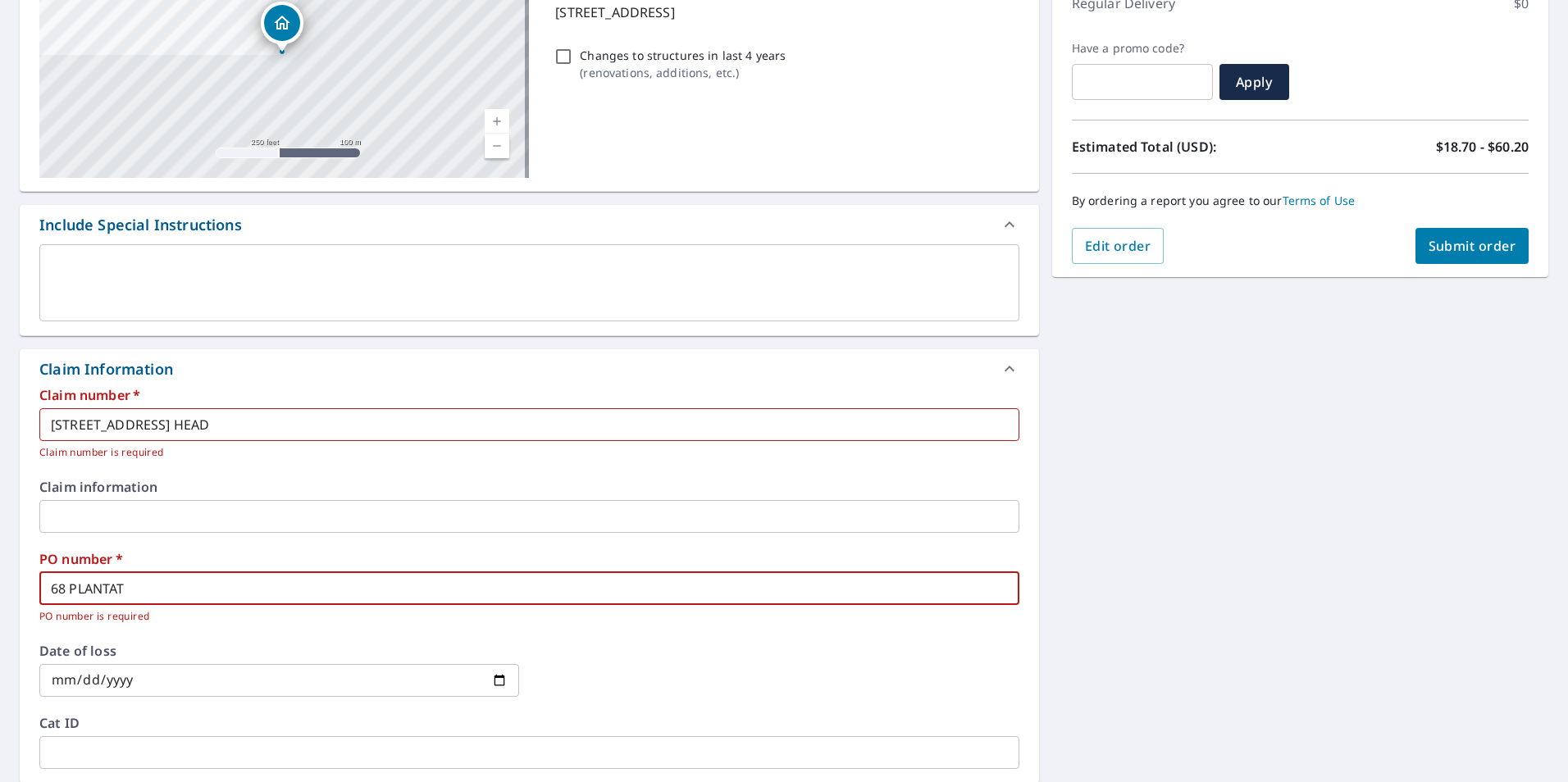 type on "68 PLANTATI" 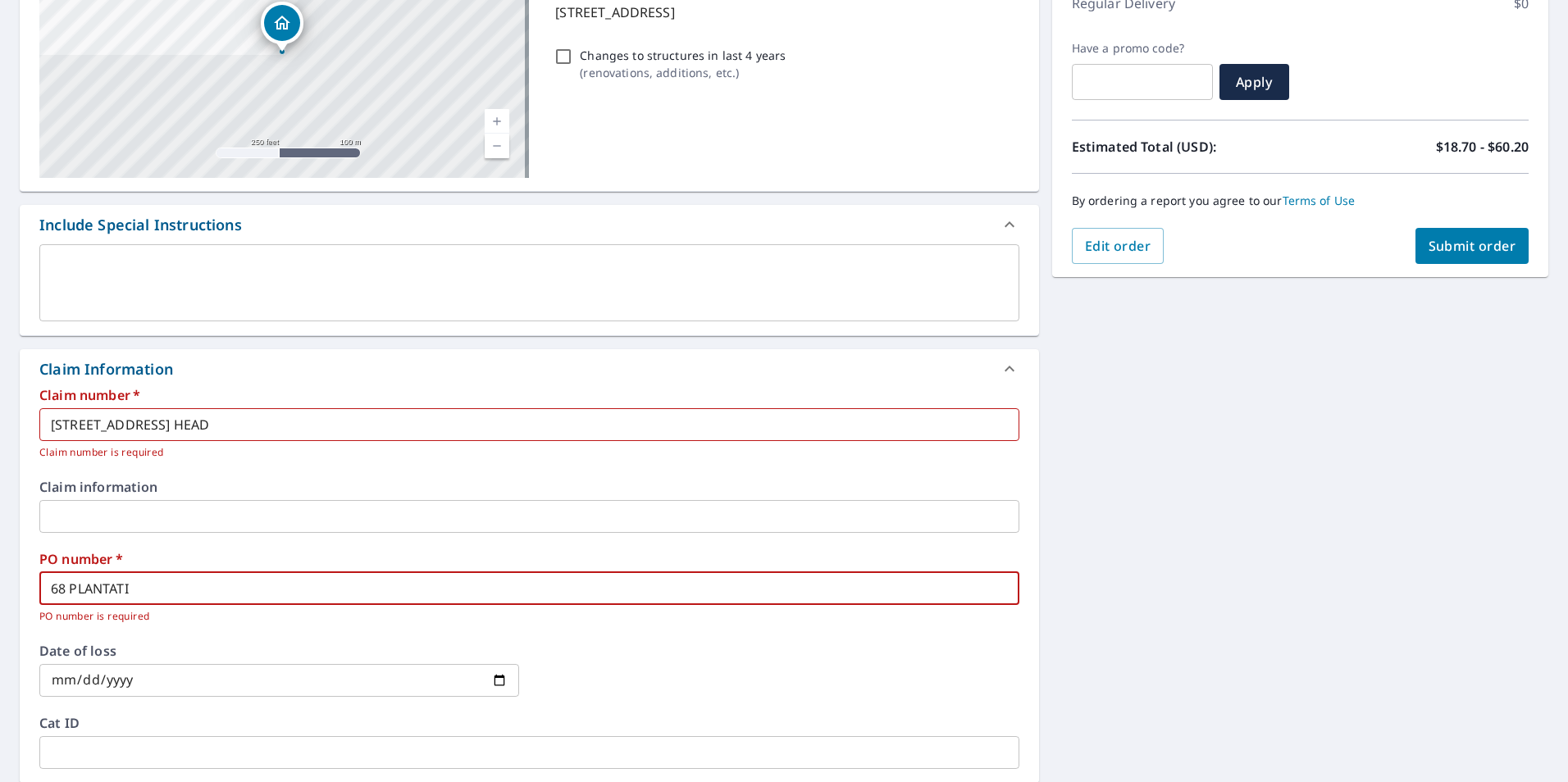 type on "68 PLANTATIO" 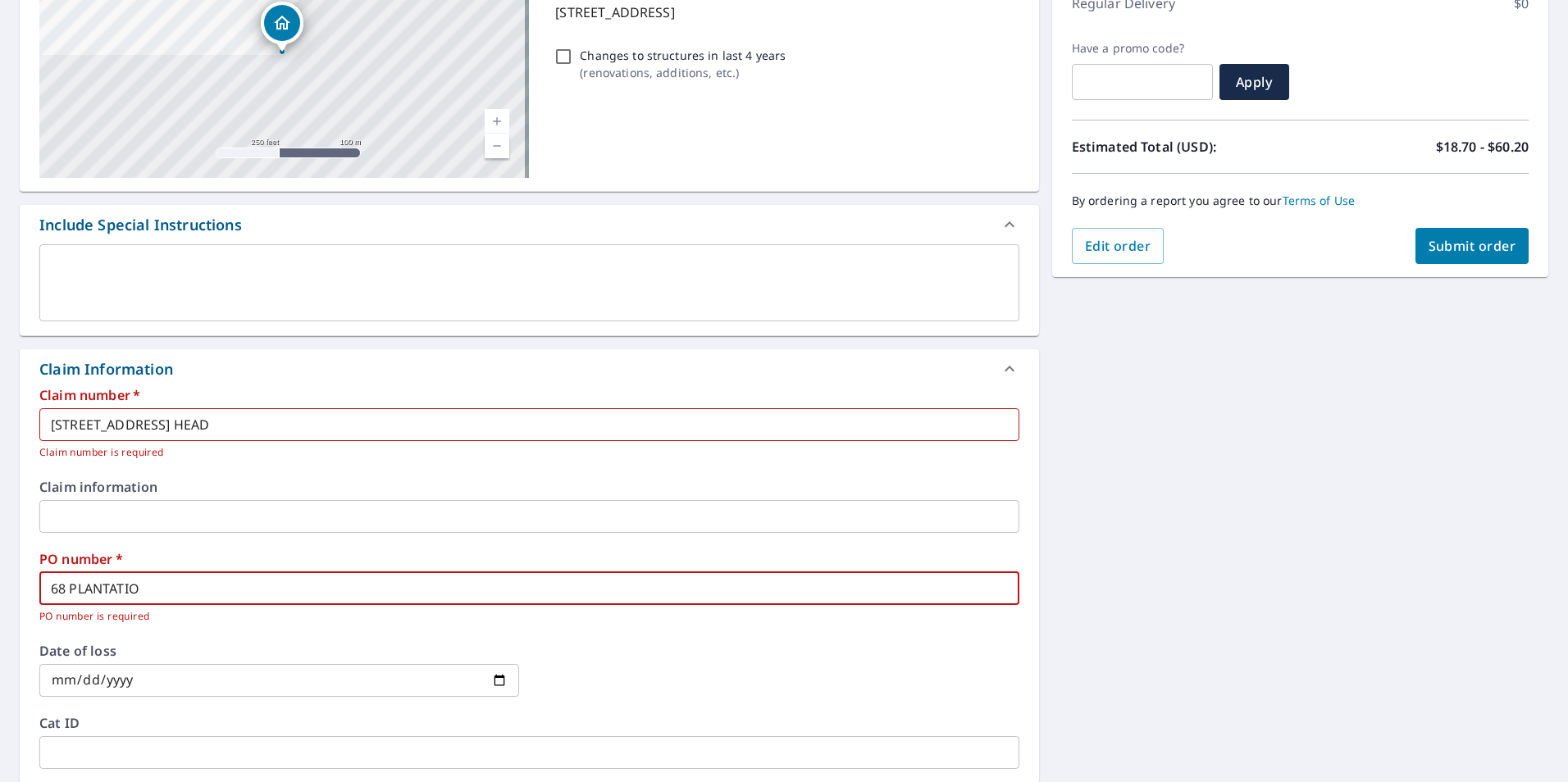 type on "68 PLANTATION" 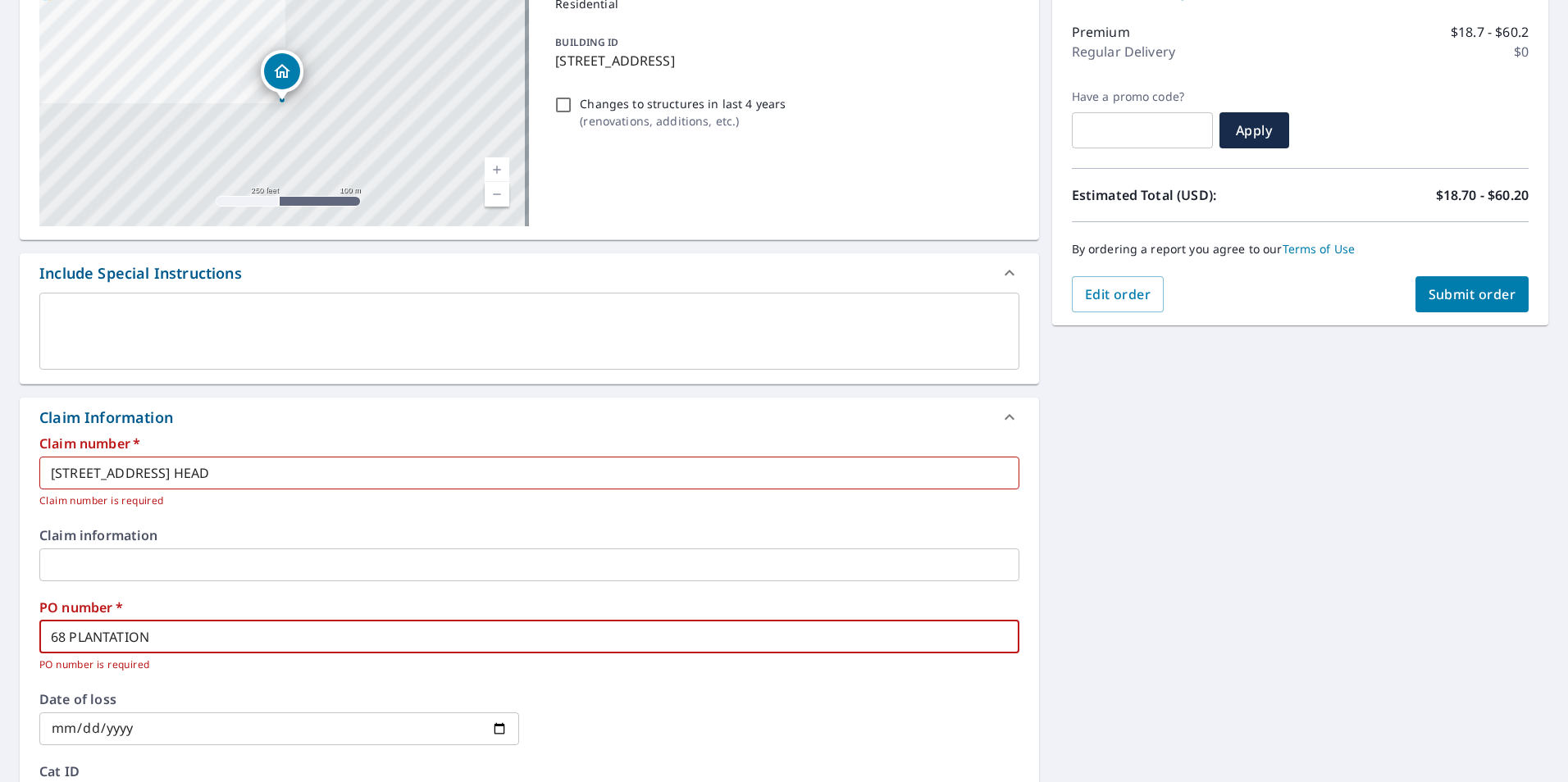 scroll, scrollTop: 492, scrollLeft: 0, axis: vertical 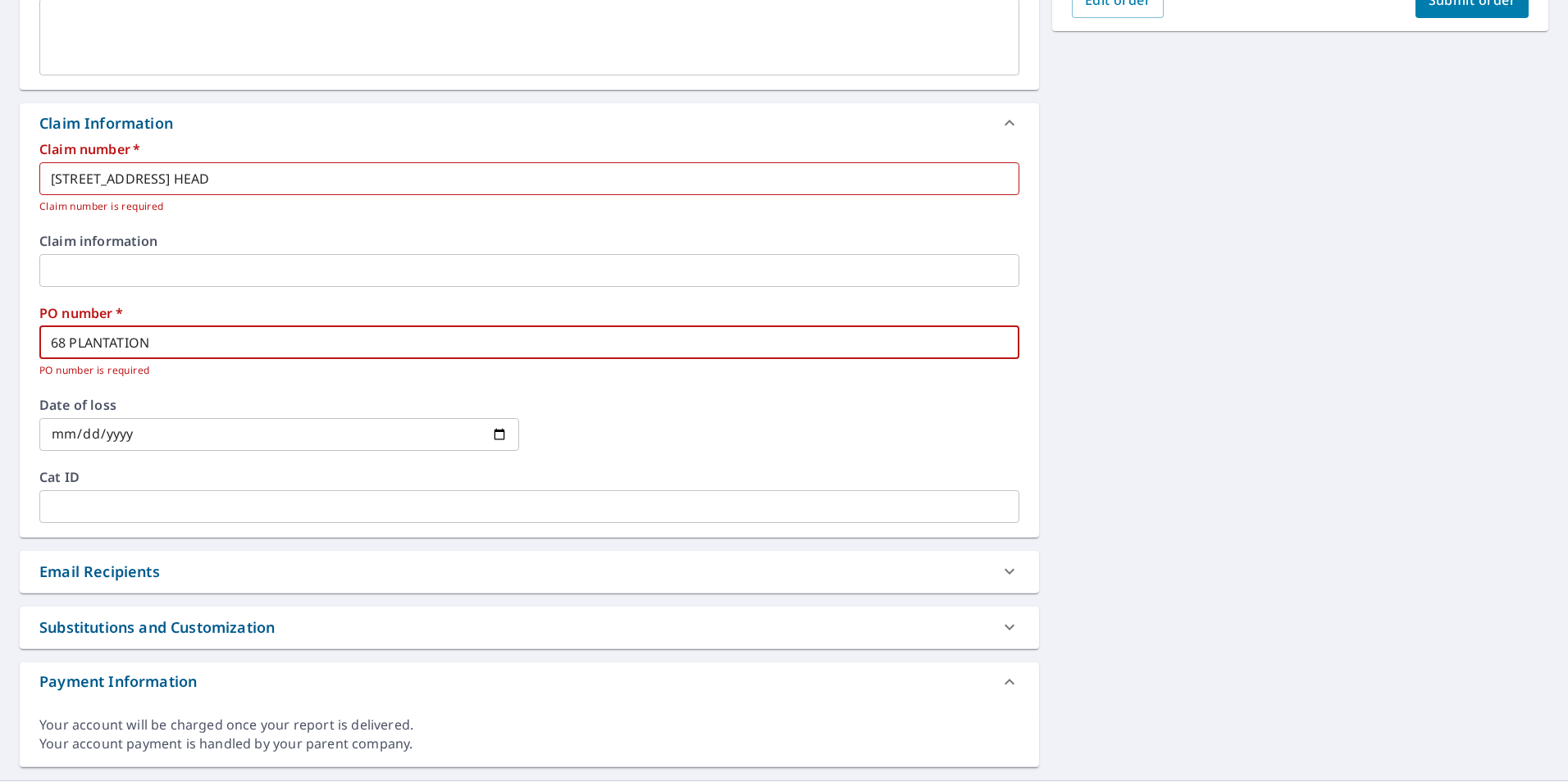 type on "68 PLANTATION" 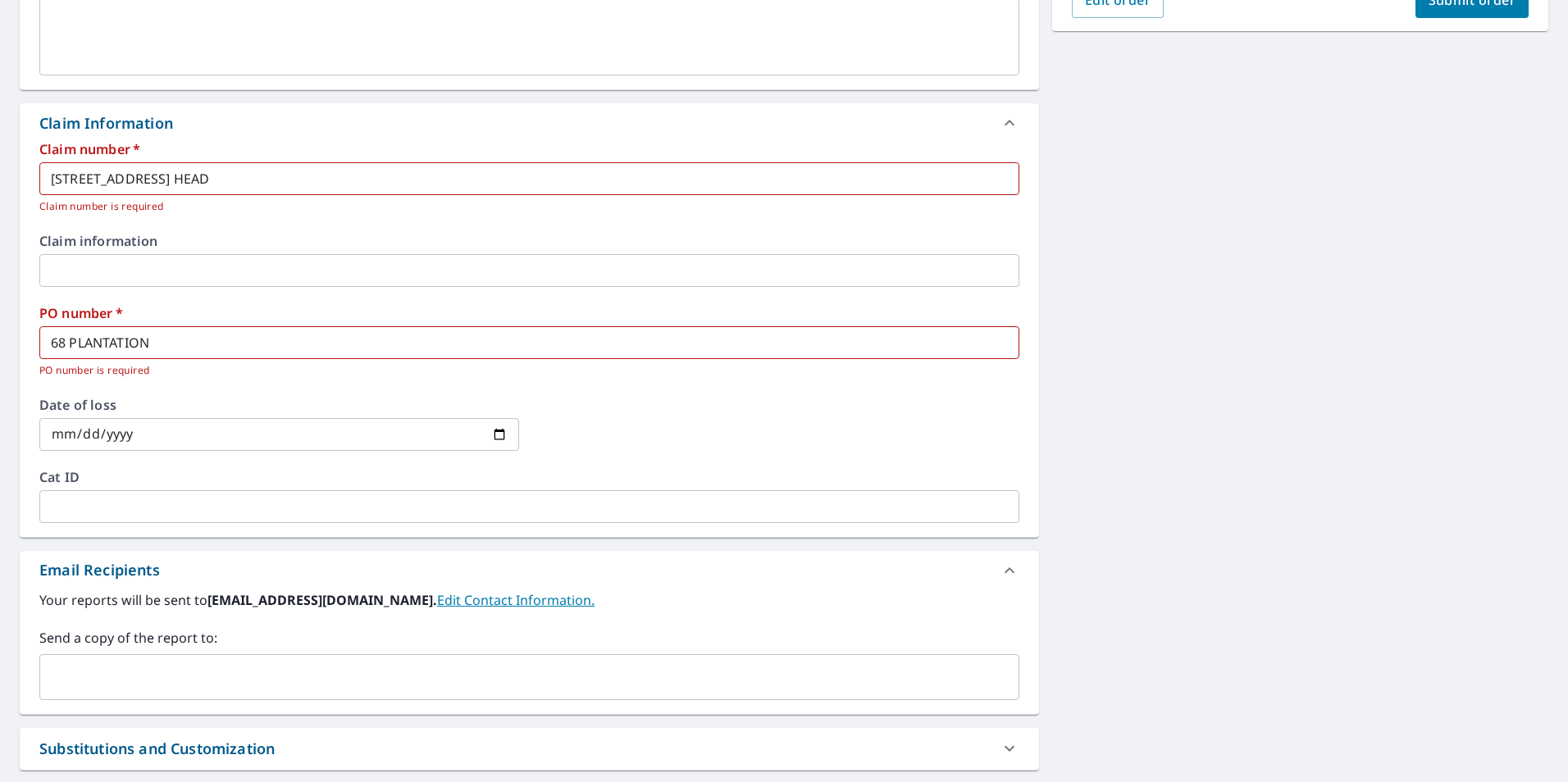click on "​" at bounding box center (529, 677) 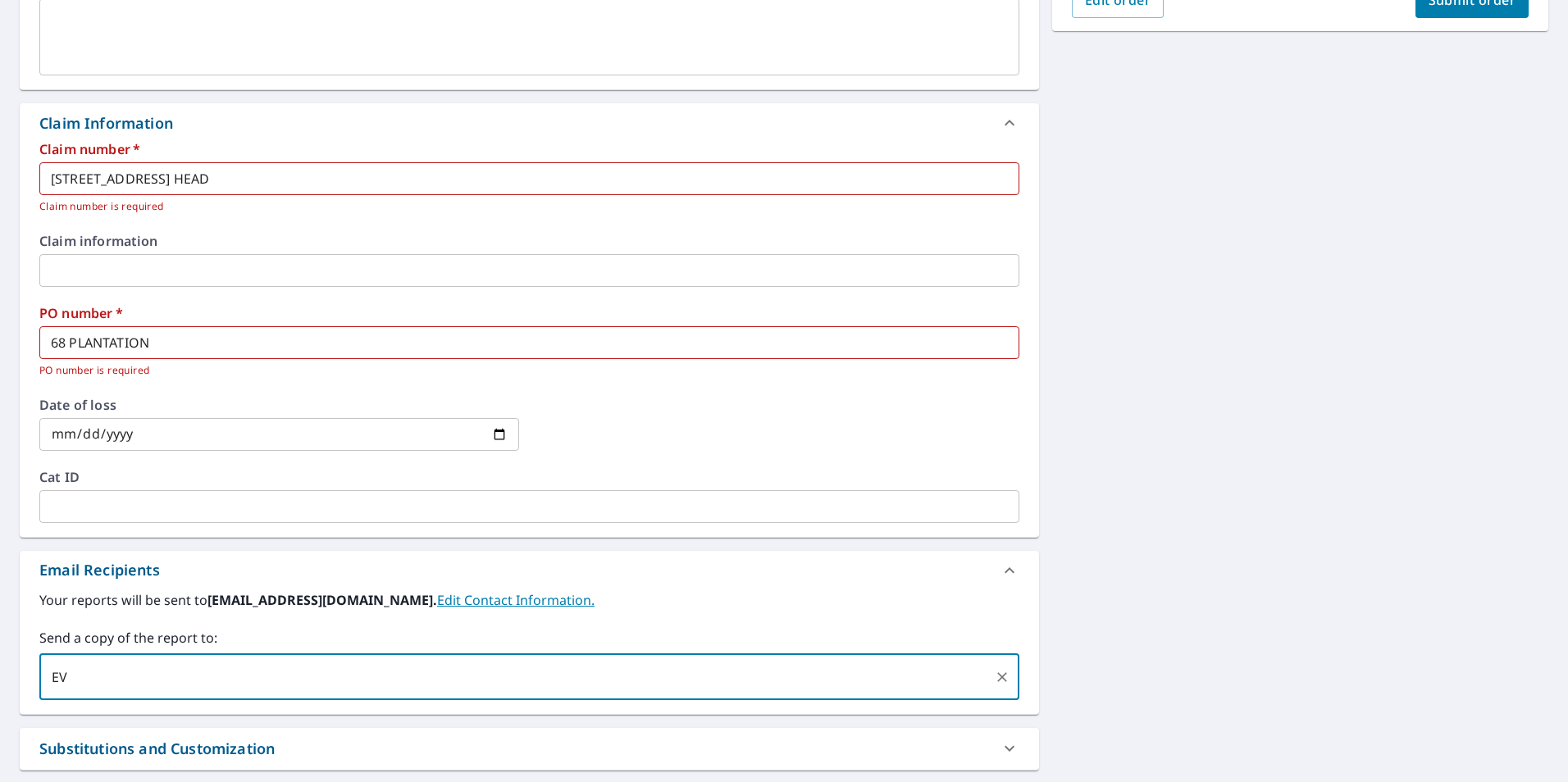 type on "E" 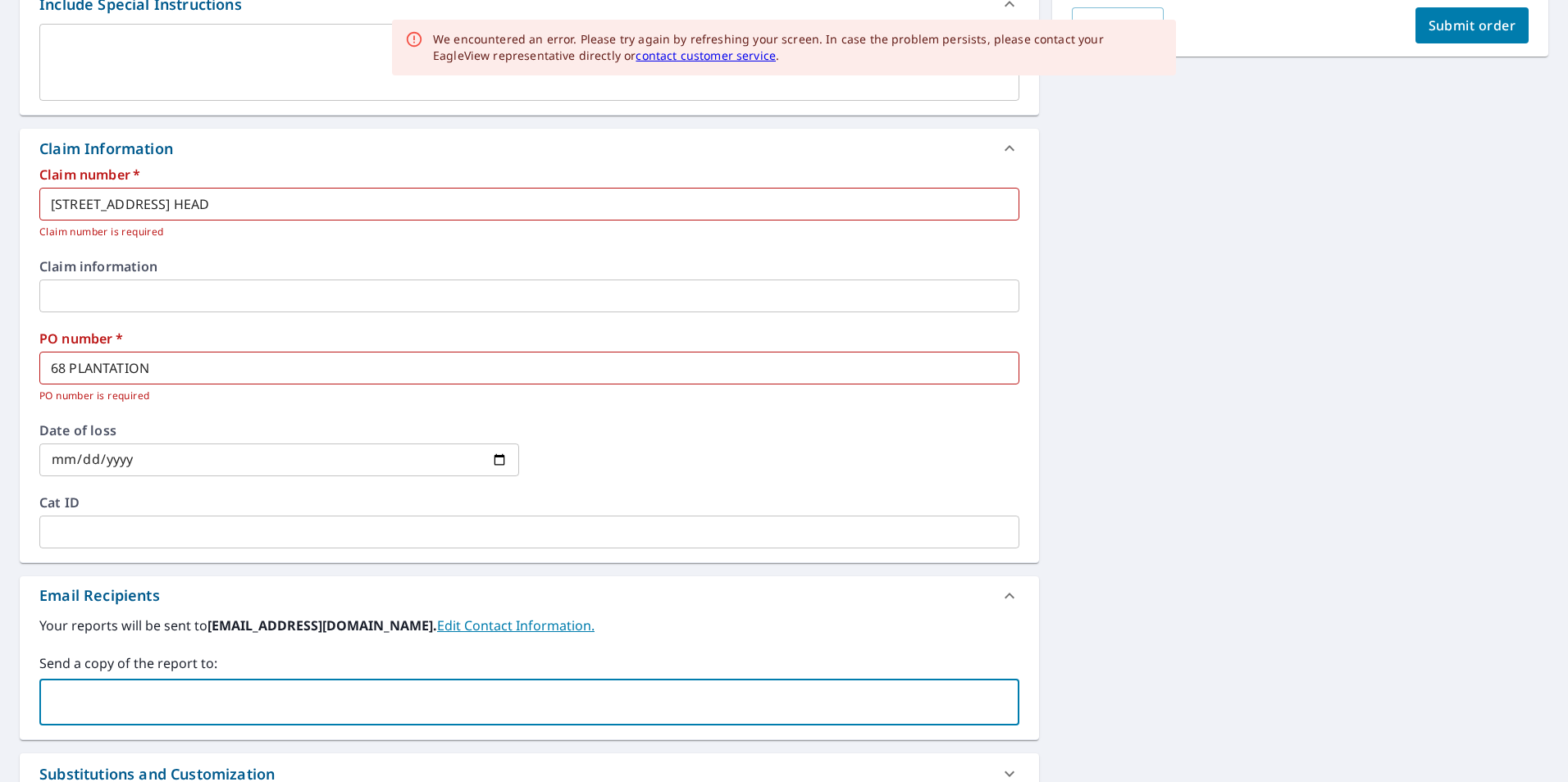 scroll, scrollTop: 574, scrollLeft: 0, axis: vertical 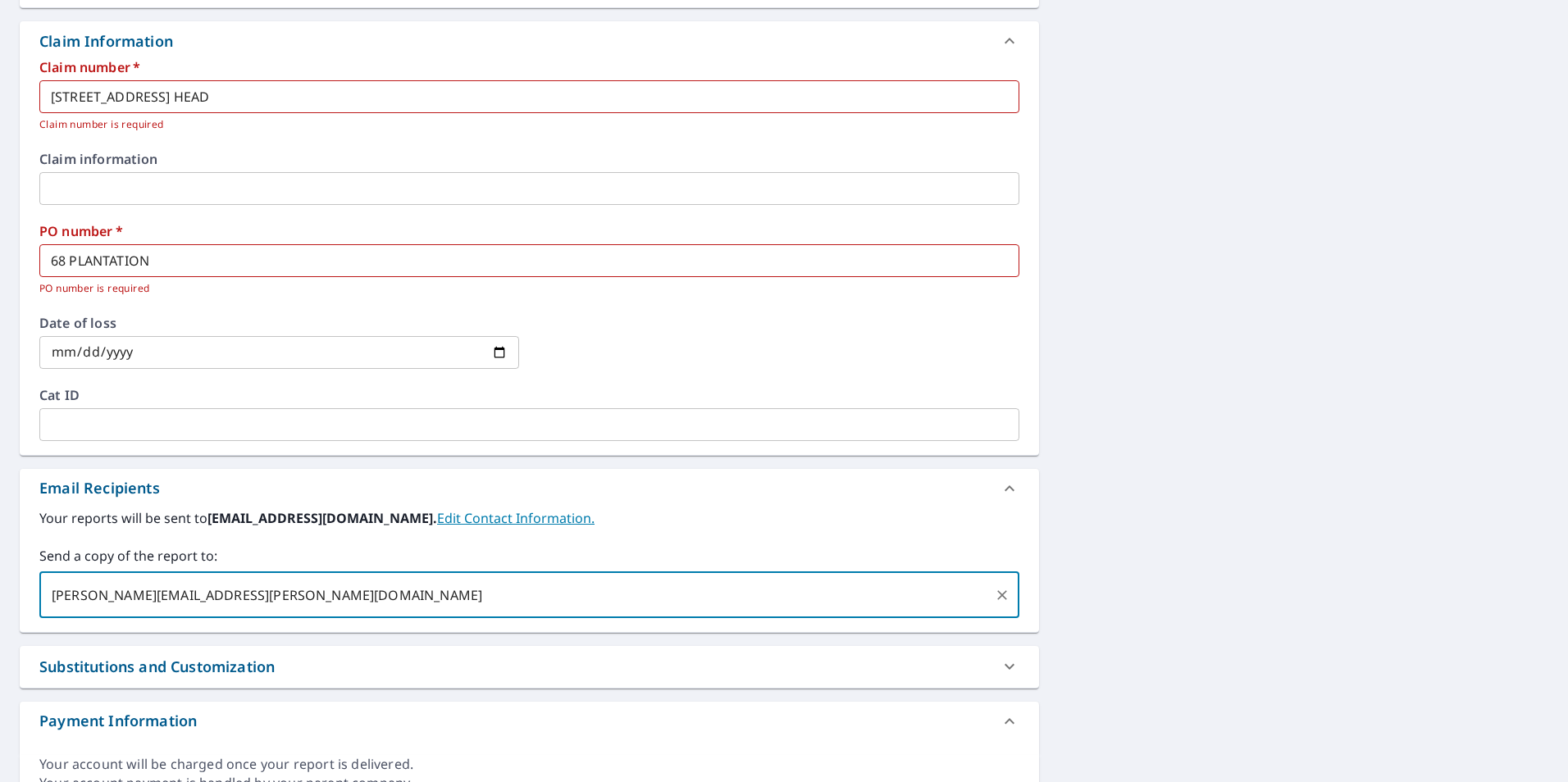 type on "[PERSON_NAME][EMAIL_ADDRESS][PERSON_NAME][DOMAIN_NAME]" 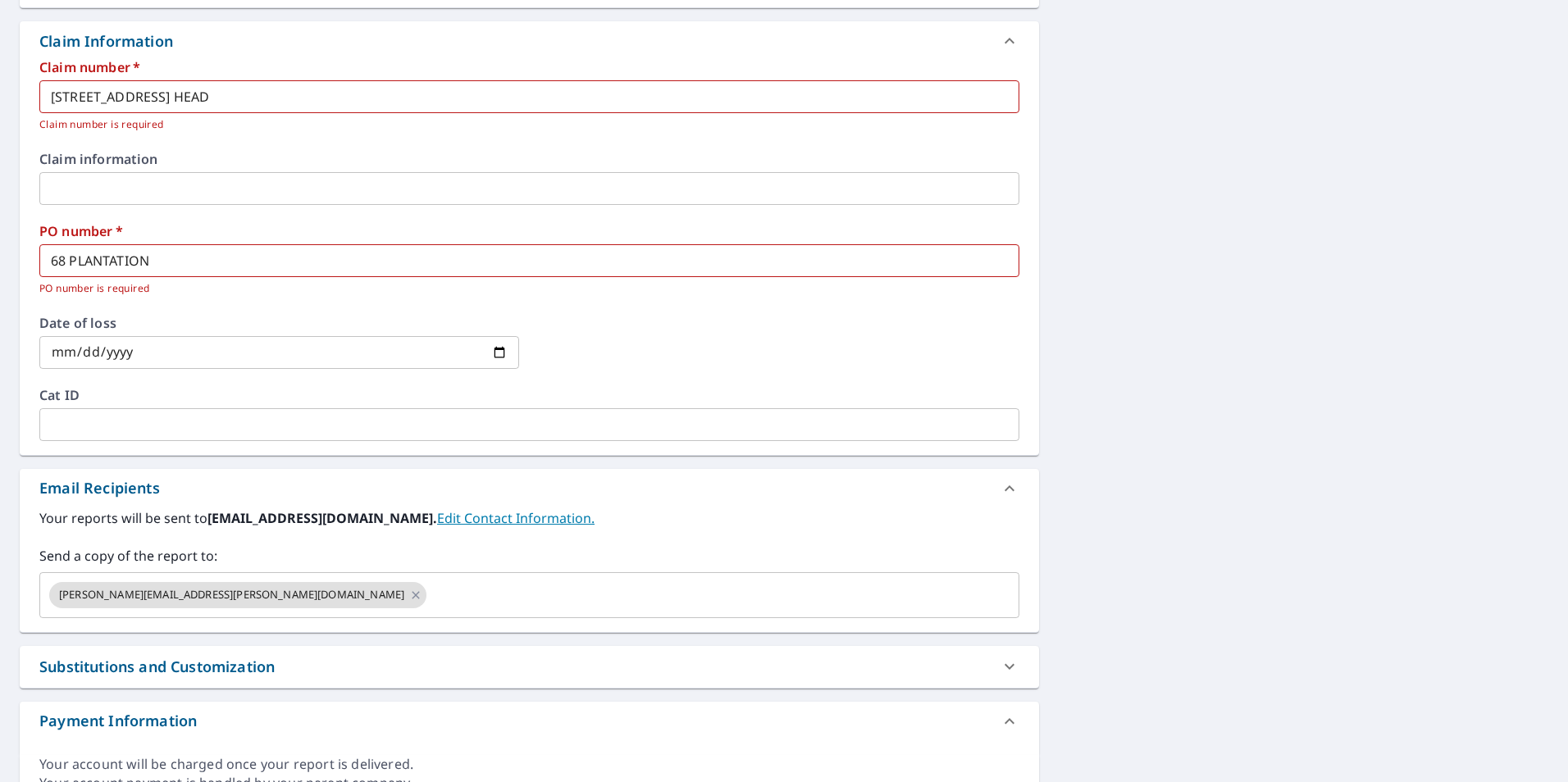 click on "Send a copy of the report to:" at bounding box center (529, 556) 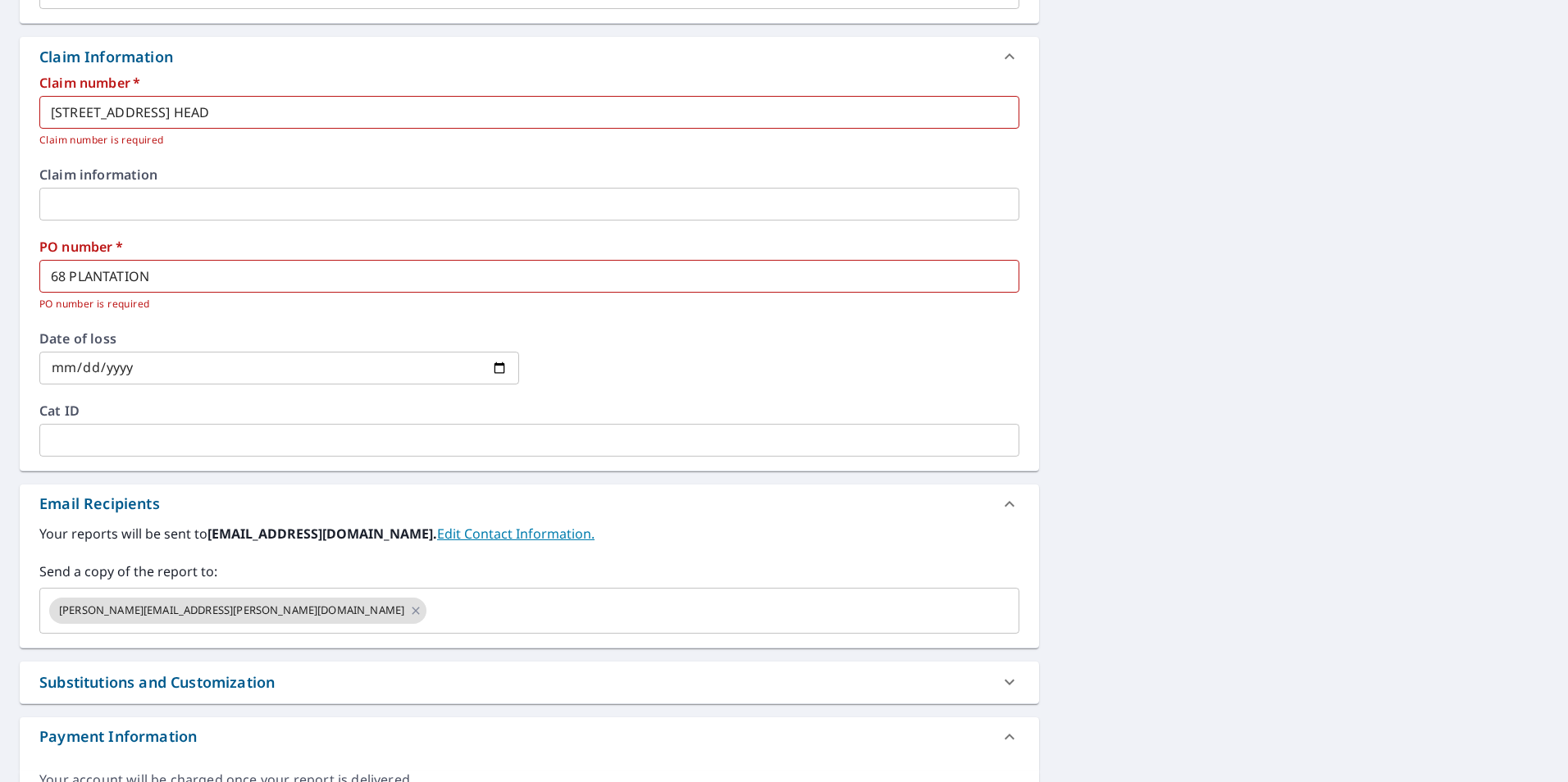 scroll, scrollTop: 161, scrollLeft: 0, axis: vertical 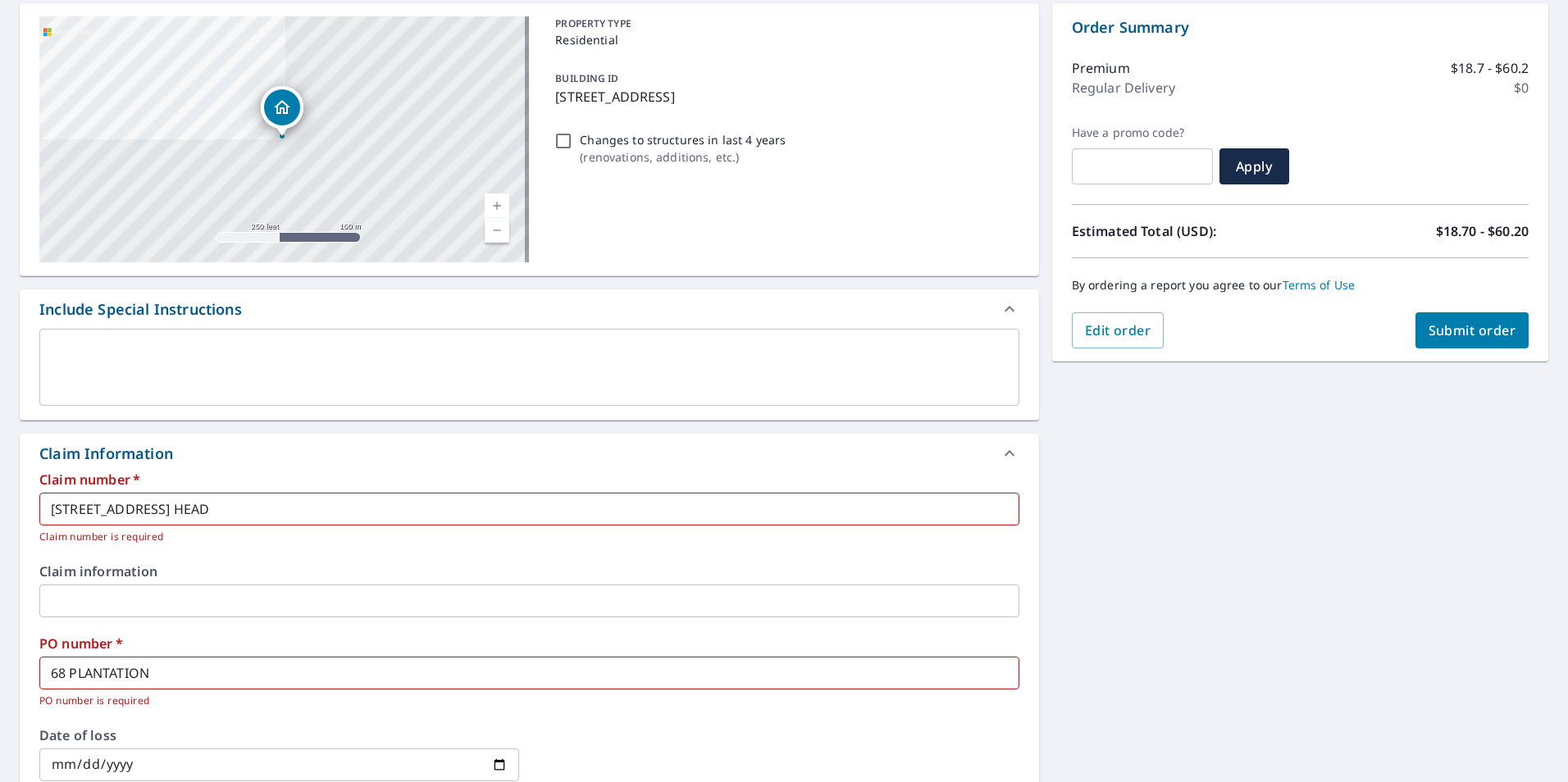 click on "Submit order" at bounding box center [1472, 330] 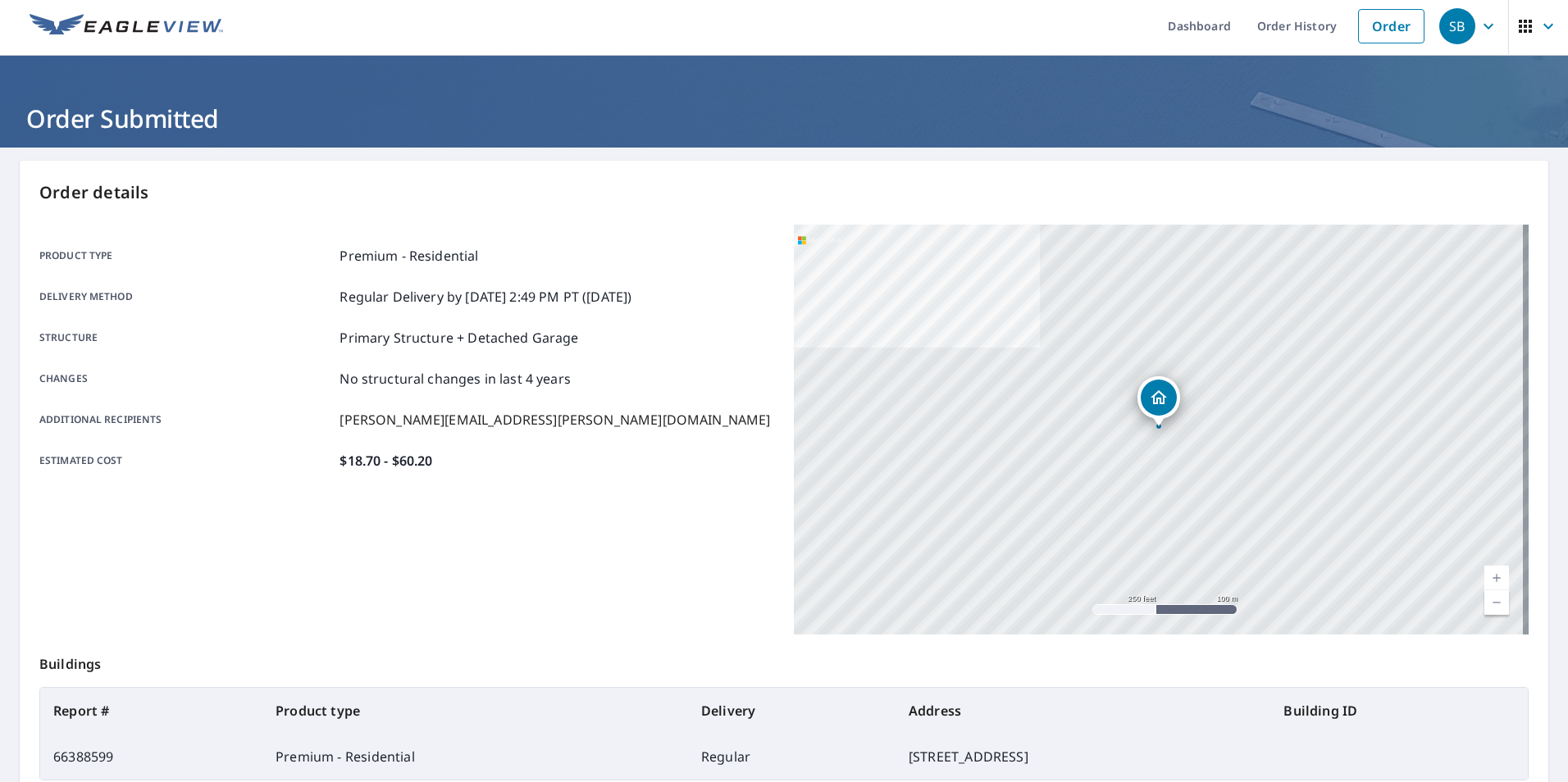 scroll, scrollTop: 0, scrollLeft: 0, axis: both 